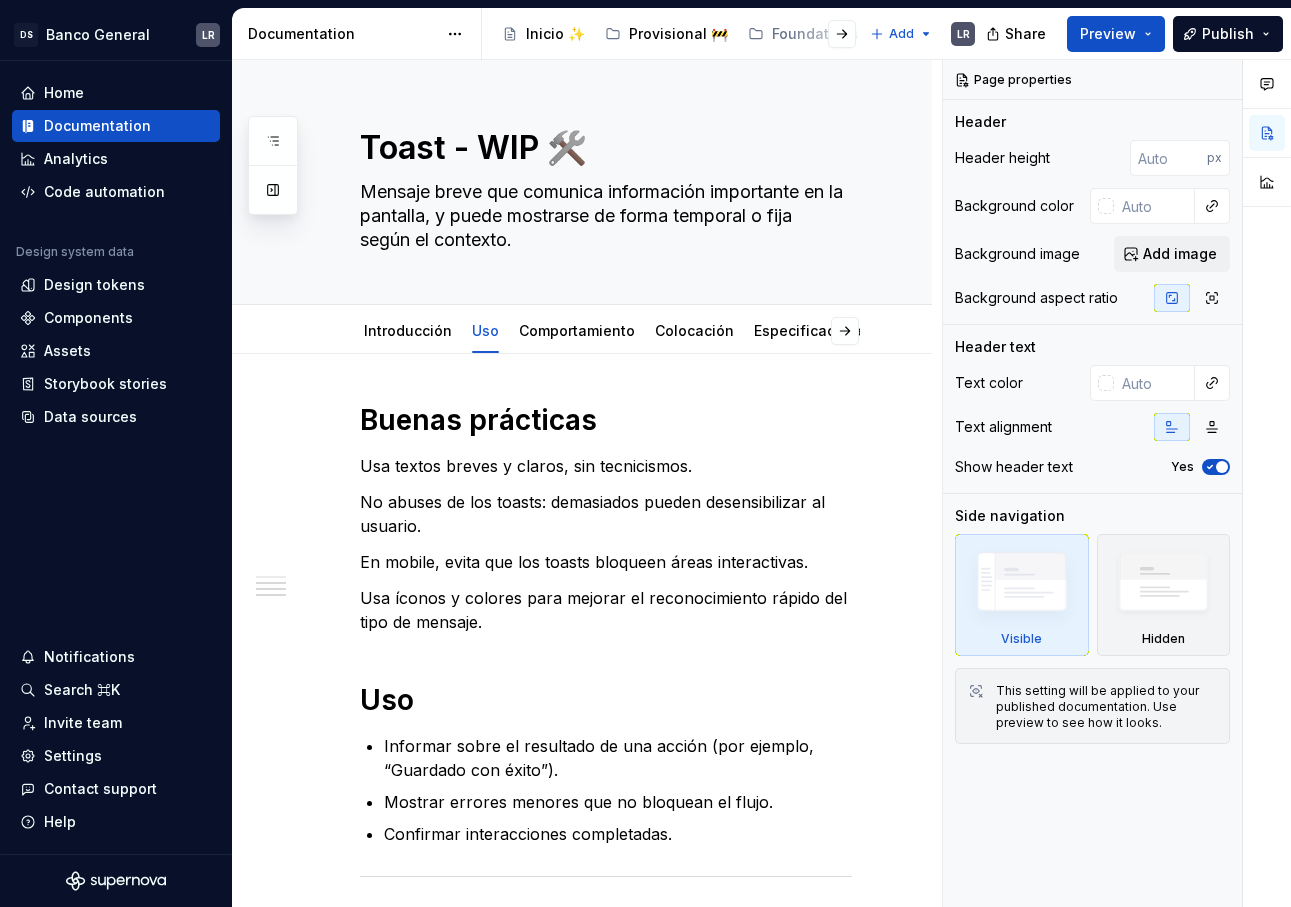 scroll, scrollTop: 0, scrollLeft: 0, axis: both 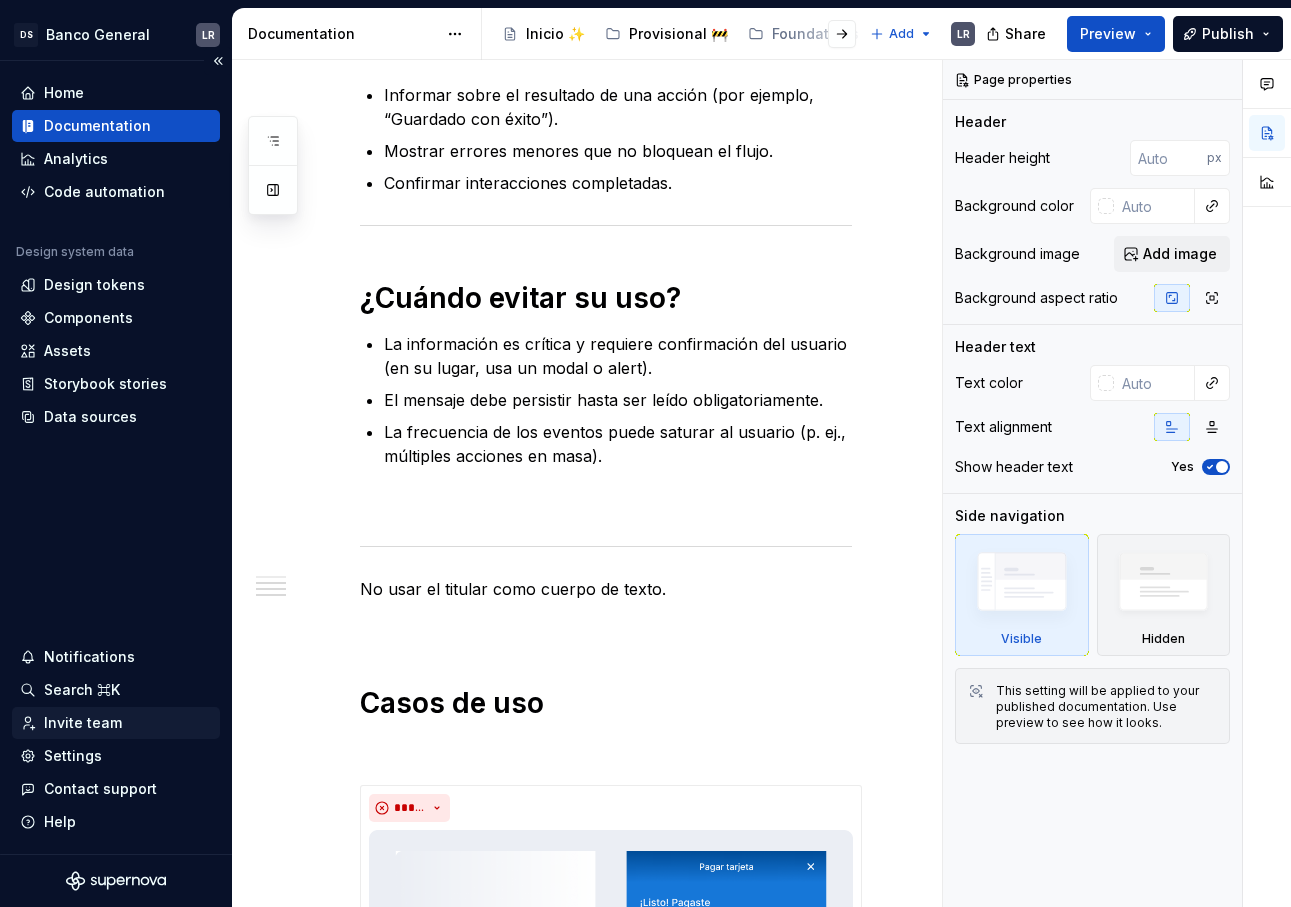 click on "Invite team" at bounding box center (83, 723) 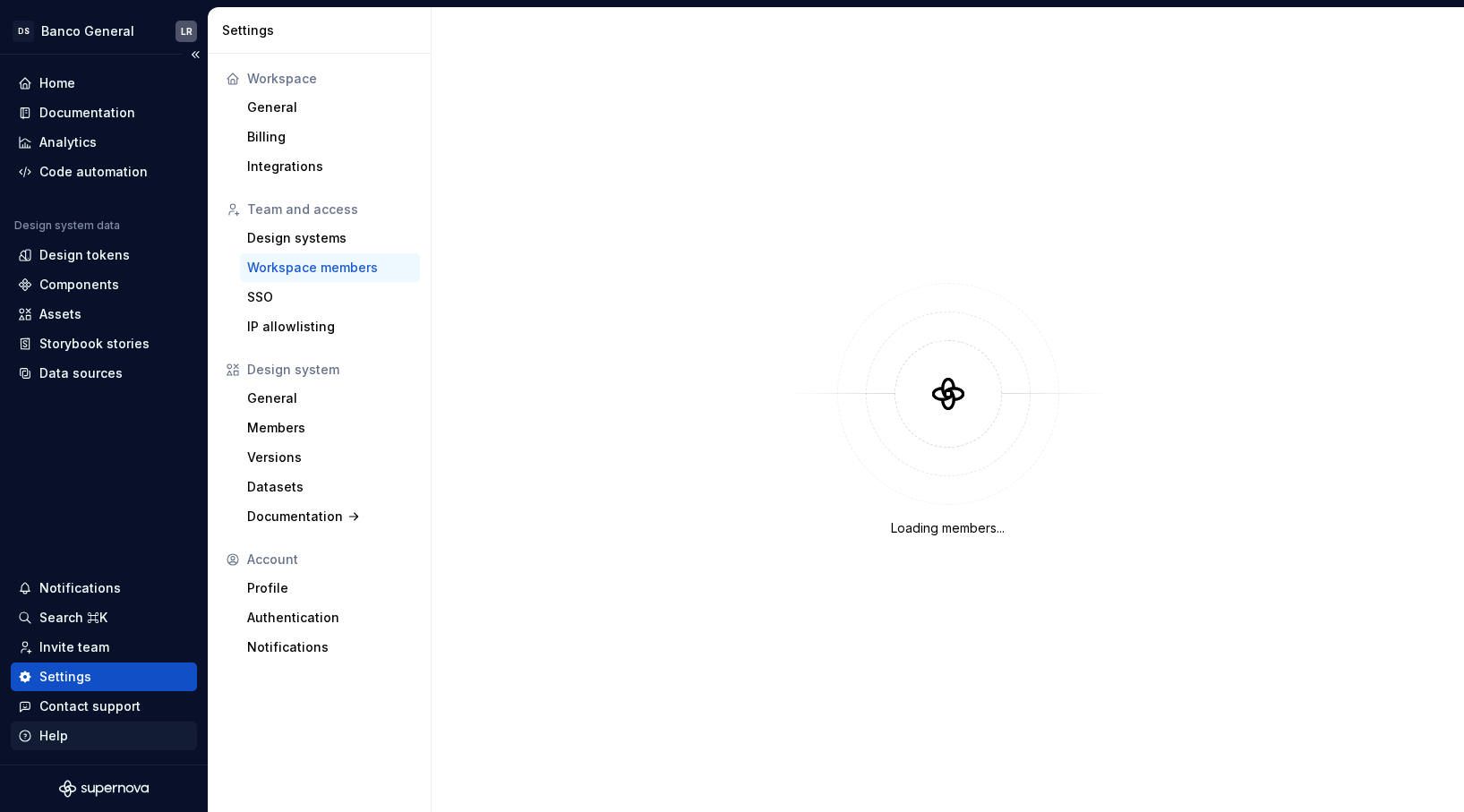 click on "Help" at bounding box center [104, 736] 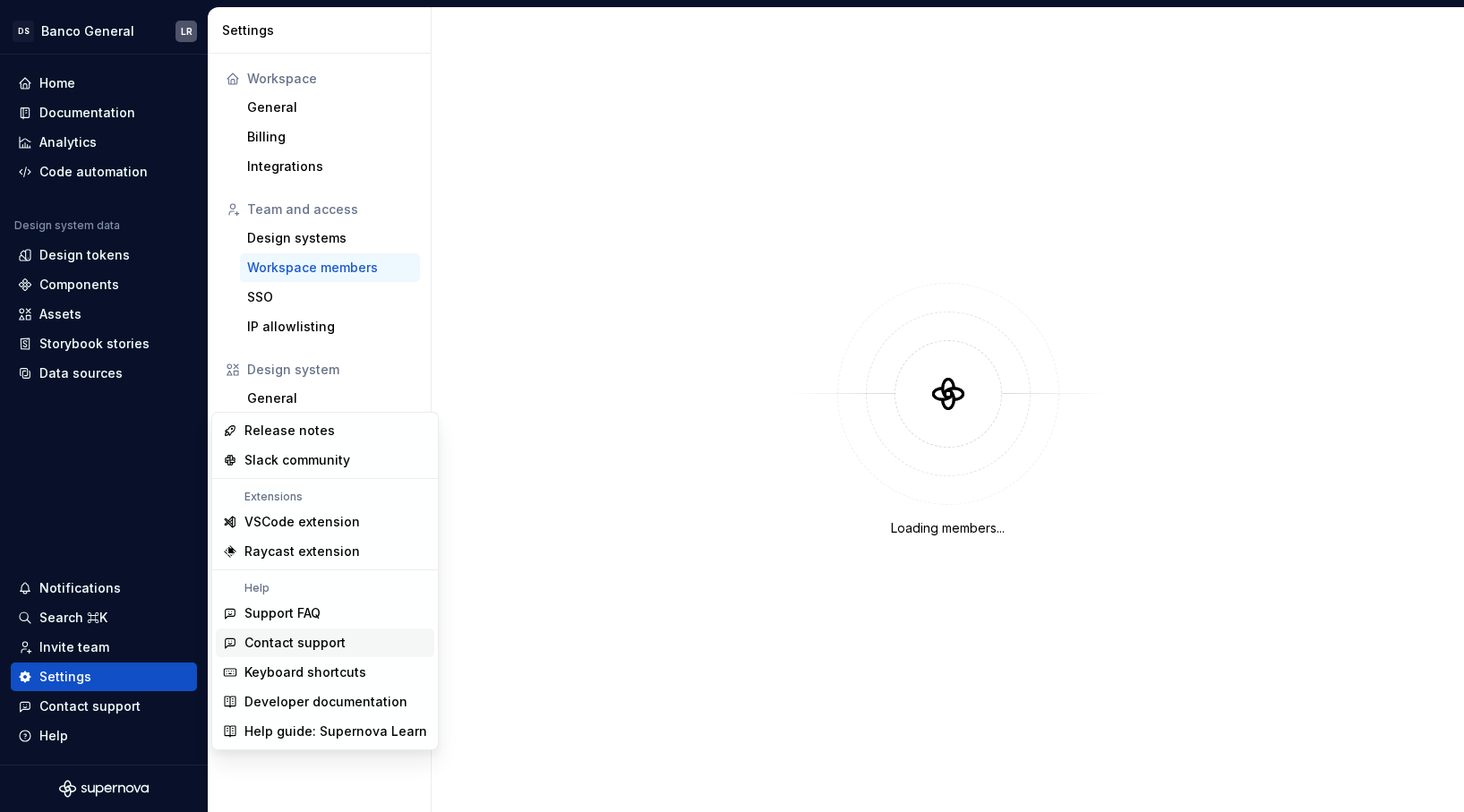 click on "Contact support" at bounding box center (295, 643) 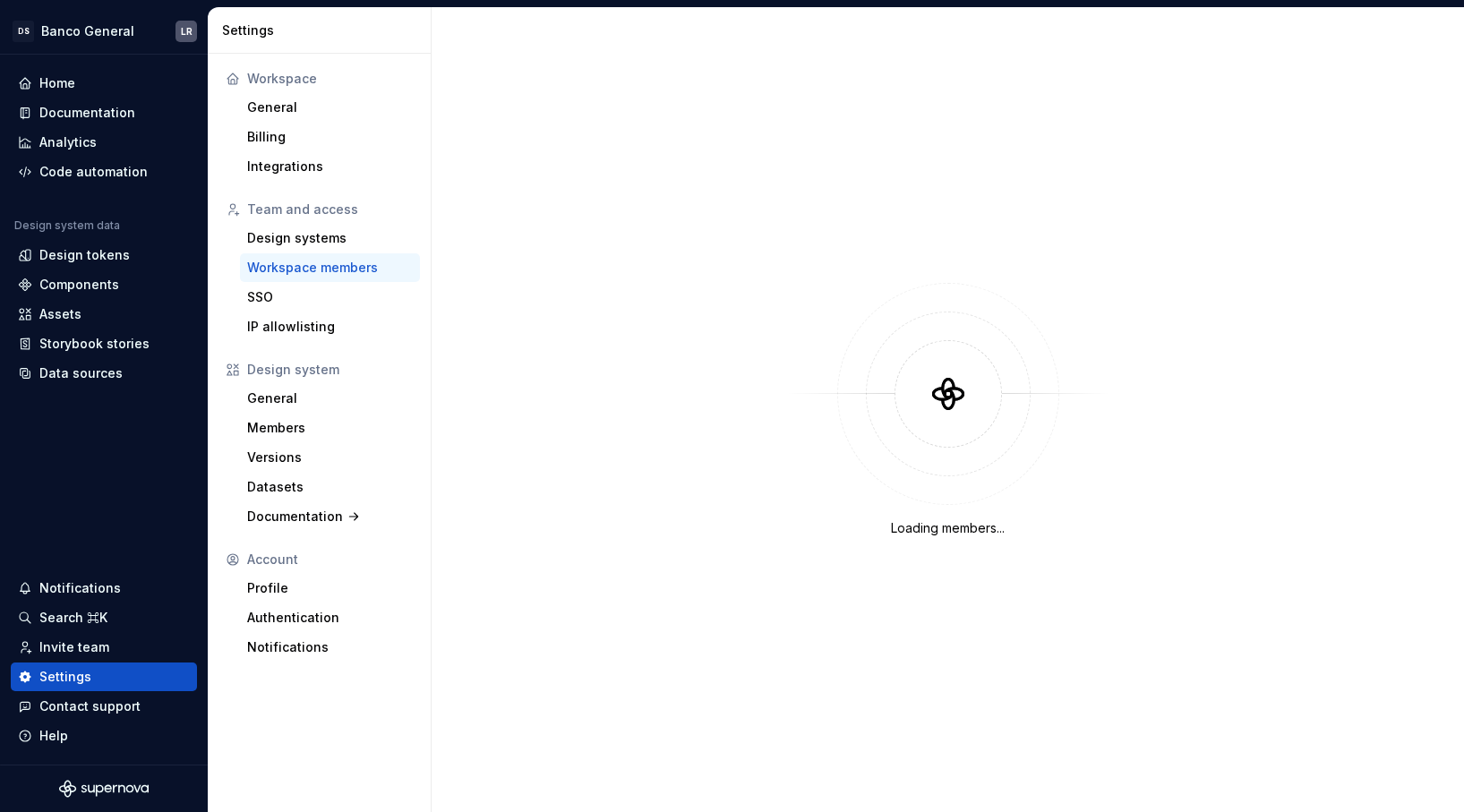 scroll, scrollTop: 0, scrollLeft: 0, axis: both 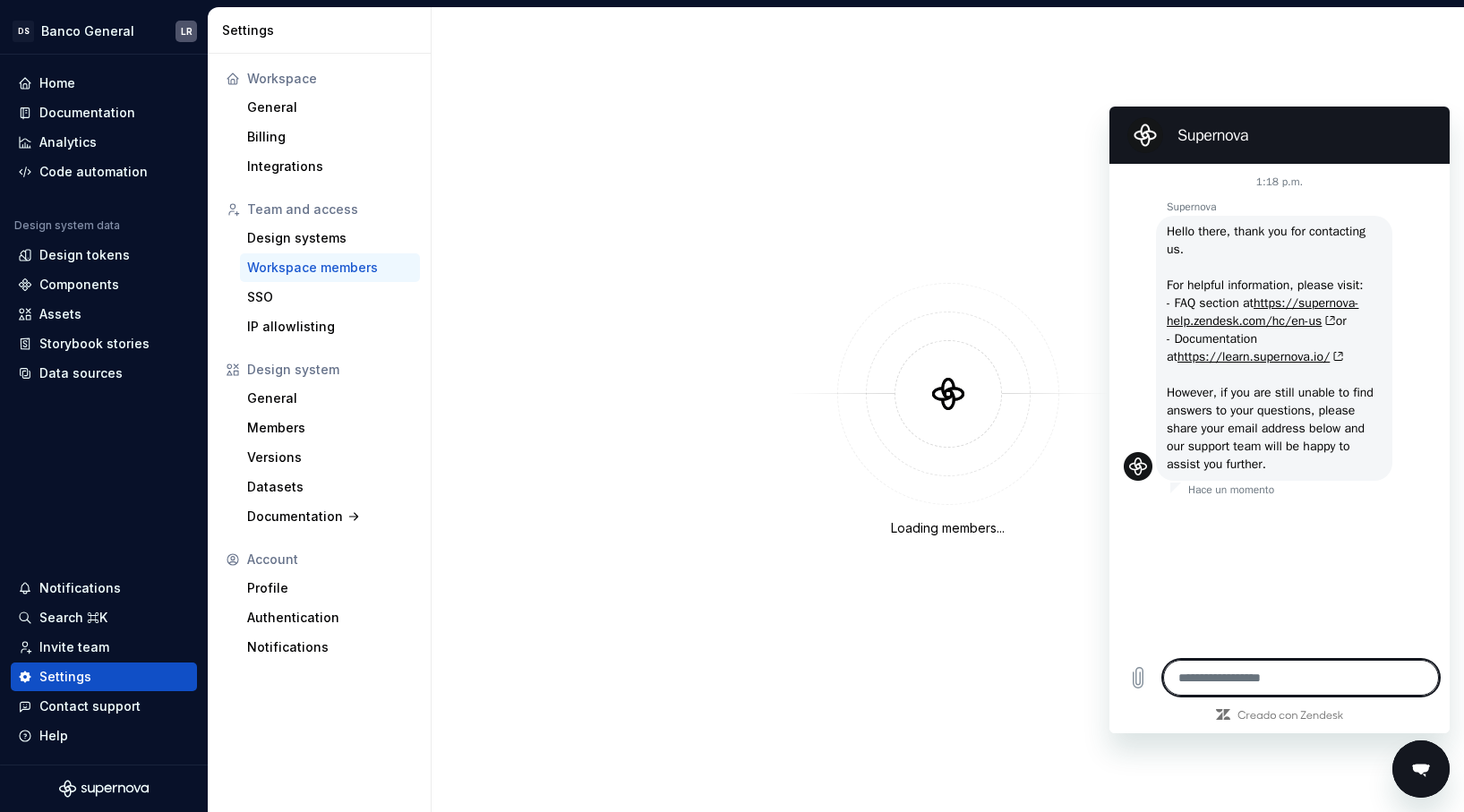 type on "*" 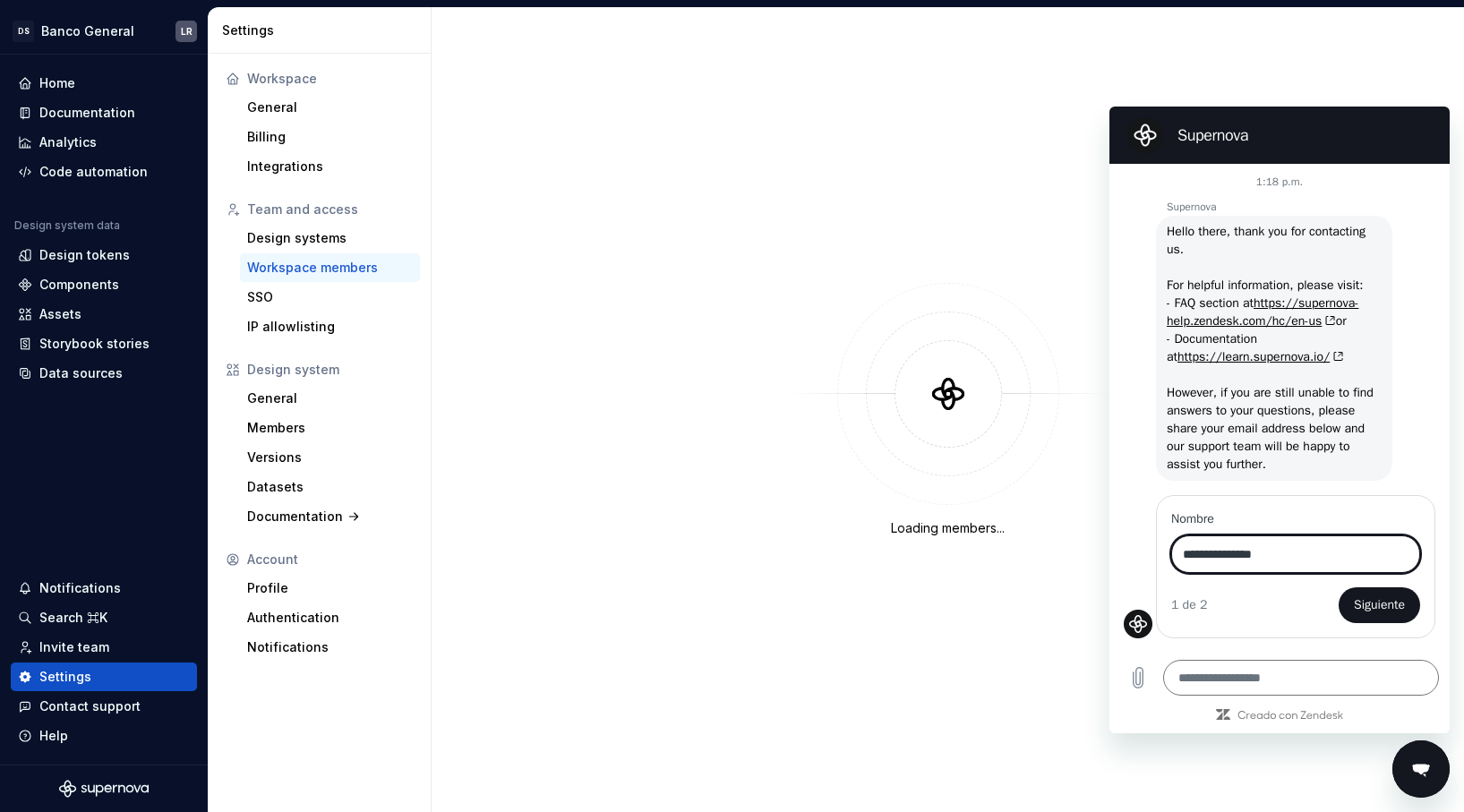 type on "**********" 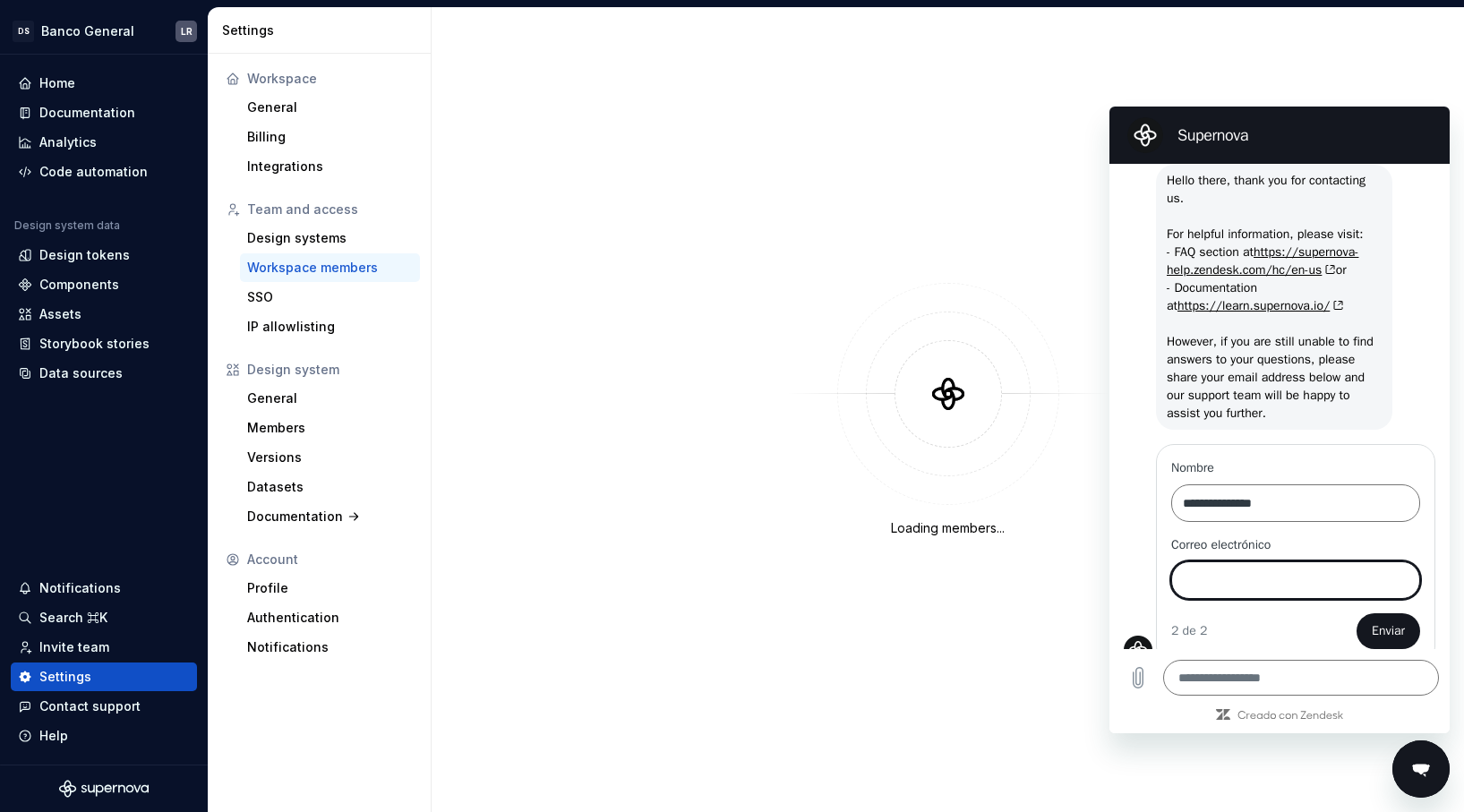scroll, scrollTop: 67, scrollLeft: 0, axis: vertical 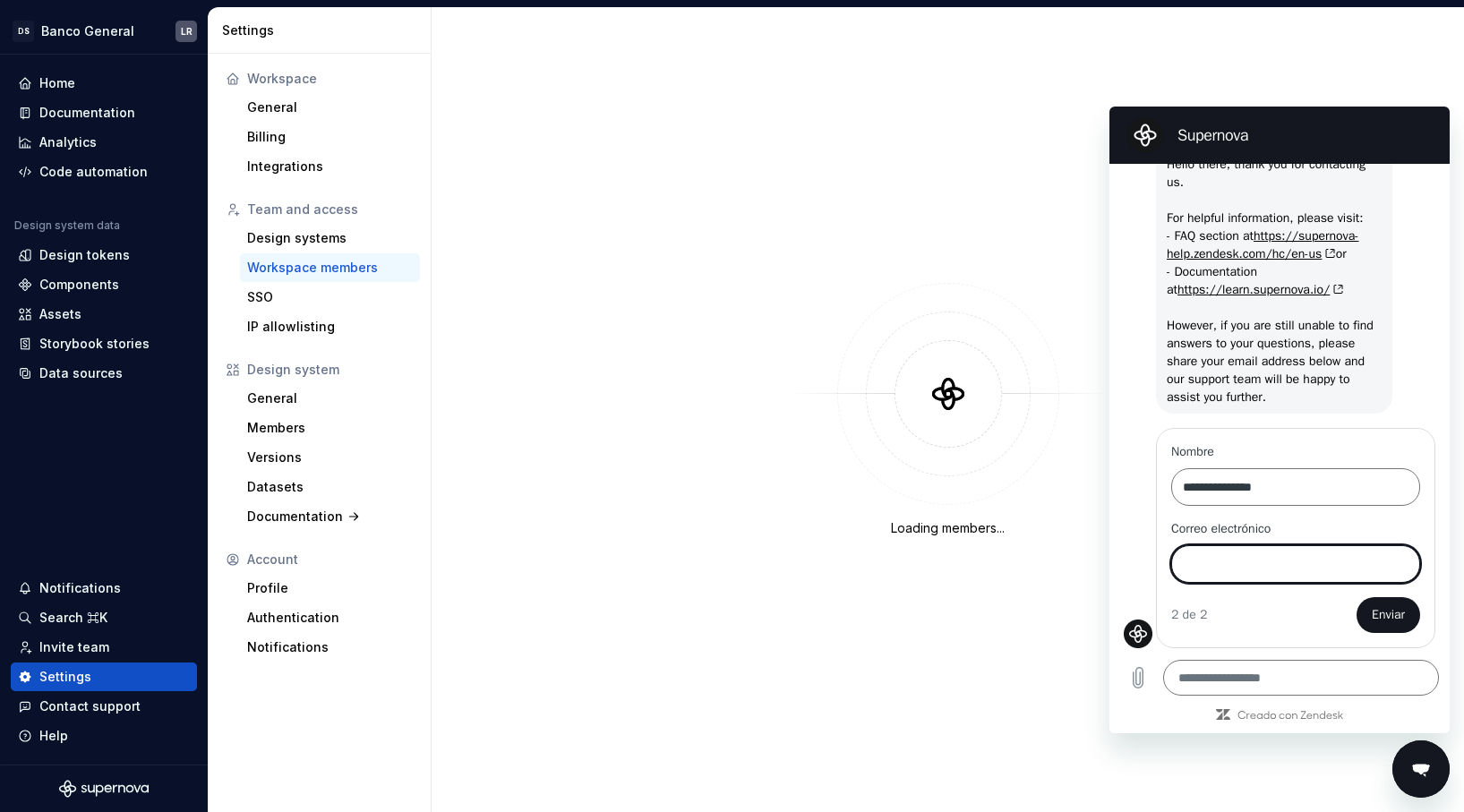 type on "*" 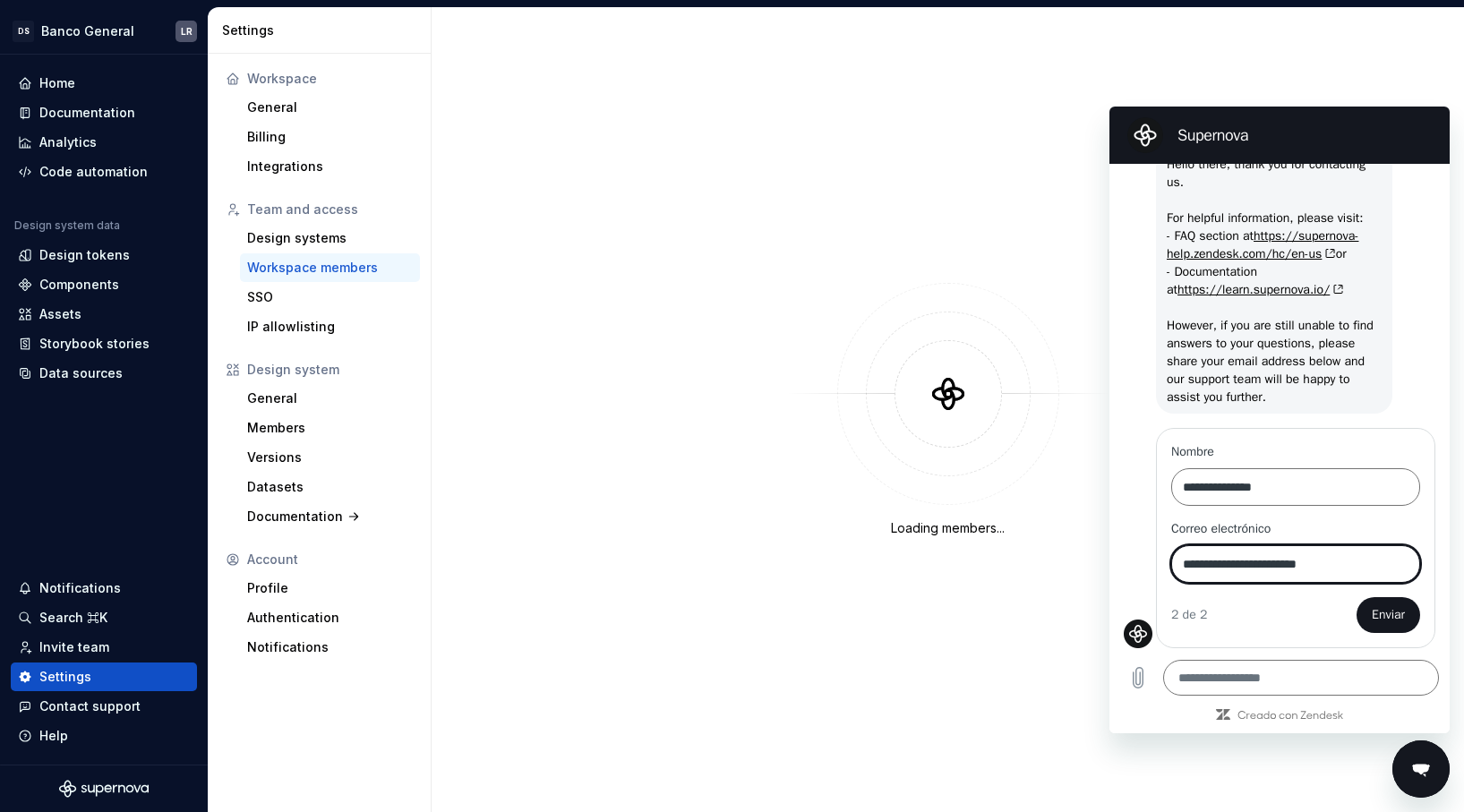 type on "**********" 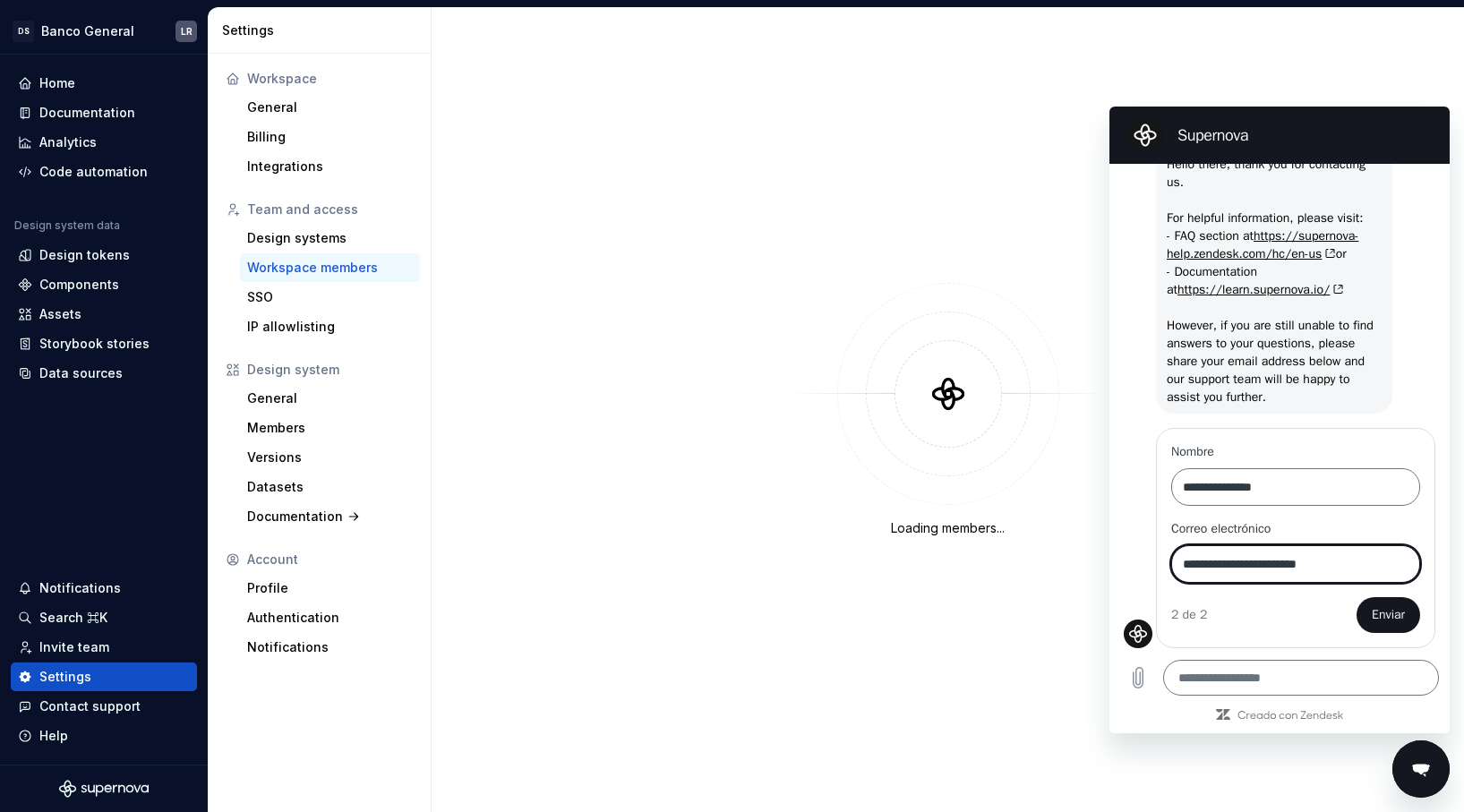 click on "Enviar" at bounding box center (1388, 615) 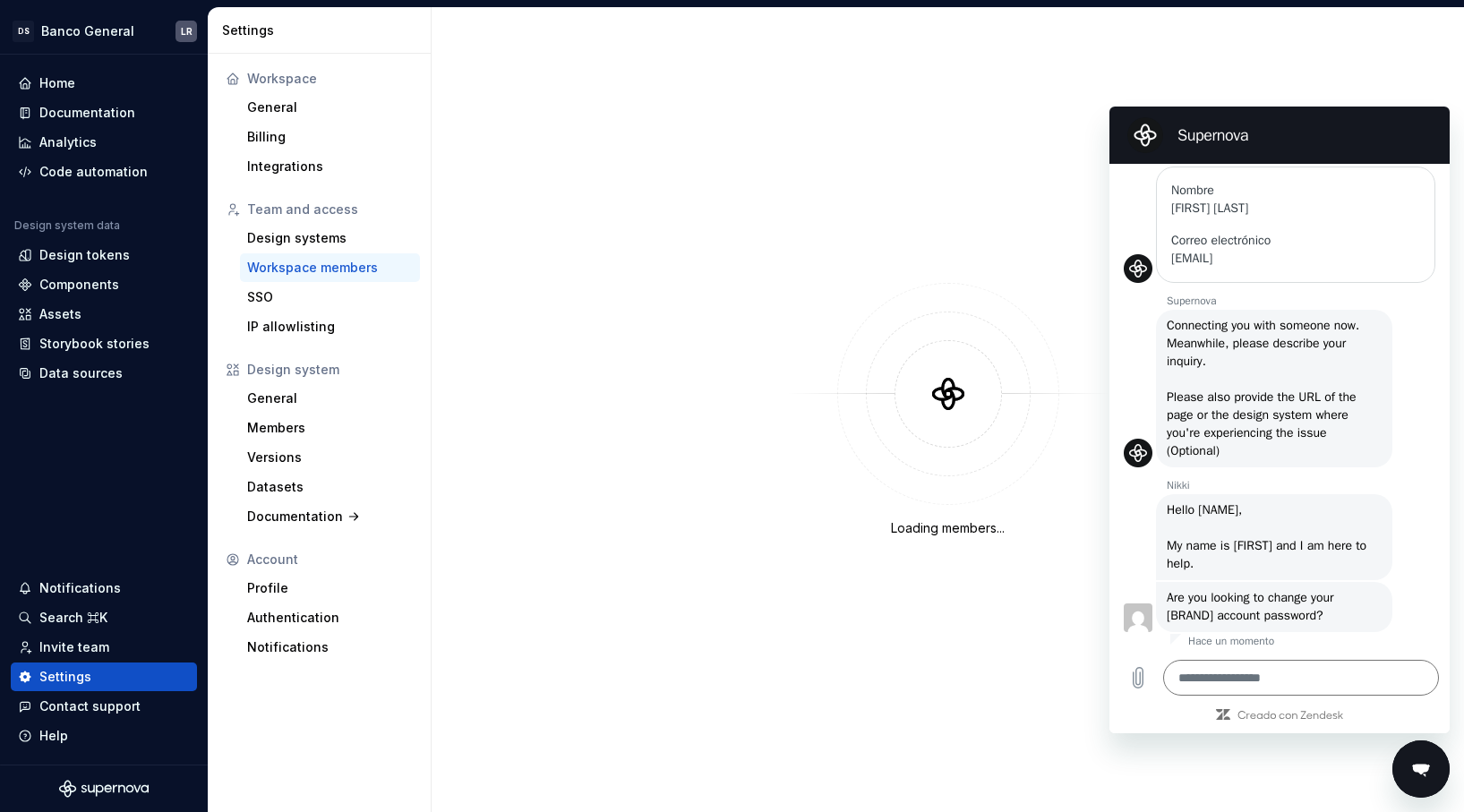 scroll, scrollTop: 346, scrollLeft: 0, axis: vertical 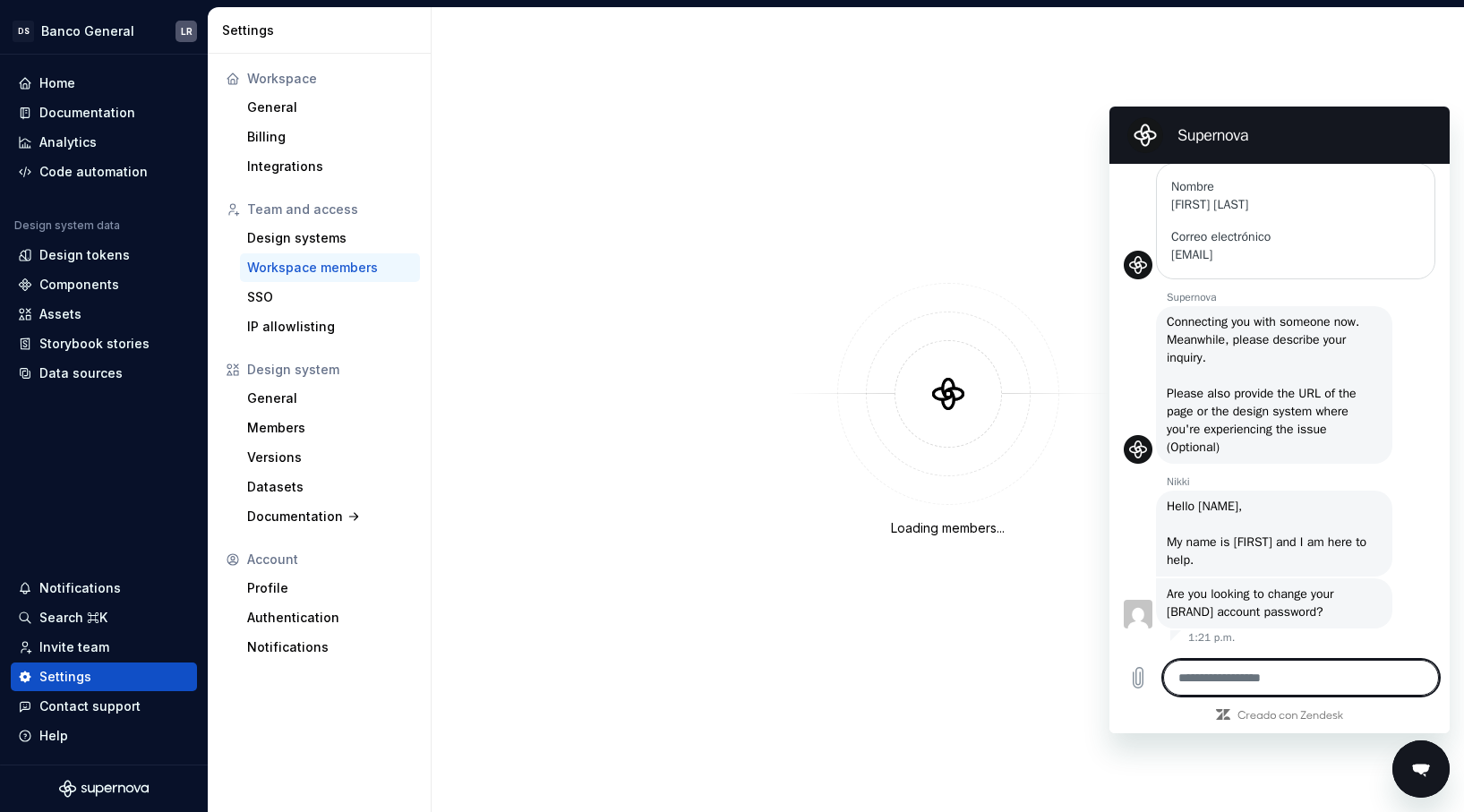 type on "*" 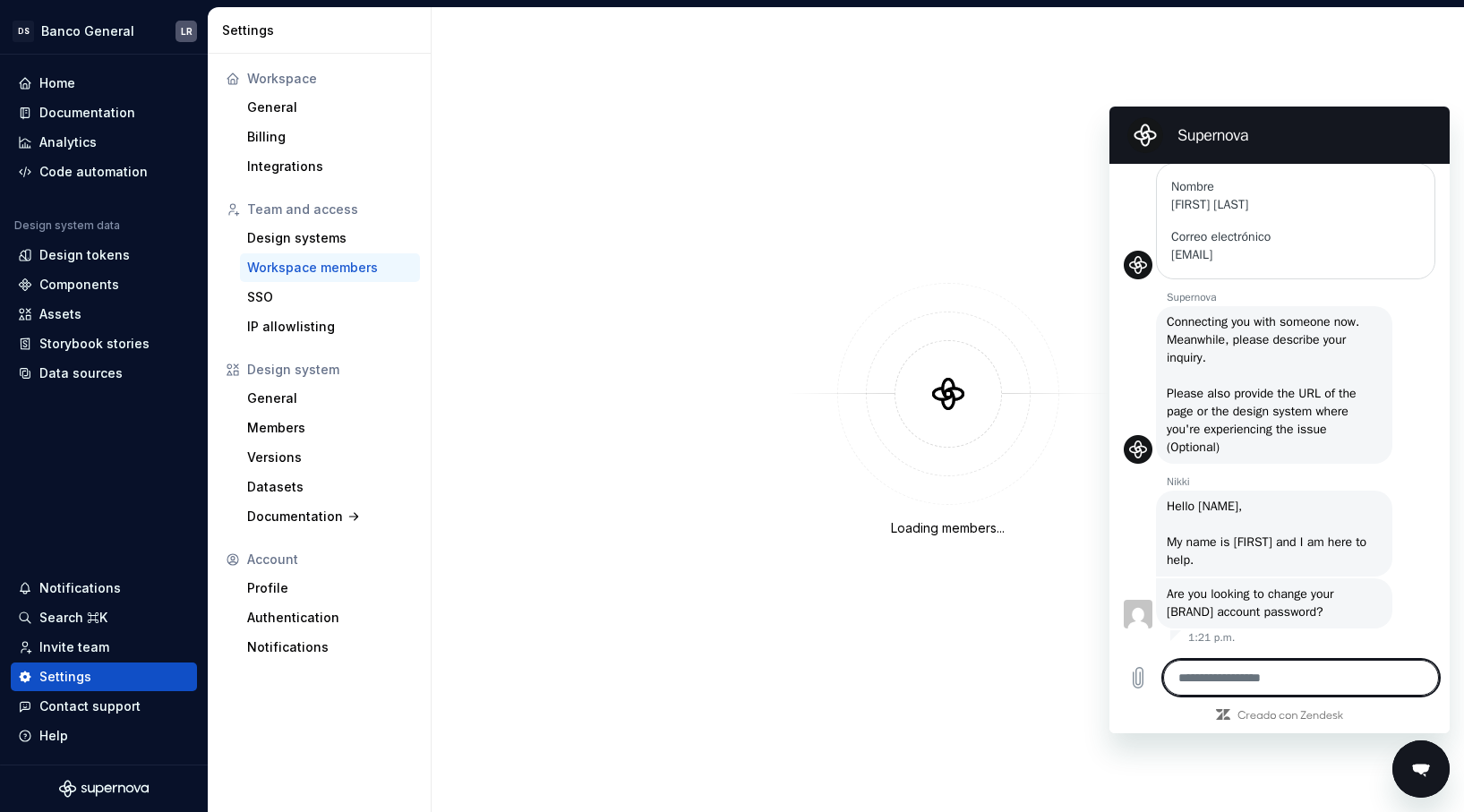 type on "*" 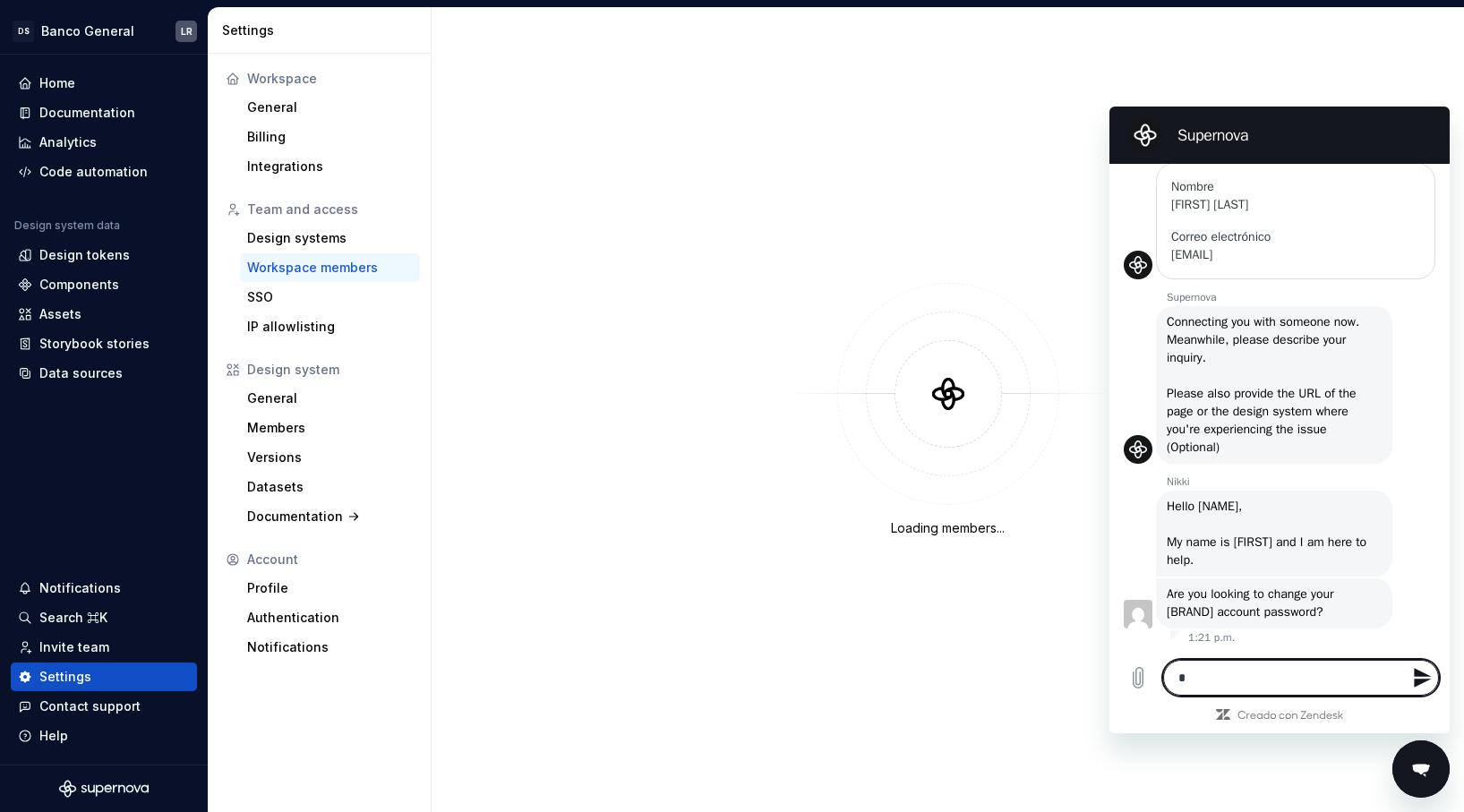 type on "**" 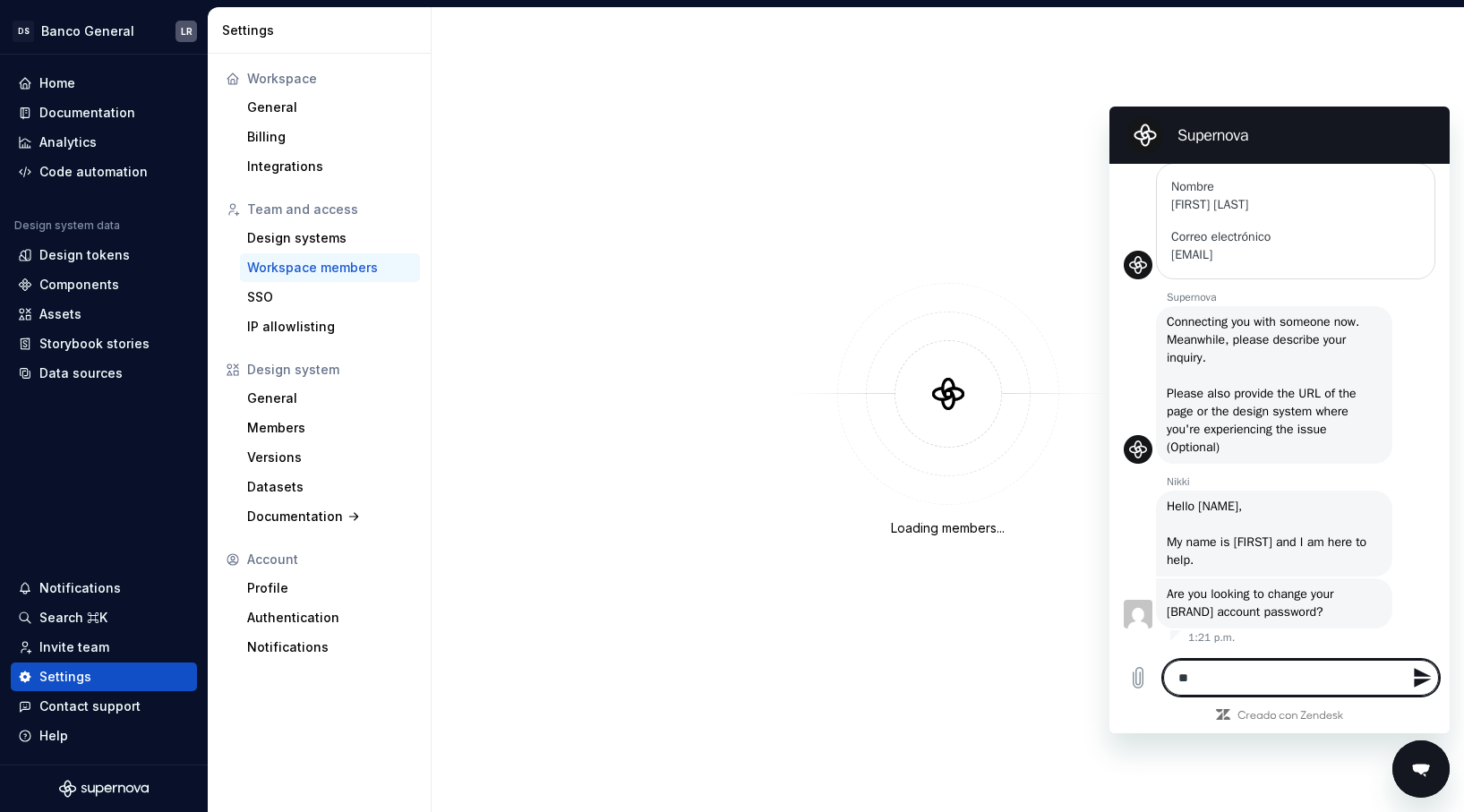 type on "**" 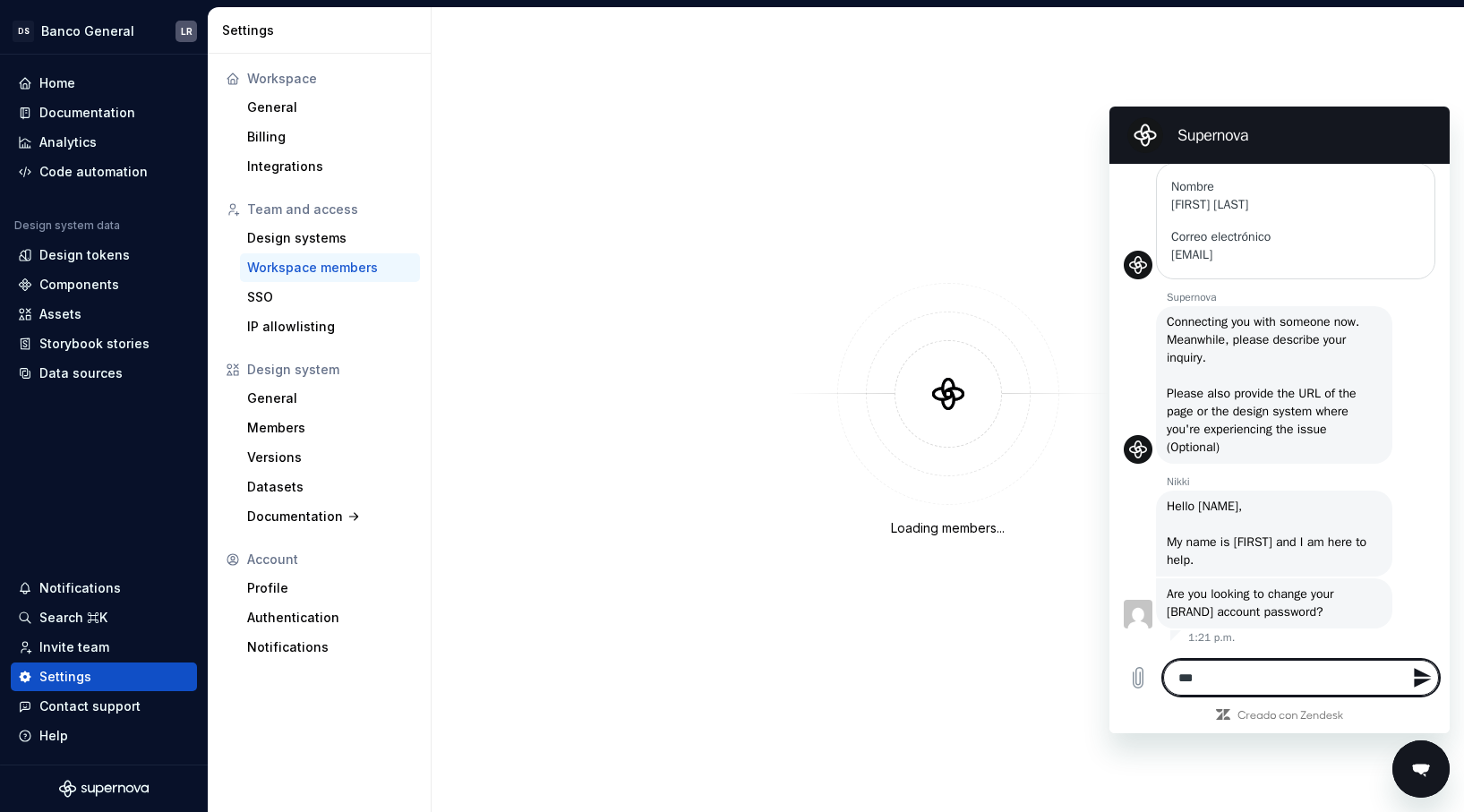 type on "****" 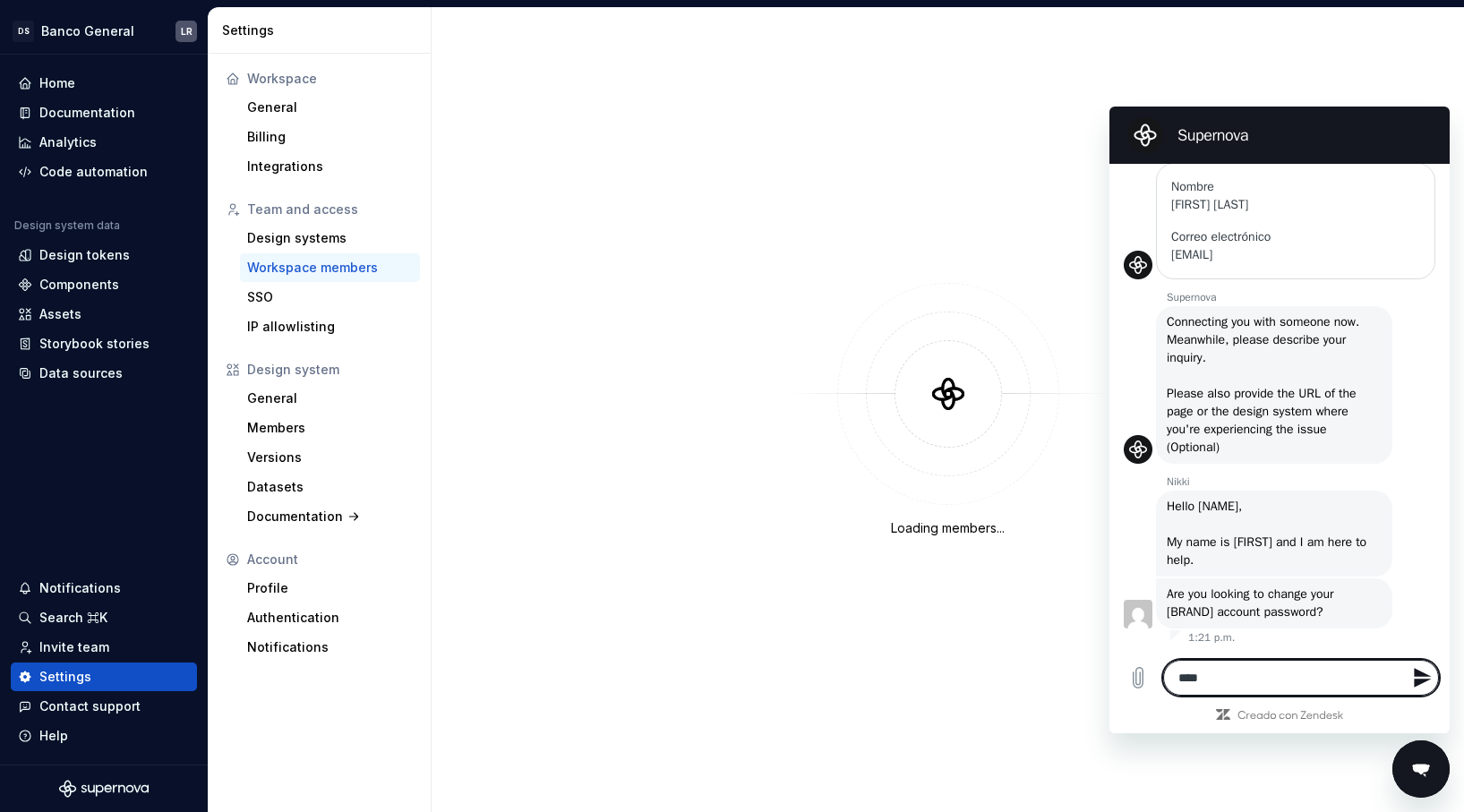 type on "*****" 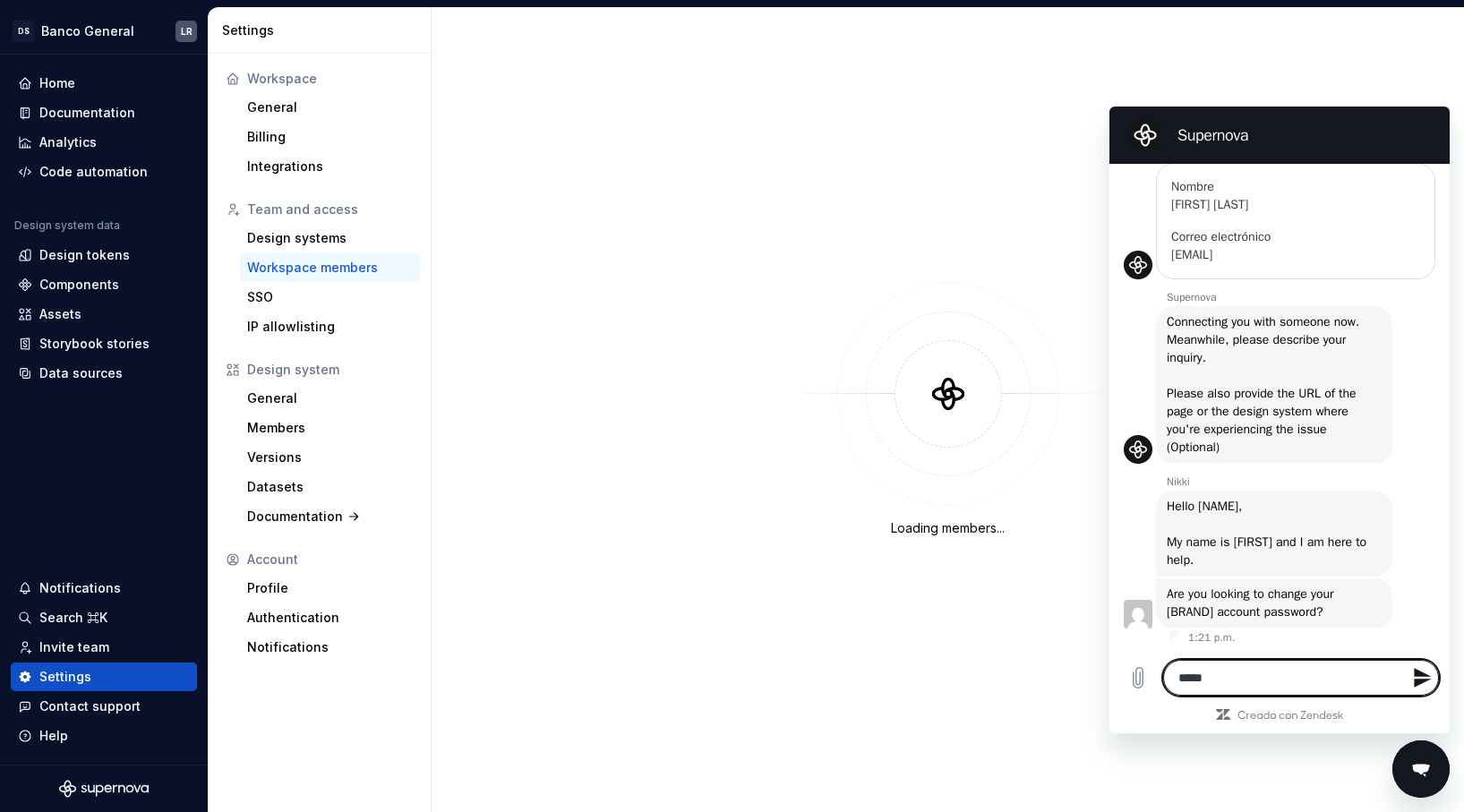 type on "******" 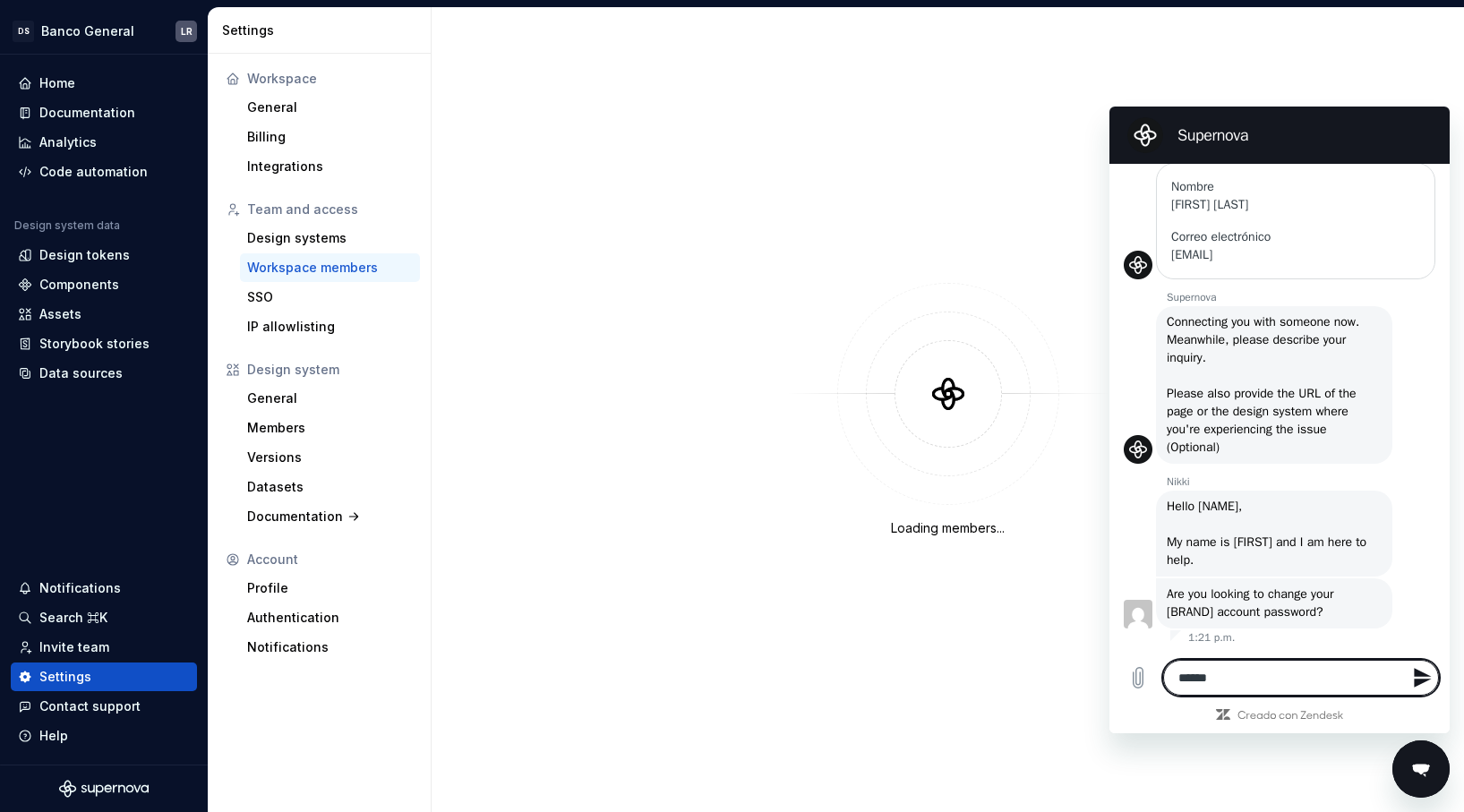 type on "*******" 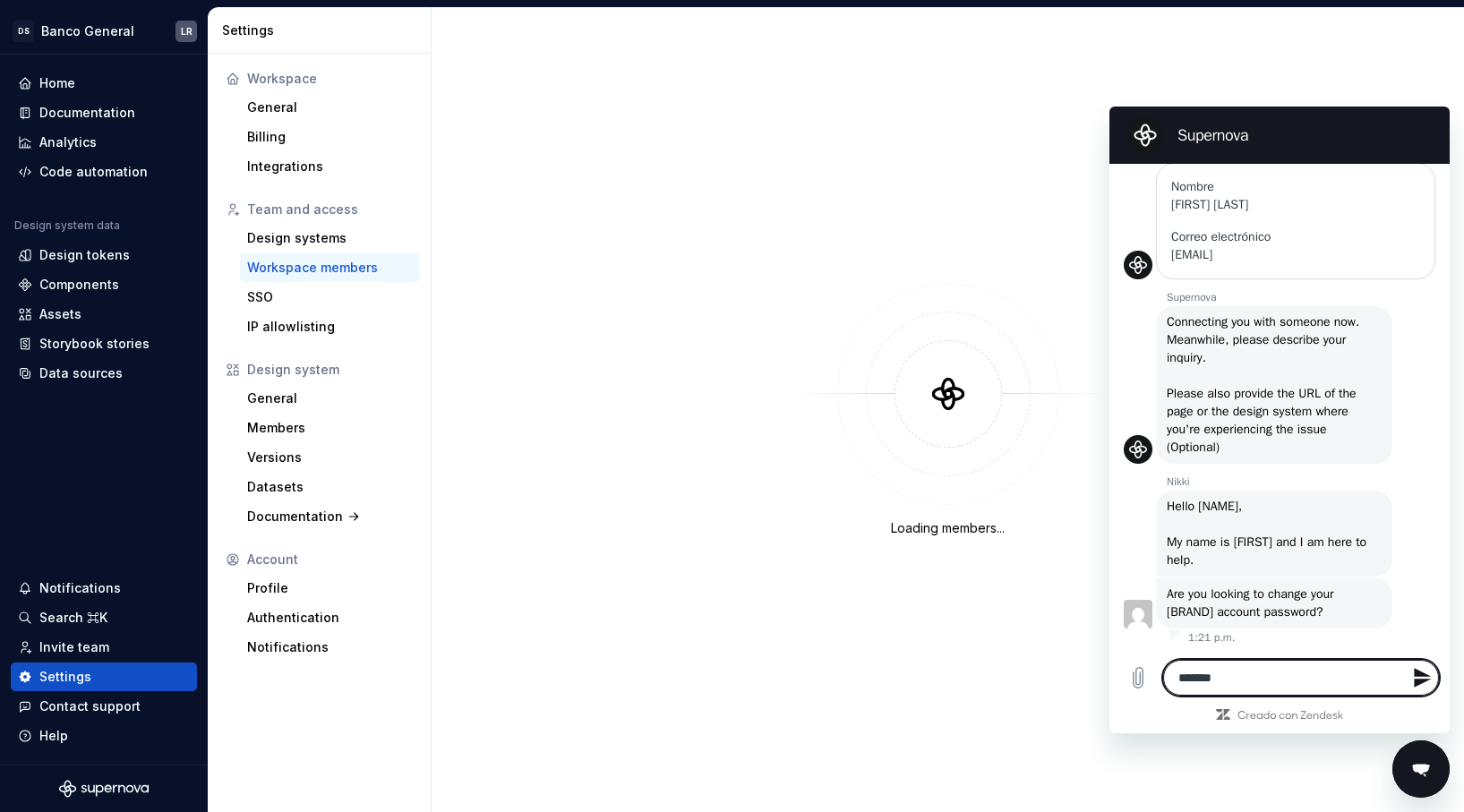 type on "********" 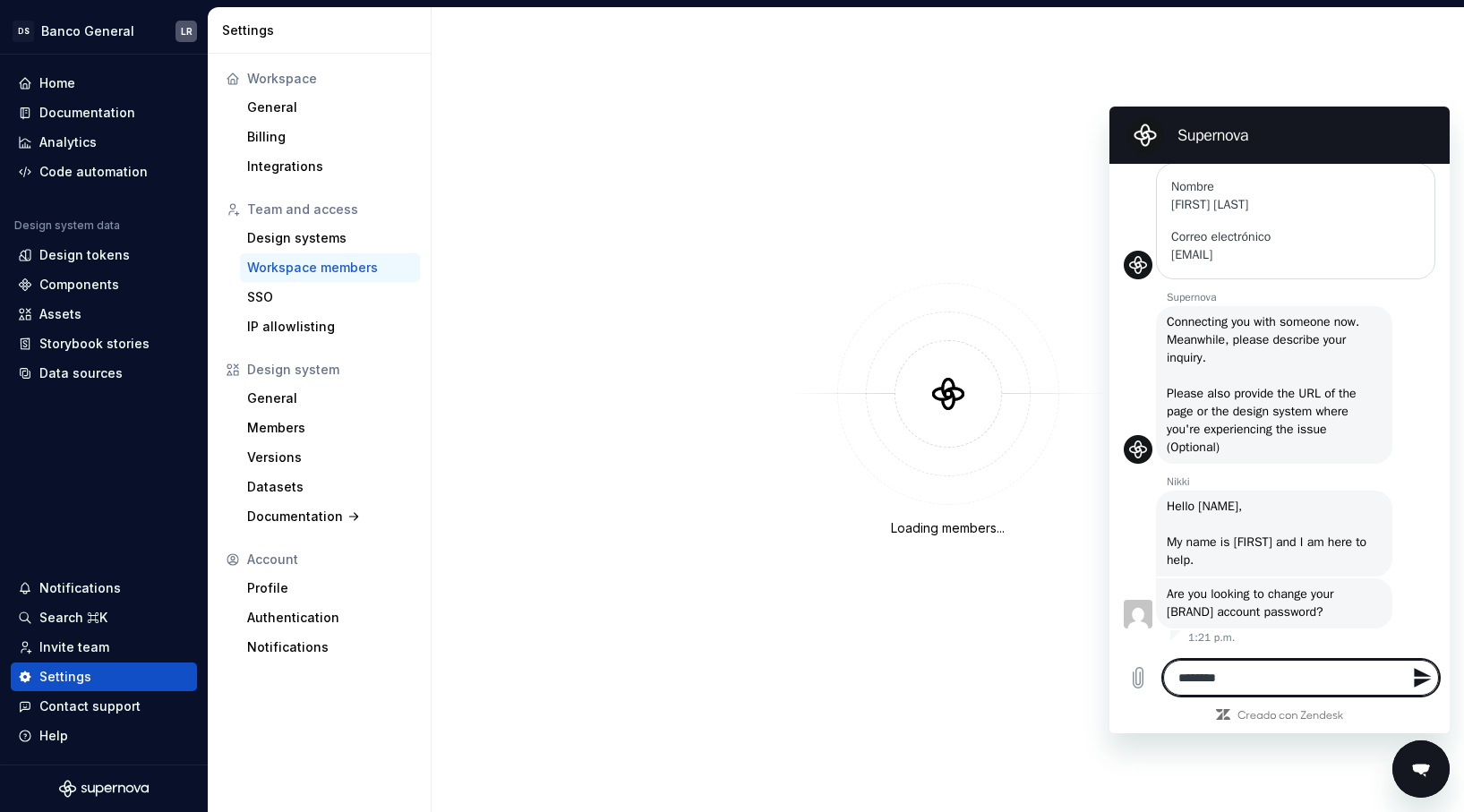 type on "*********" 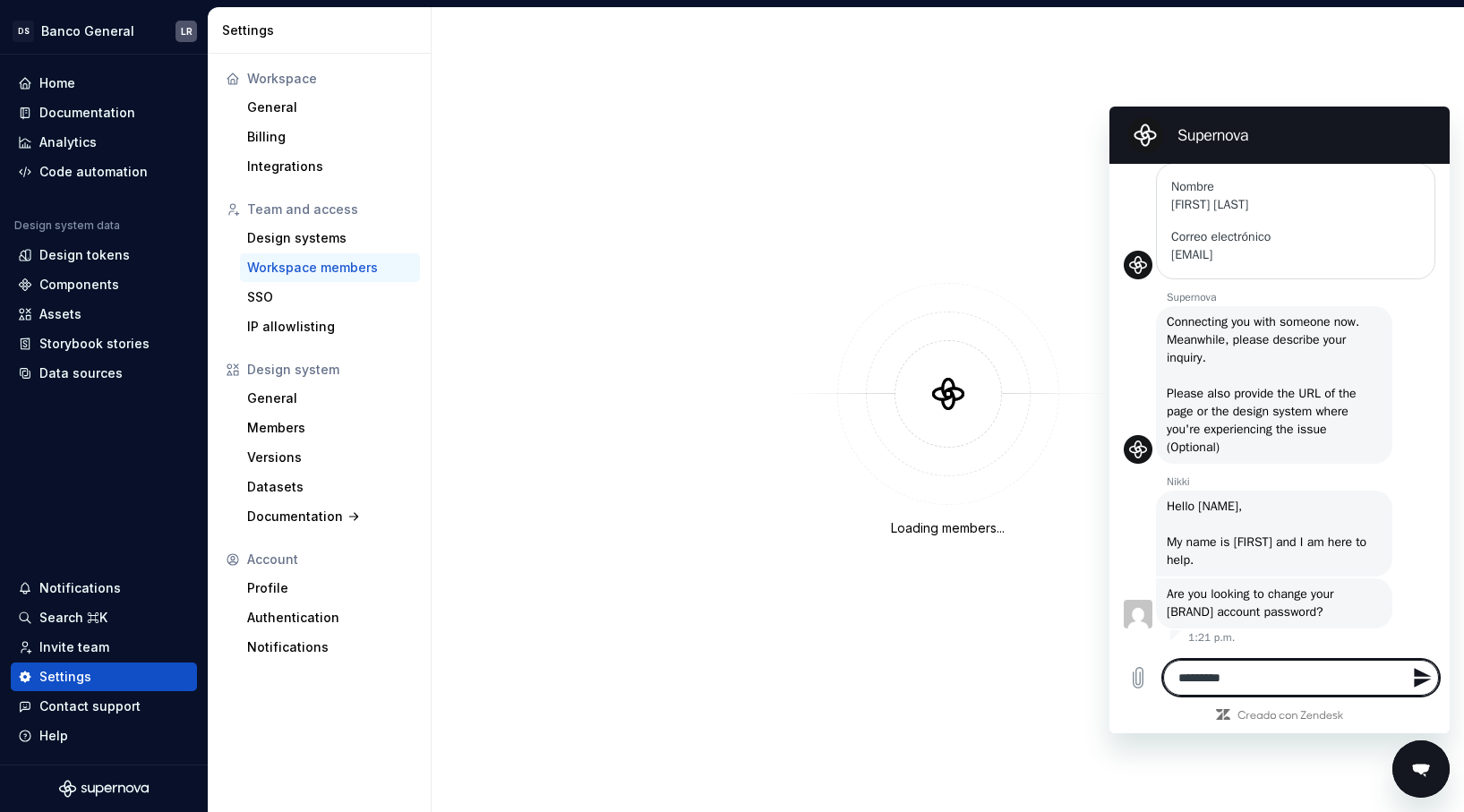 type on "**********" 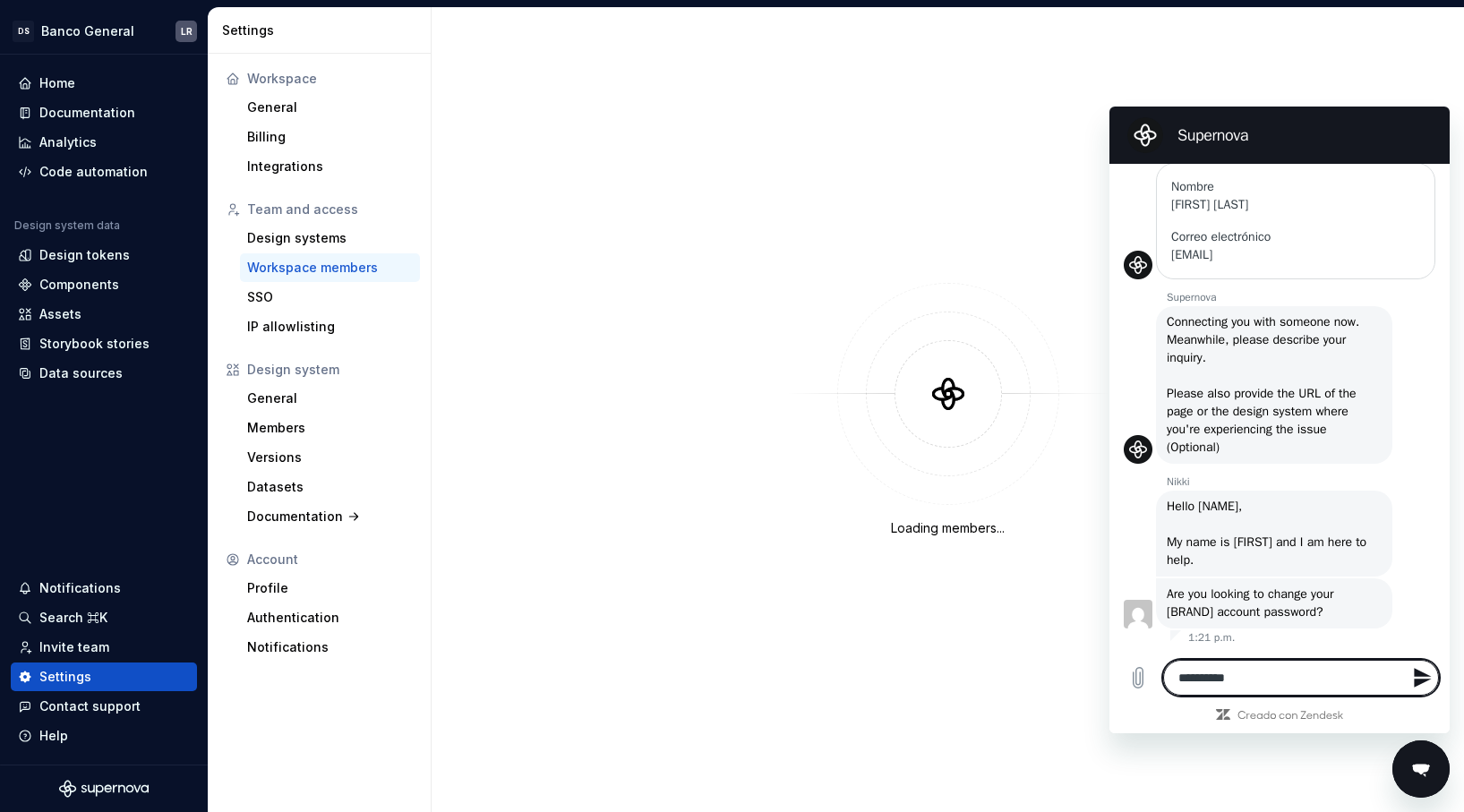 type on "**********" 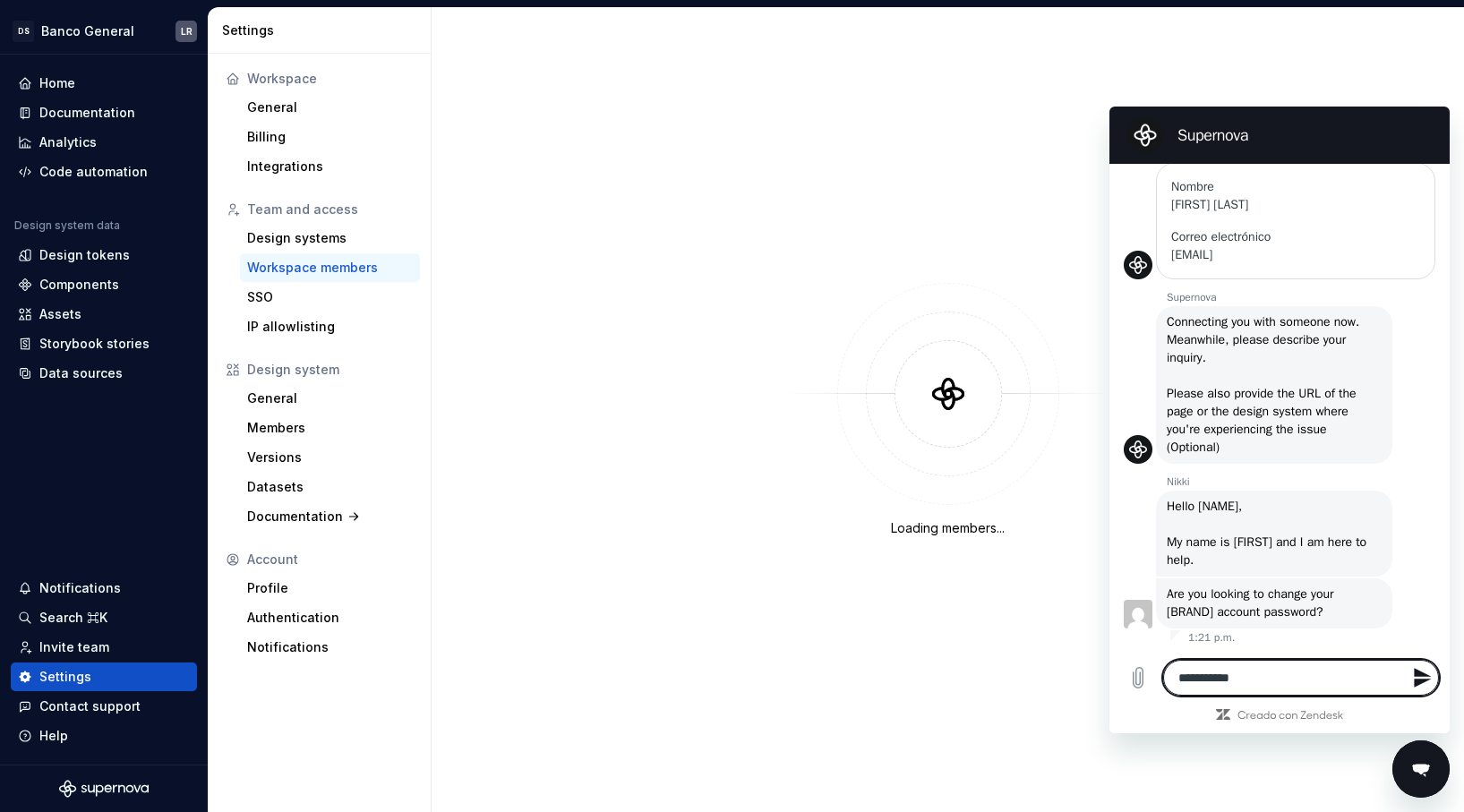 type on "**********" 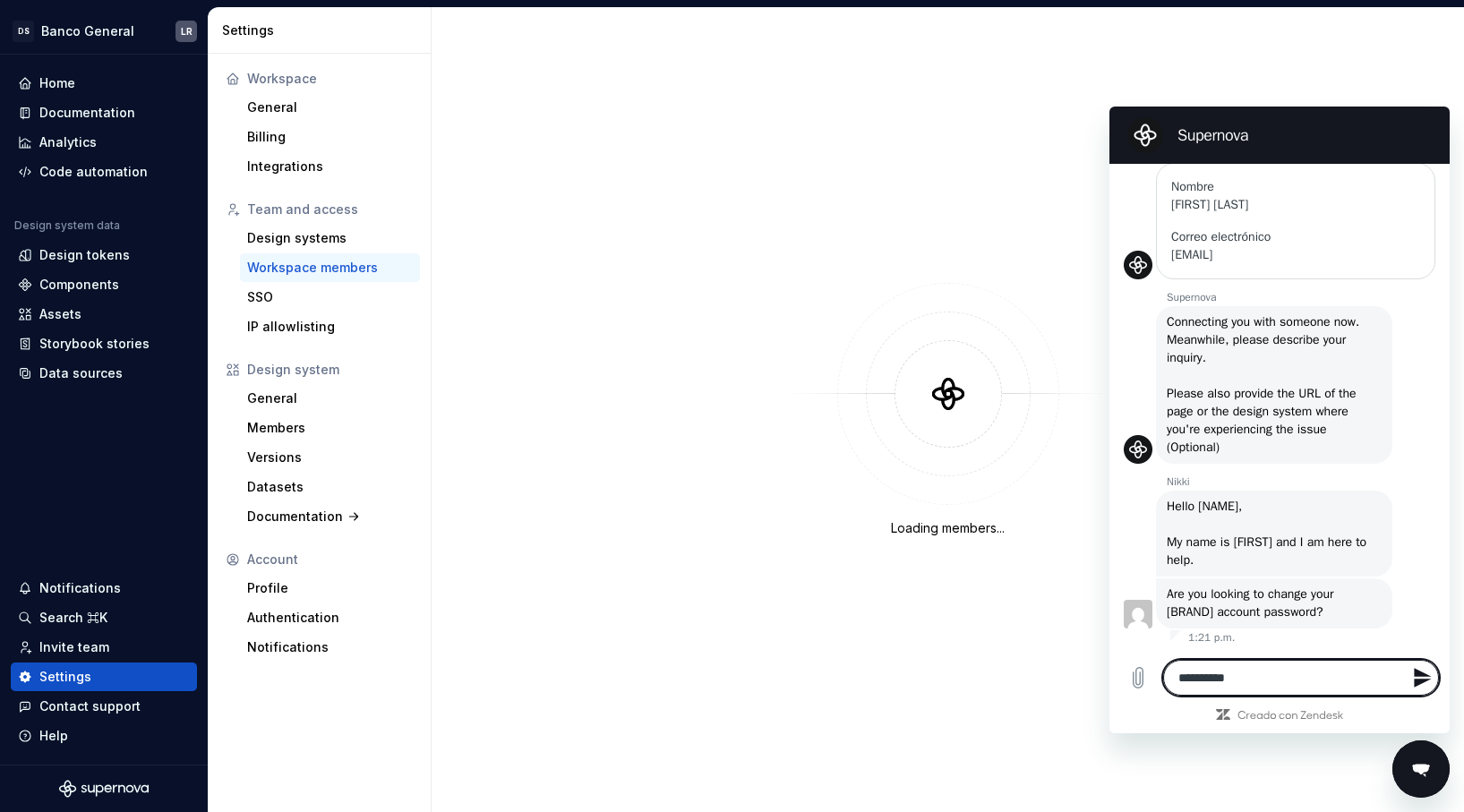 type 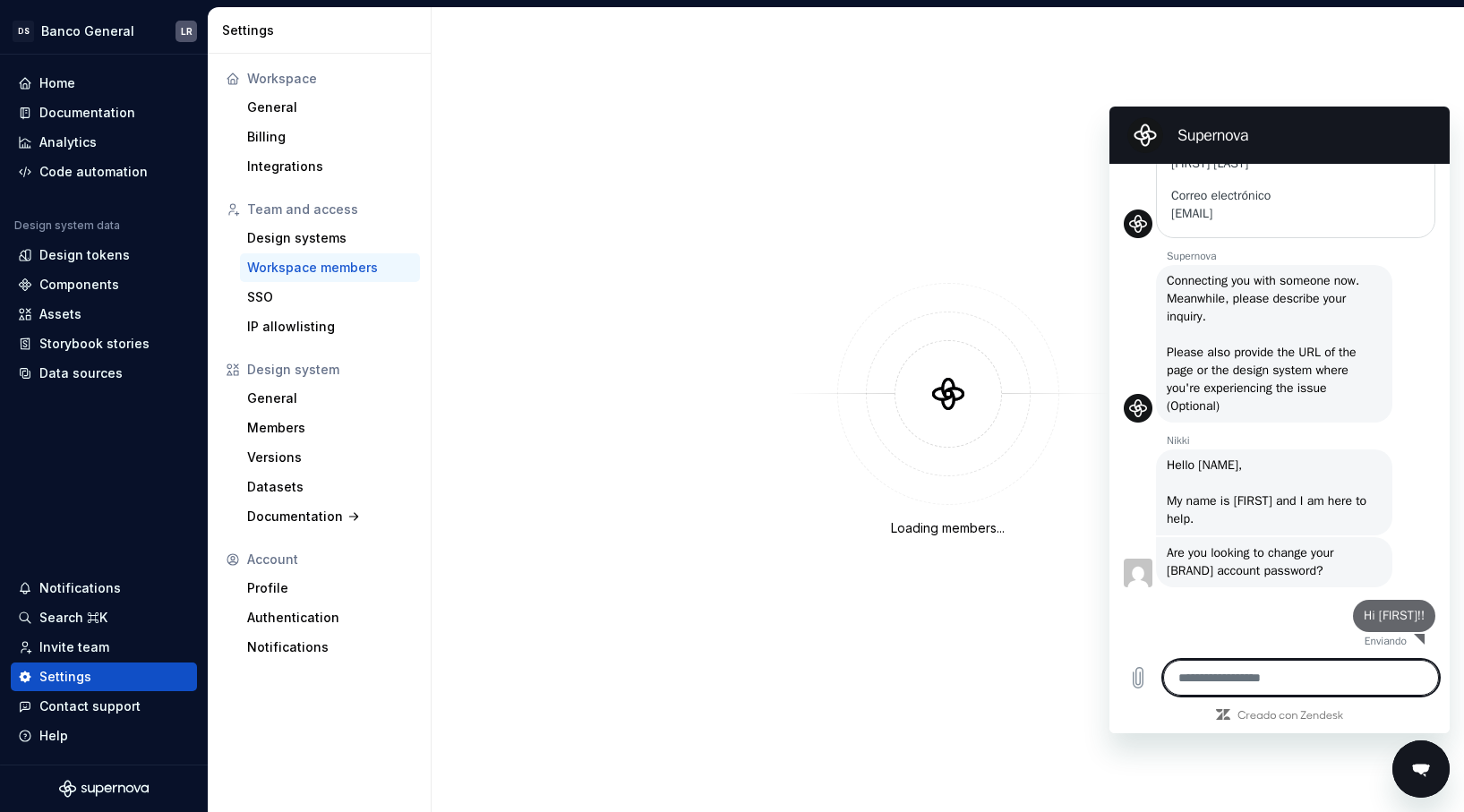 type on "*" 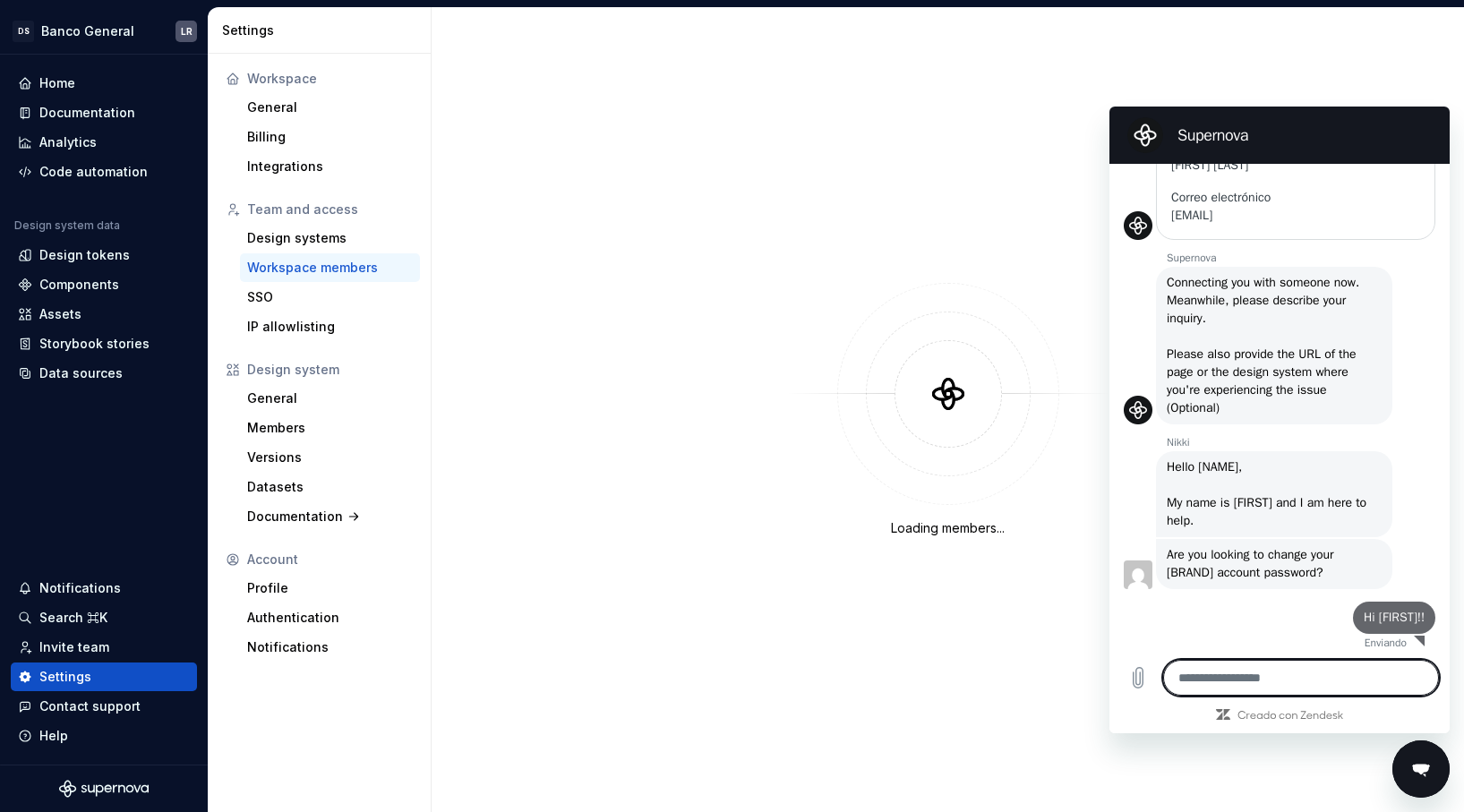 paste on "**********" 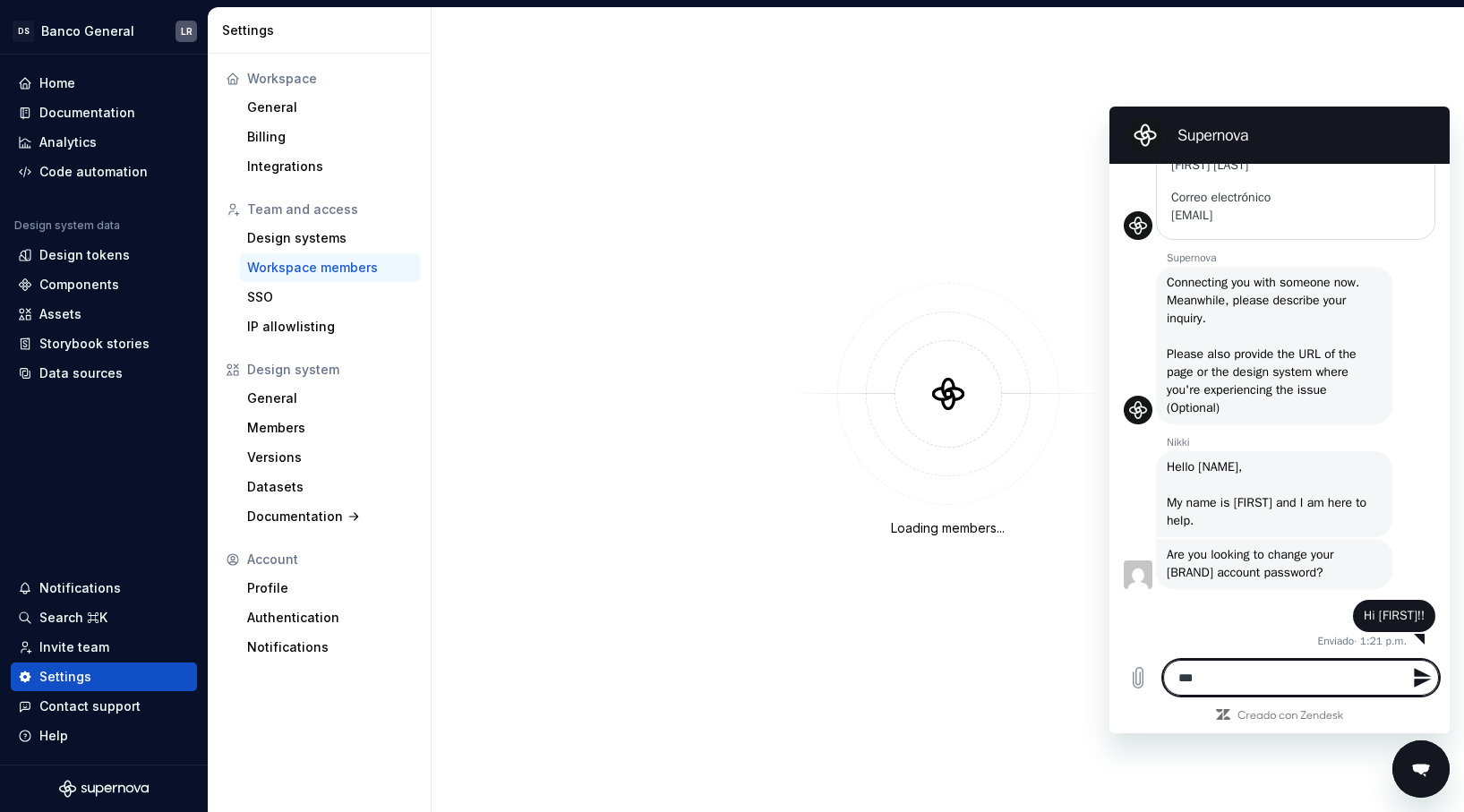 scroll, scrollTop: 119, scrollLeft: 0, axis: vertical 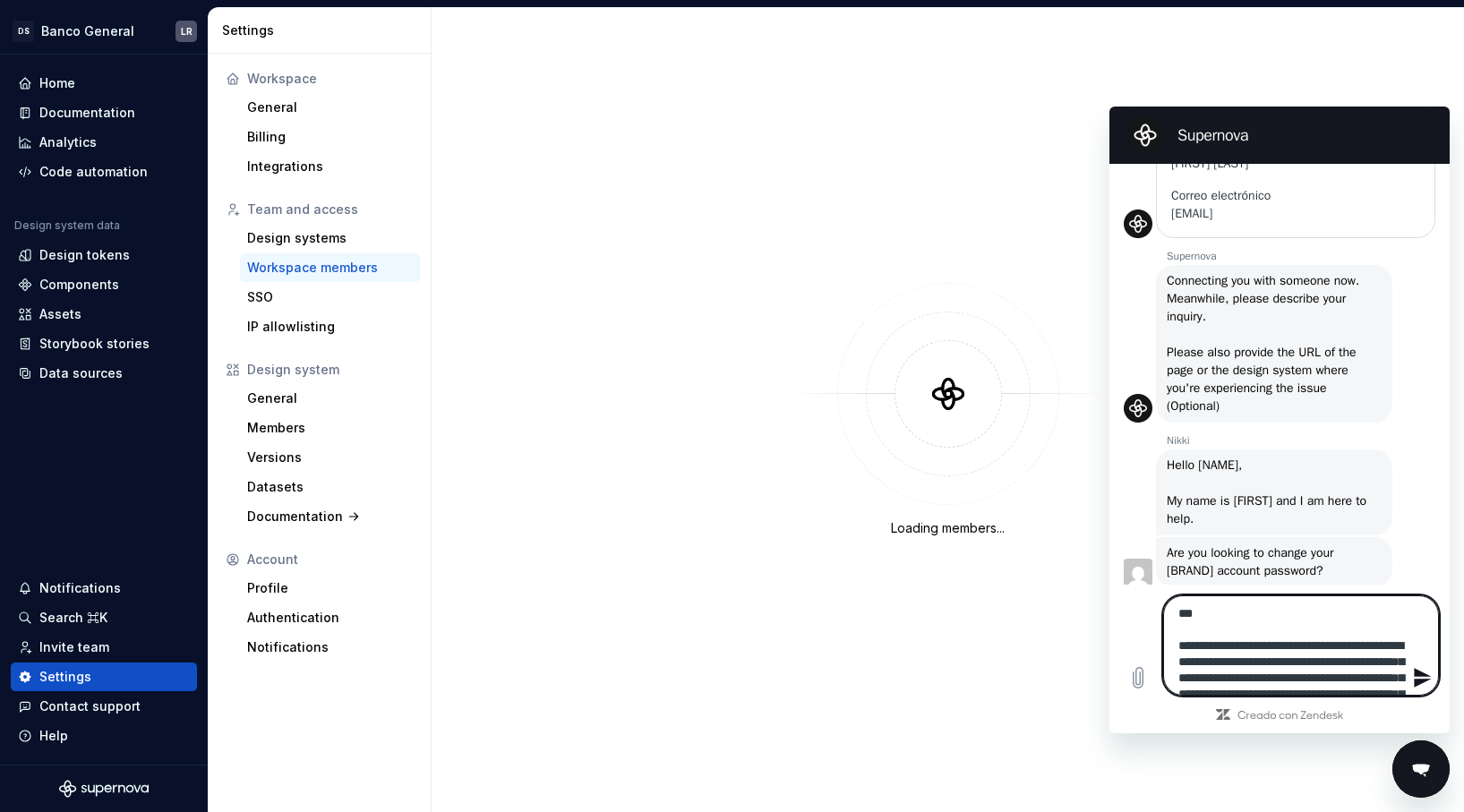 drag, startPoint x: 1173, startPoint y: 644, endPoint x: 1167, endPoint y: 591, distance: 53.338541 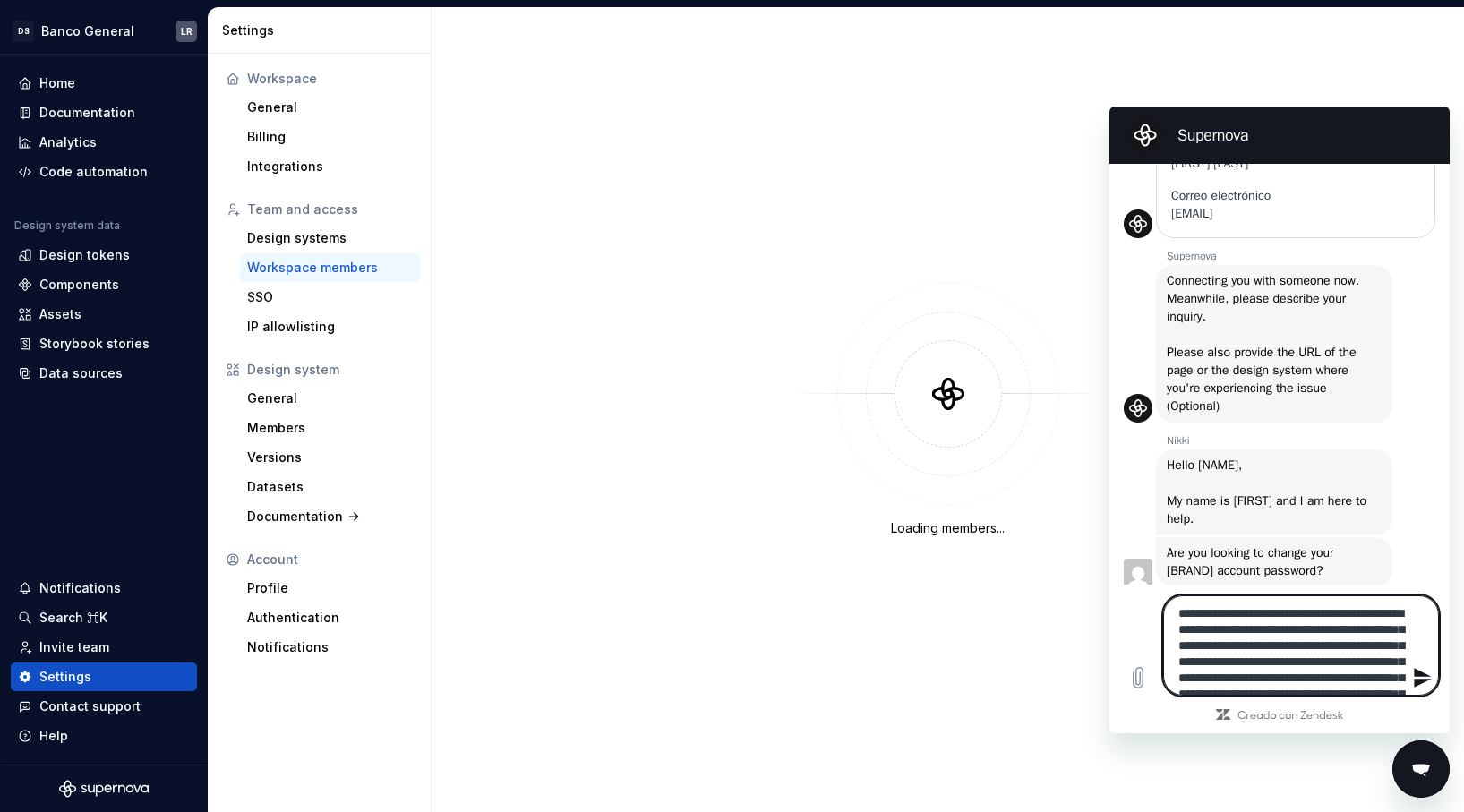 type 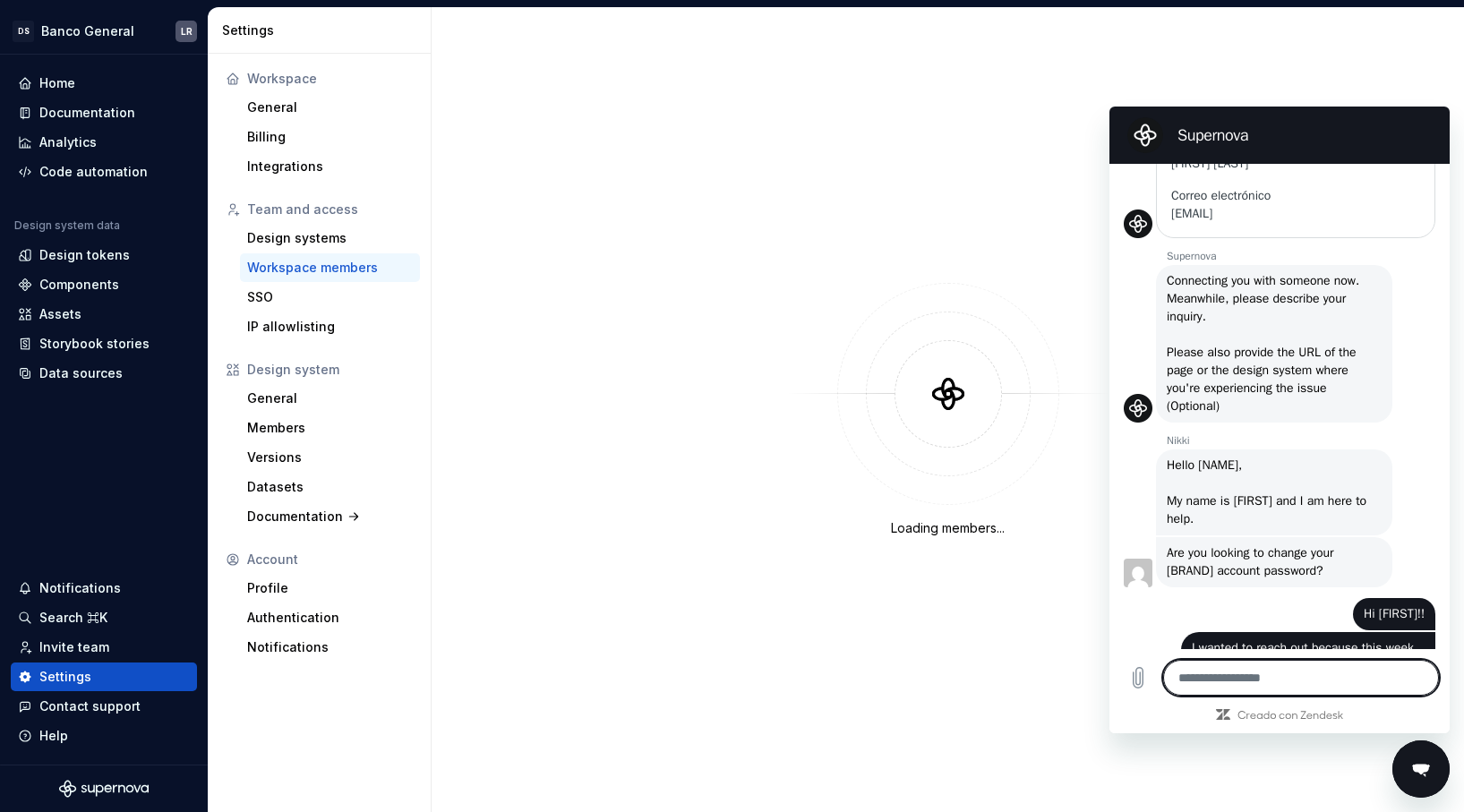 scroll, scrollTop: 603, scrollLeft: 0, axis: vertical 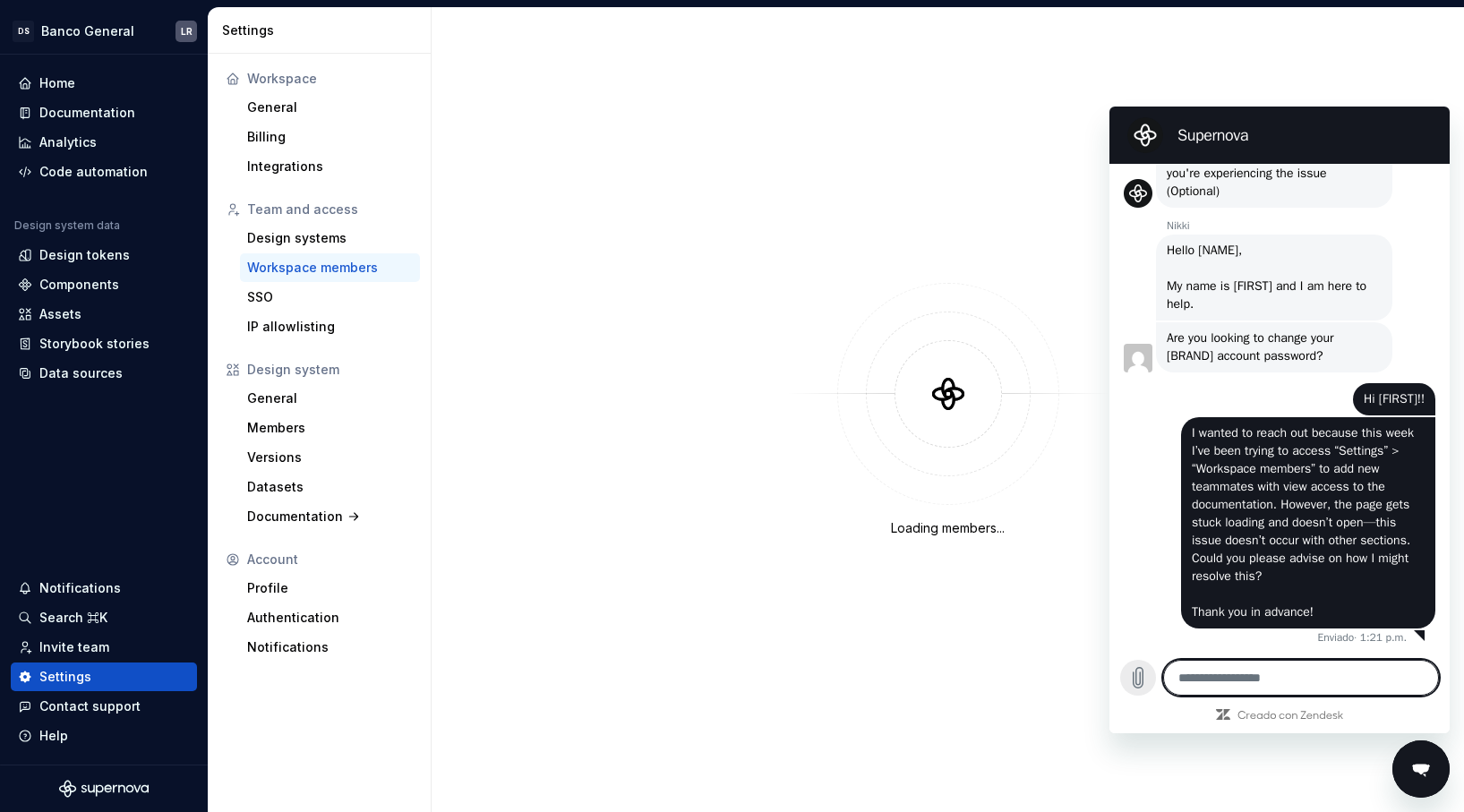 click 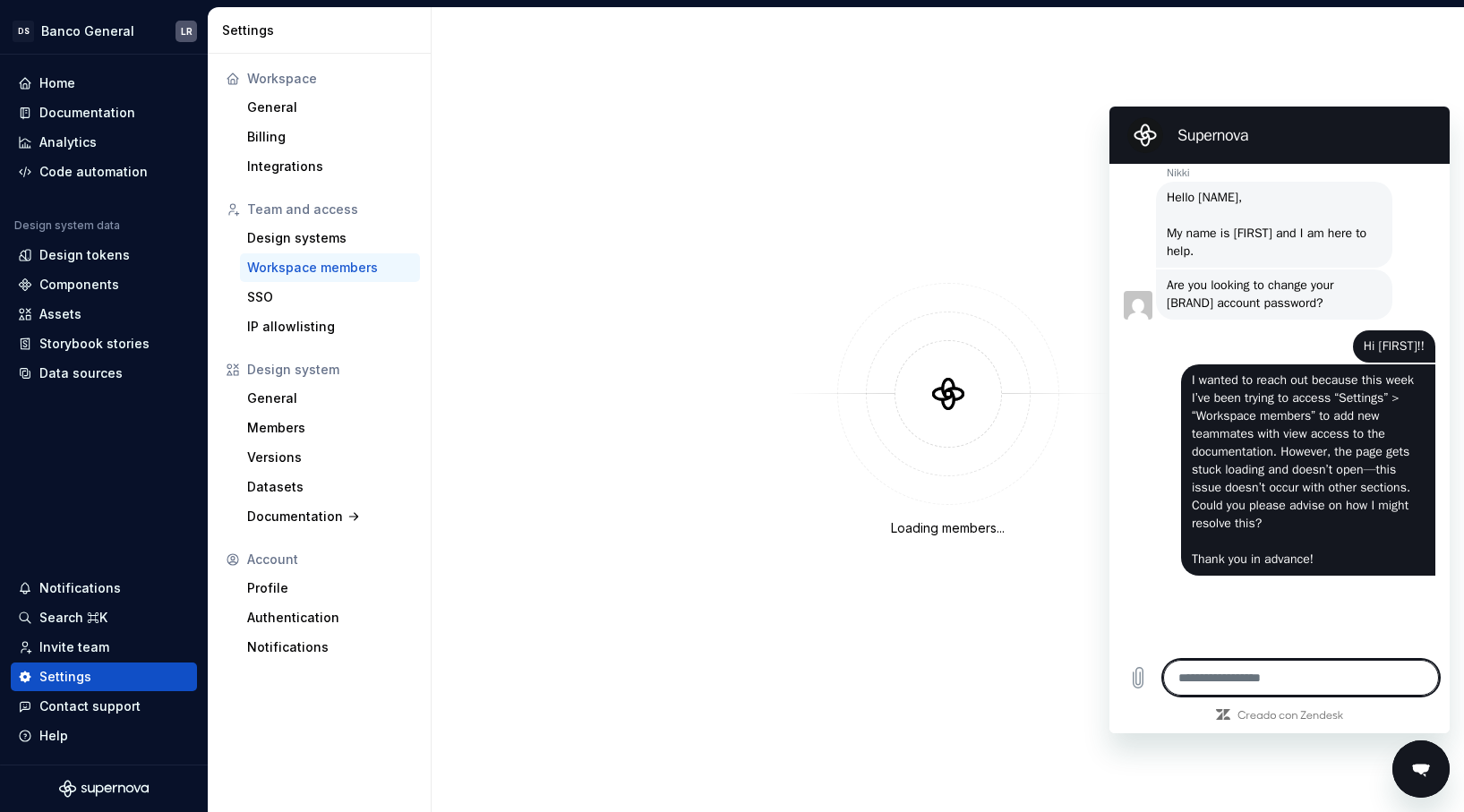 scroll, scrollTop: 735, scrollLeft: 0, axis: vertical 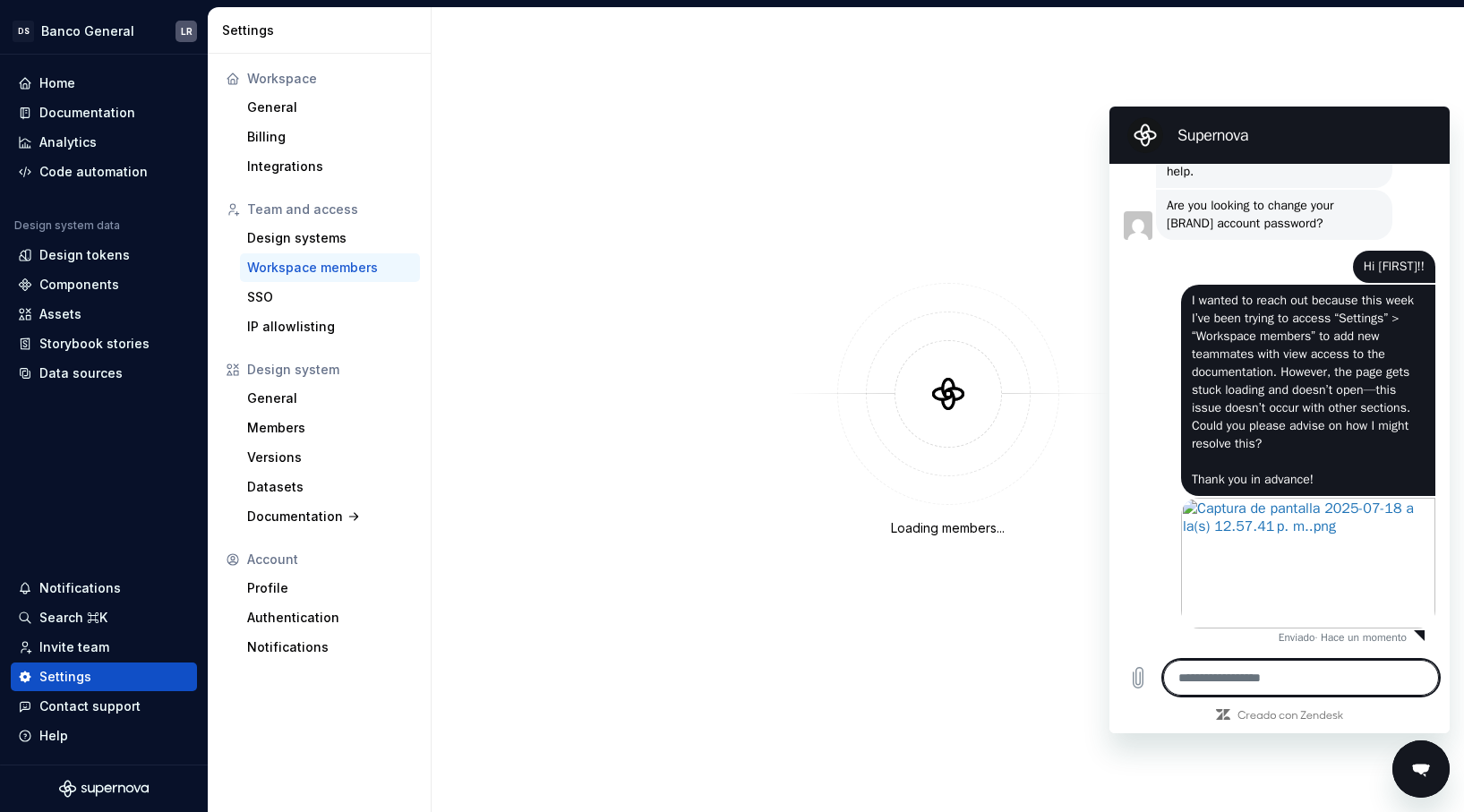 click on "dice:  I wanted to reach out because this week I’ve been trying to access “Settings” > “Workspace members” to add new teammates with view access to the documentation. However, the page gets stuck loading and doesn’t open—this issue doesn’t occur with other sections. Could you please advise on how I might resolve this?
Thank you in advance!" at bounding box center [1272, 389] 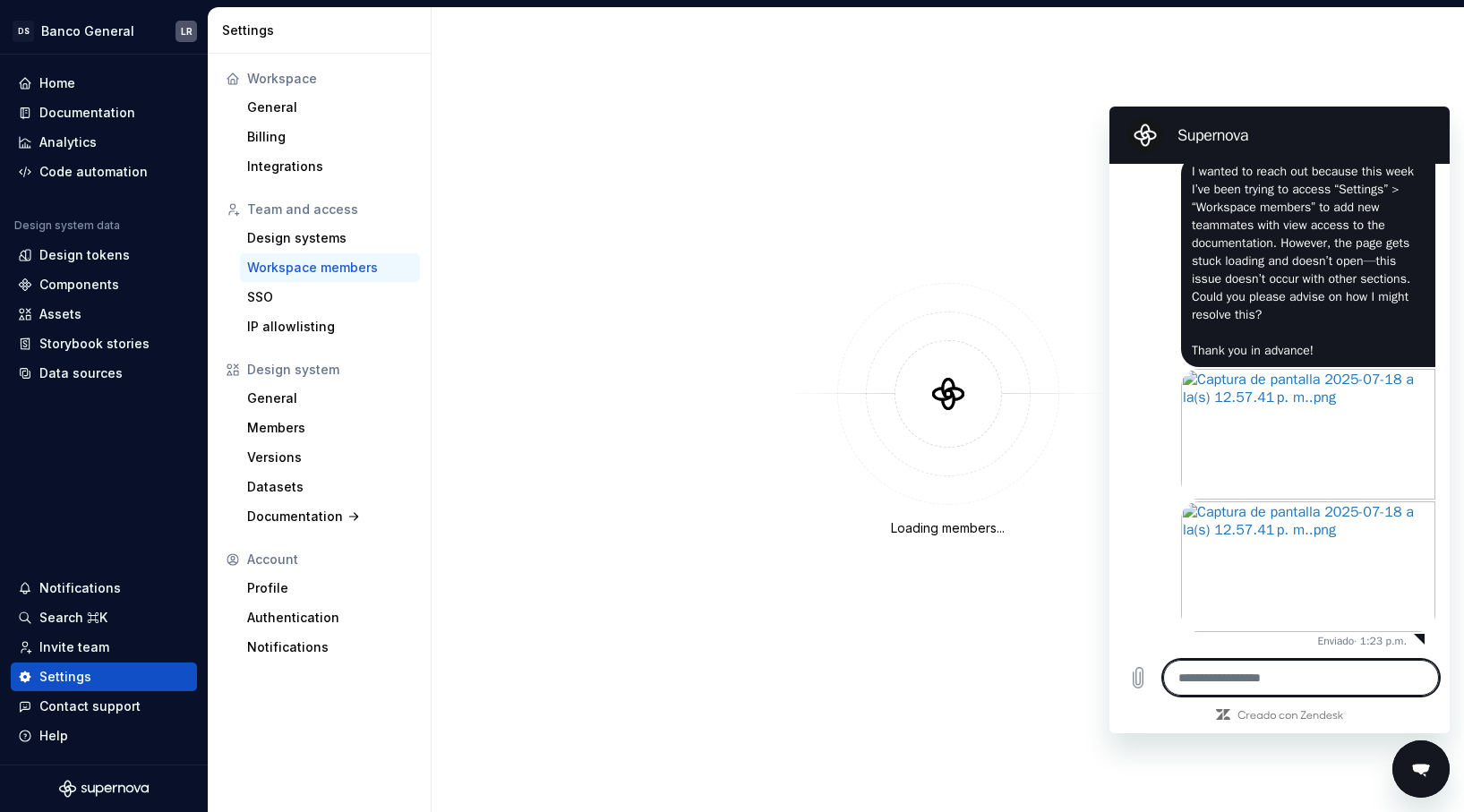 scroll, scrollTop: 868, scrollLeft: 0, axis: vertical 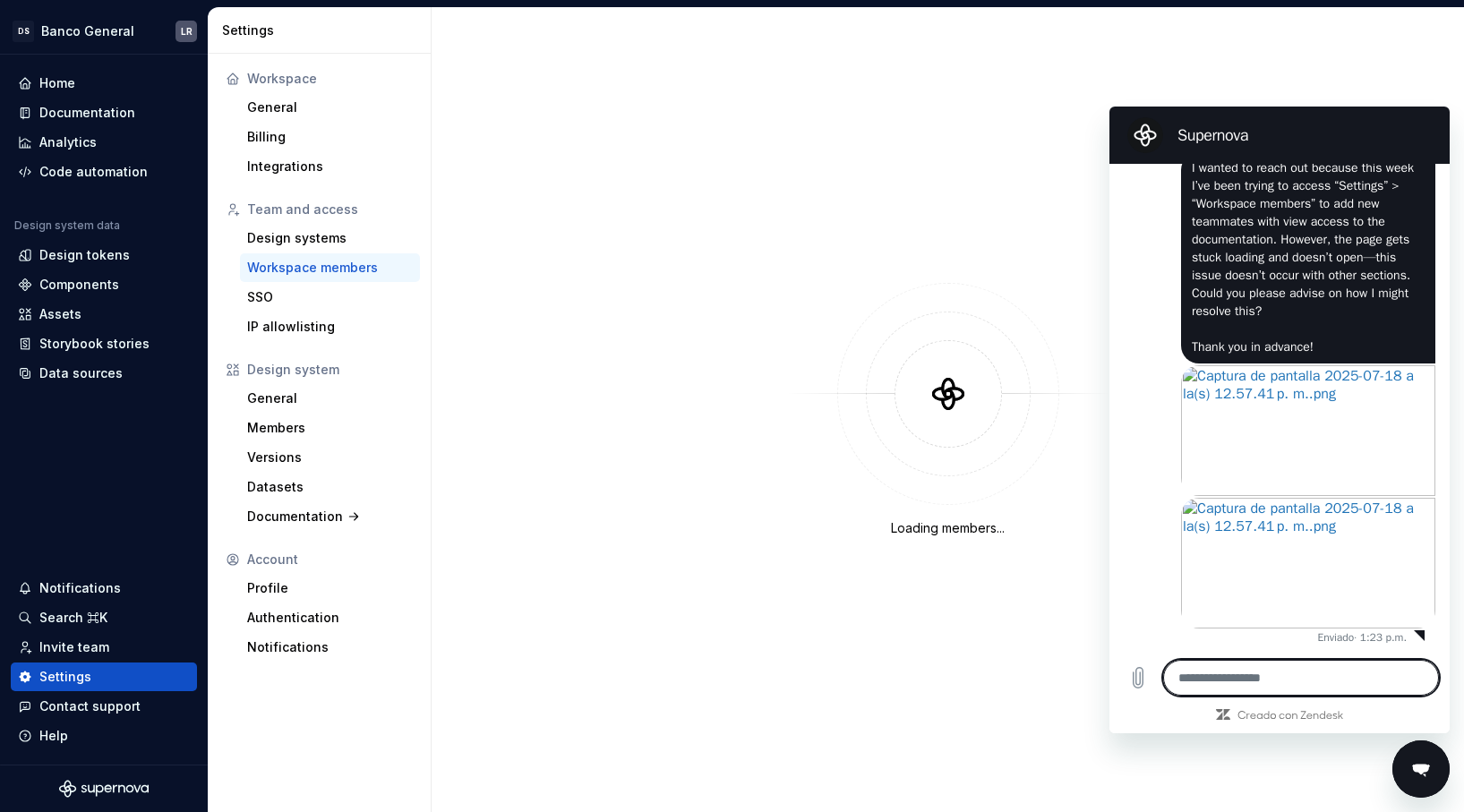 click on "Supernova" at bounding box center (1305, 135) 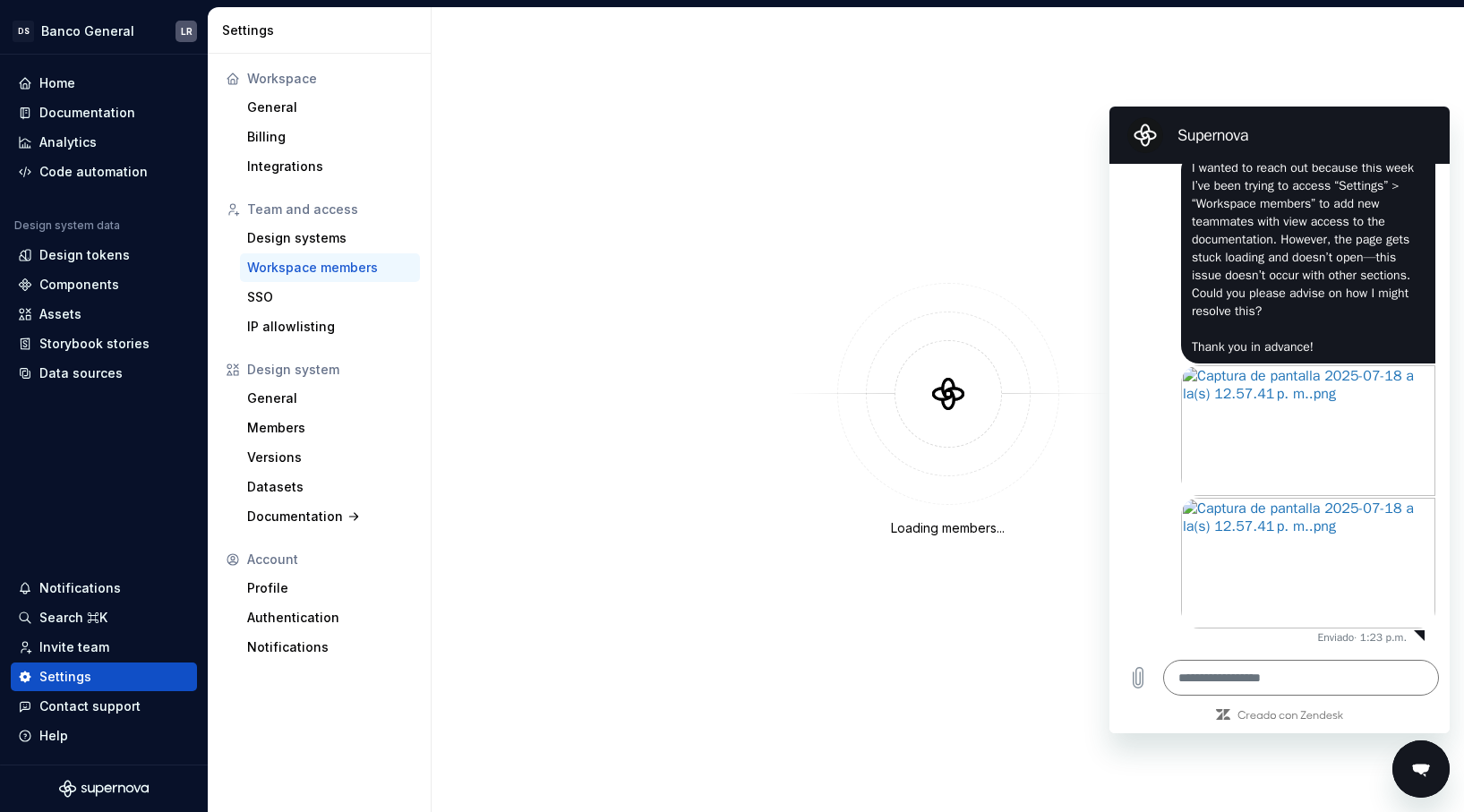 click 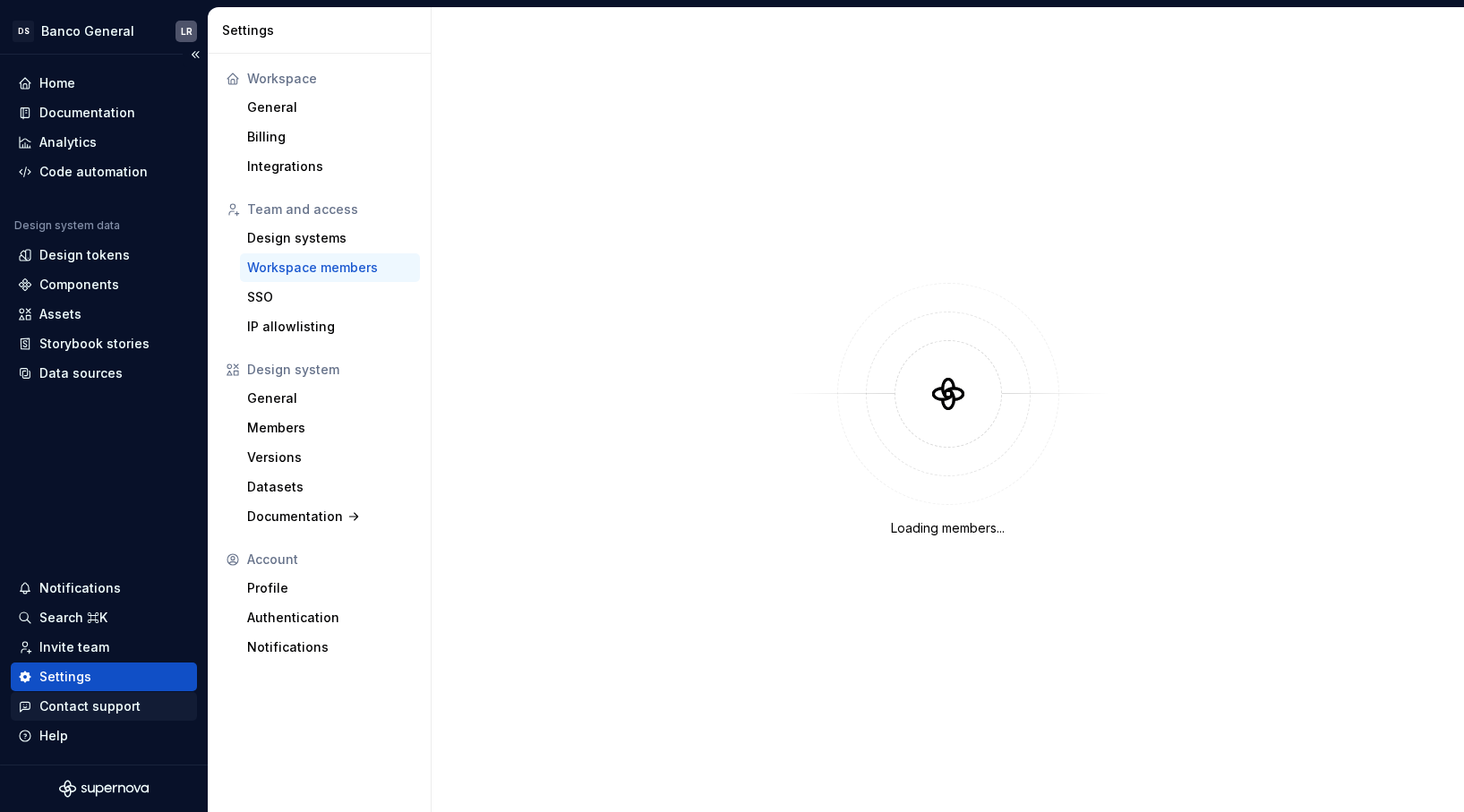click on "Contact support" at bounding box center (90, 706) 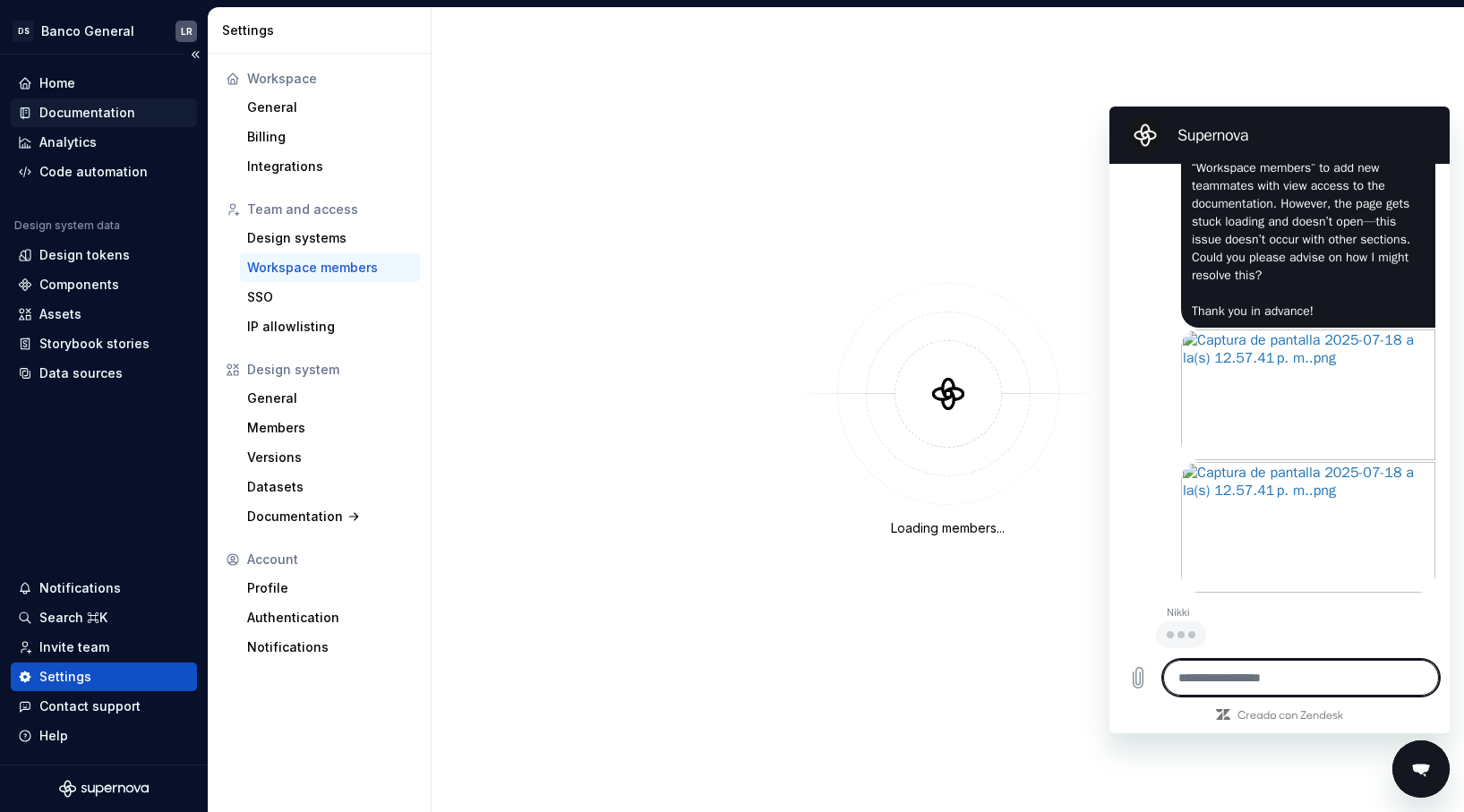 scroll, scrollTop: 902, scrollLeft: 0, axis: vertical 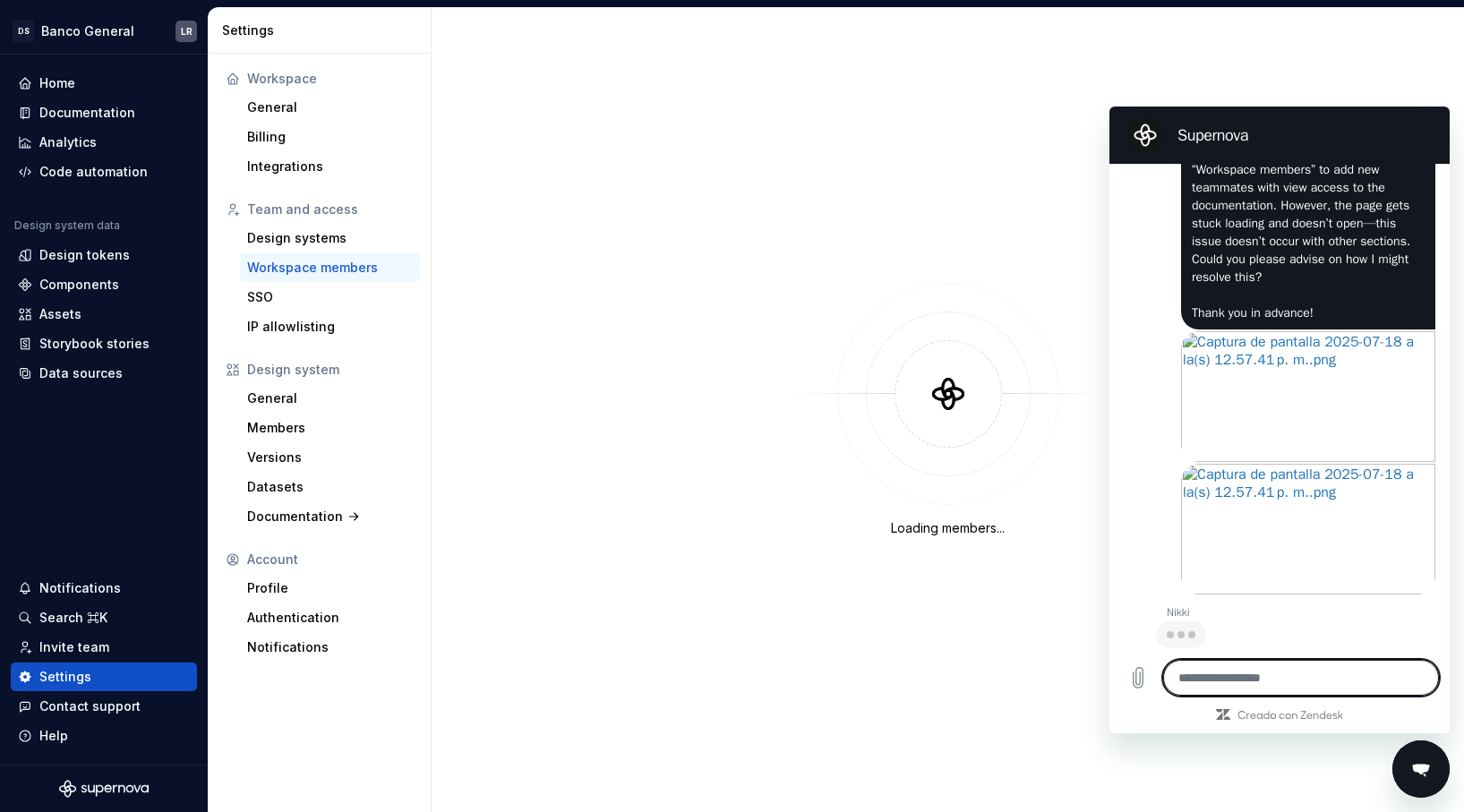 click on "Loading members..." at bounding box center (947, 409) 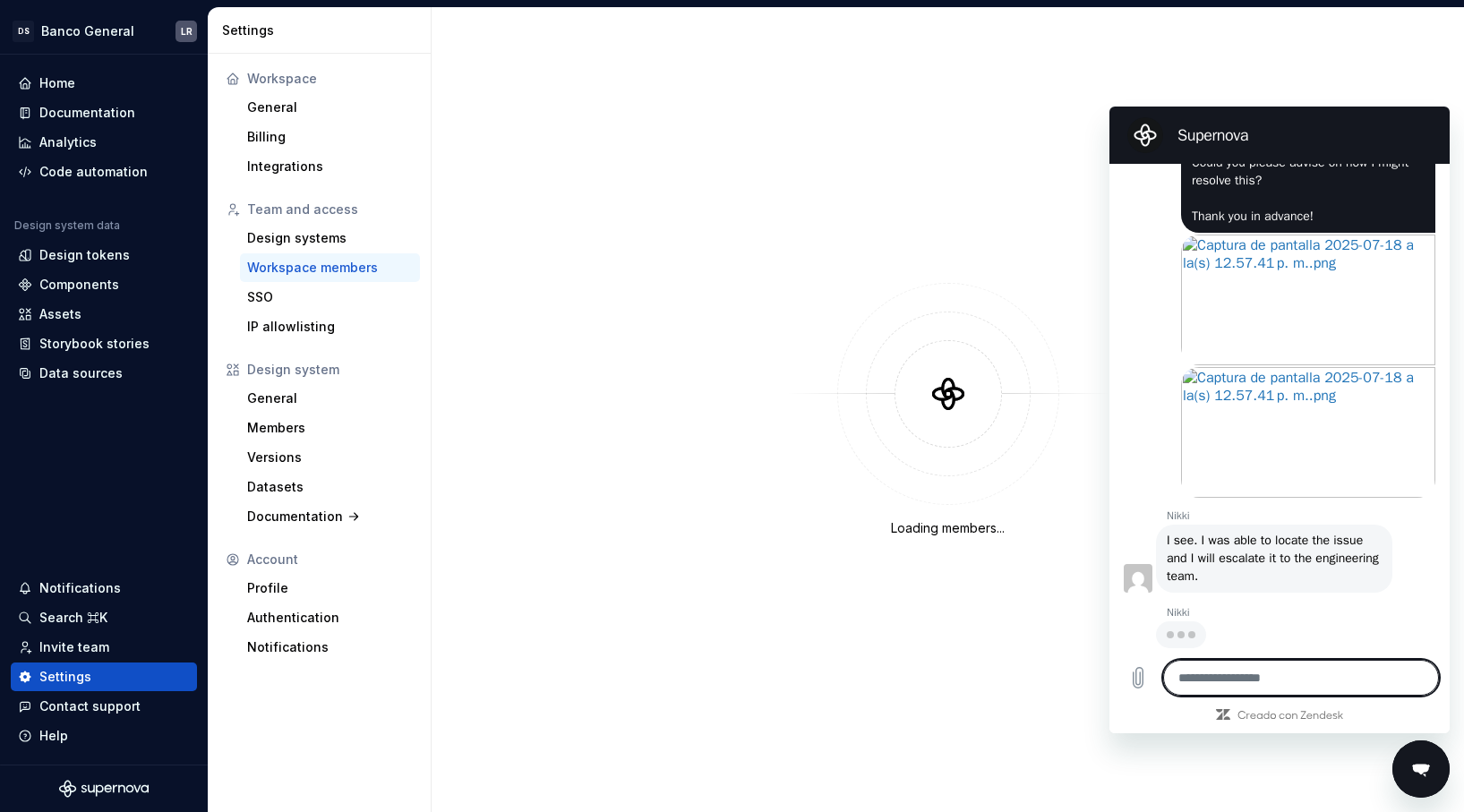 scroll, scrollTop: 996, scrollLeft: 0, axis: vertical 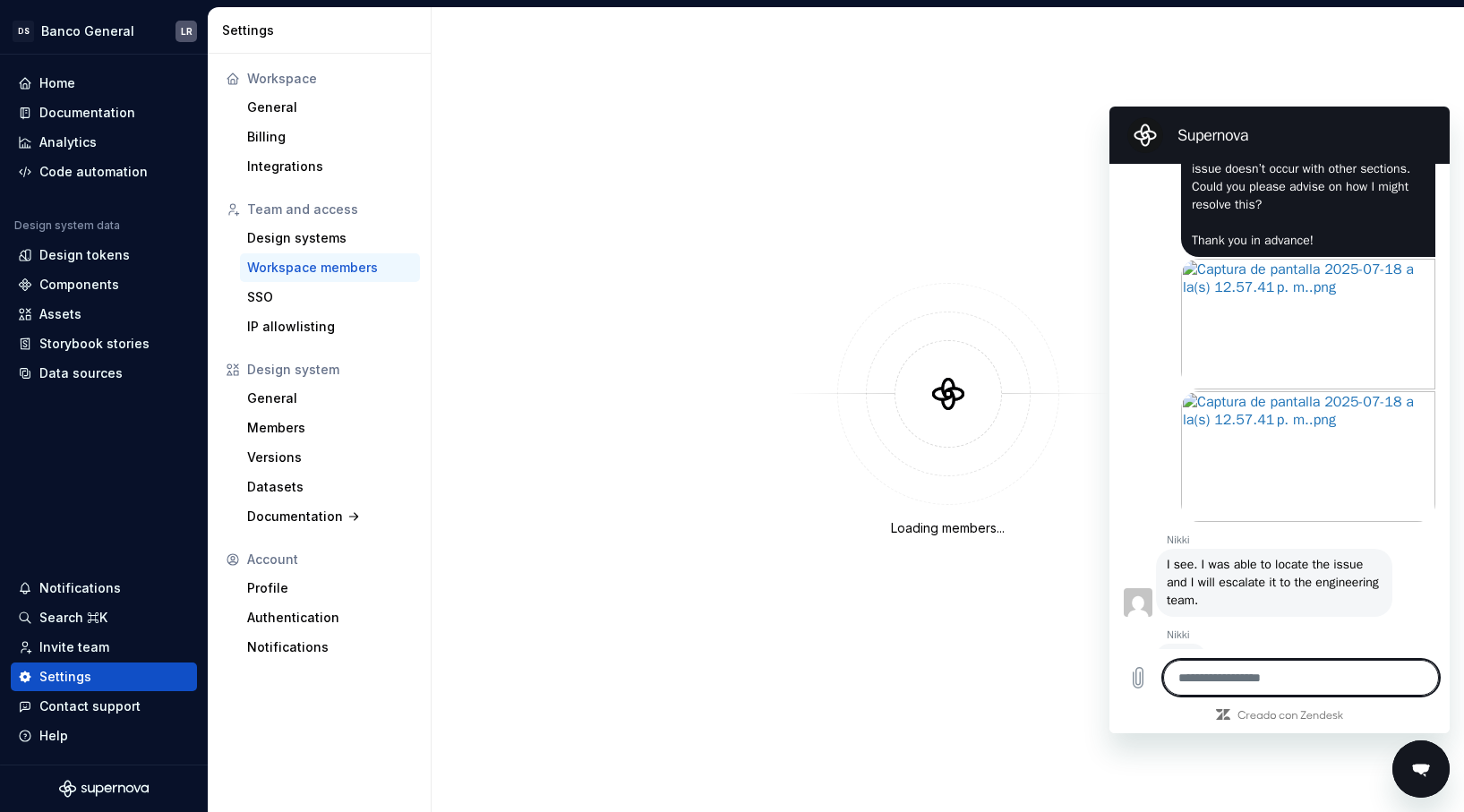 type on "*" 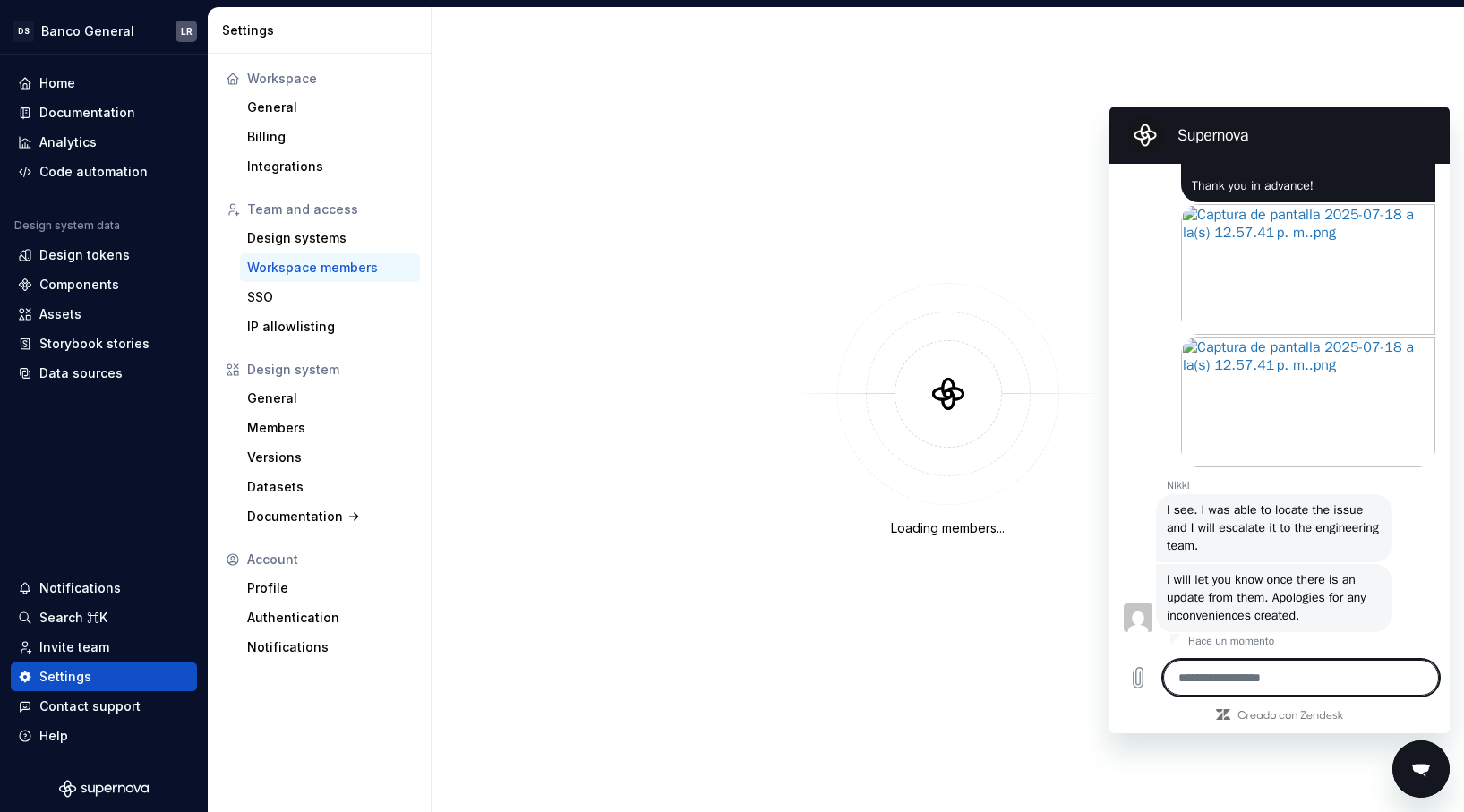 scroll, scrollTop: 1032, scrollLeft: 0, axis: vertical 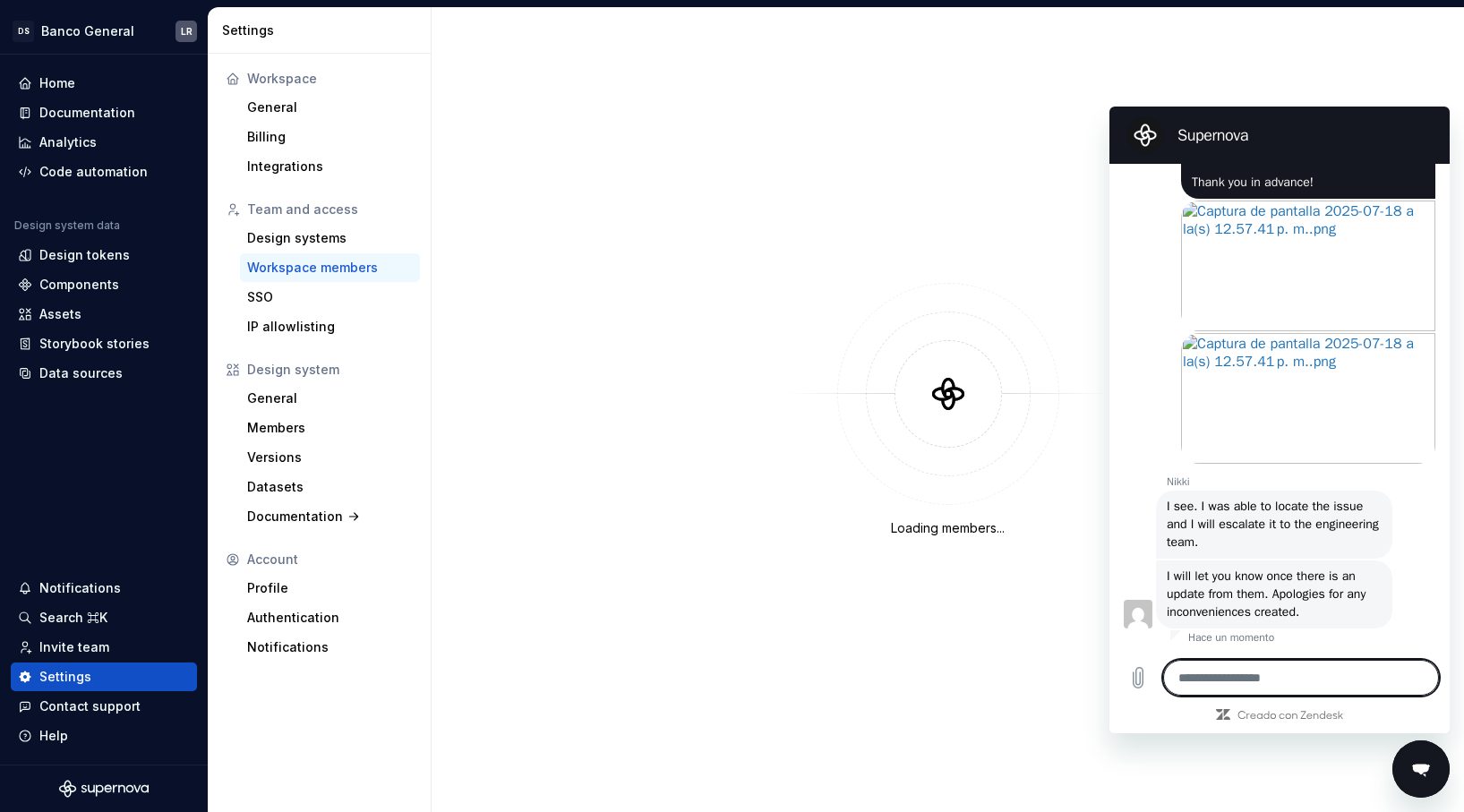 type on "*" 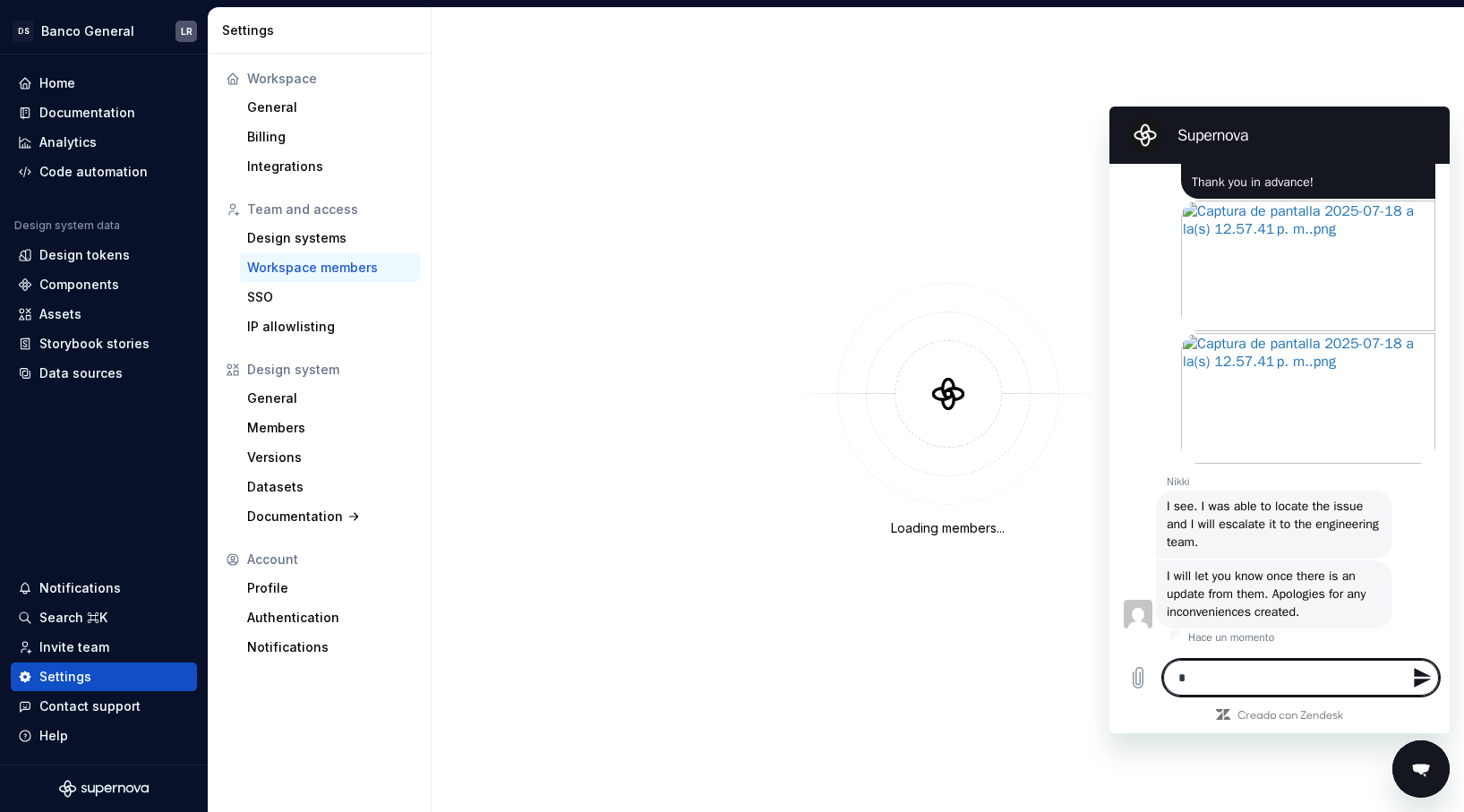 type on "**" 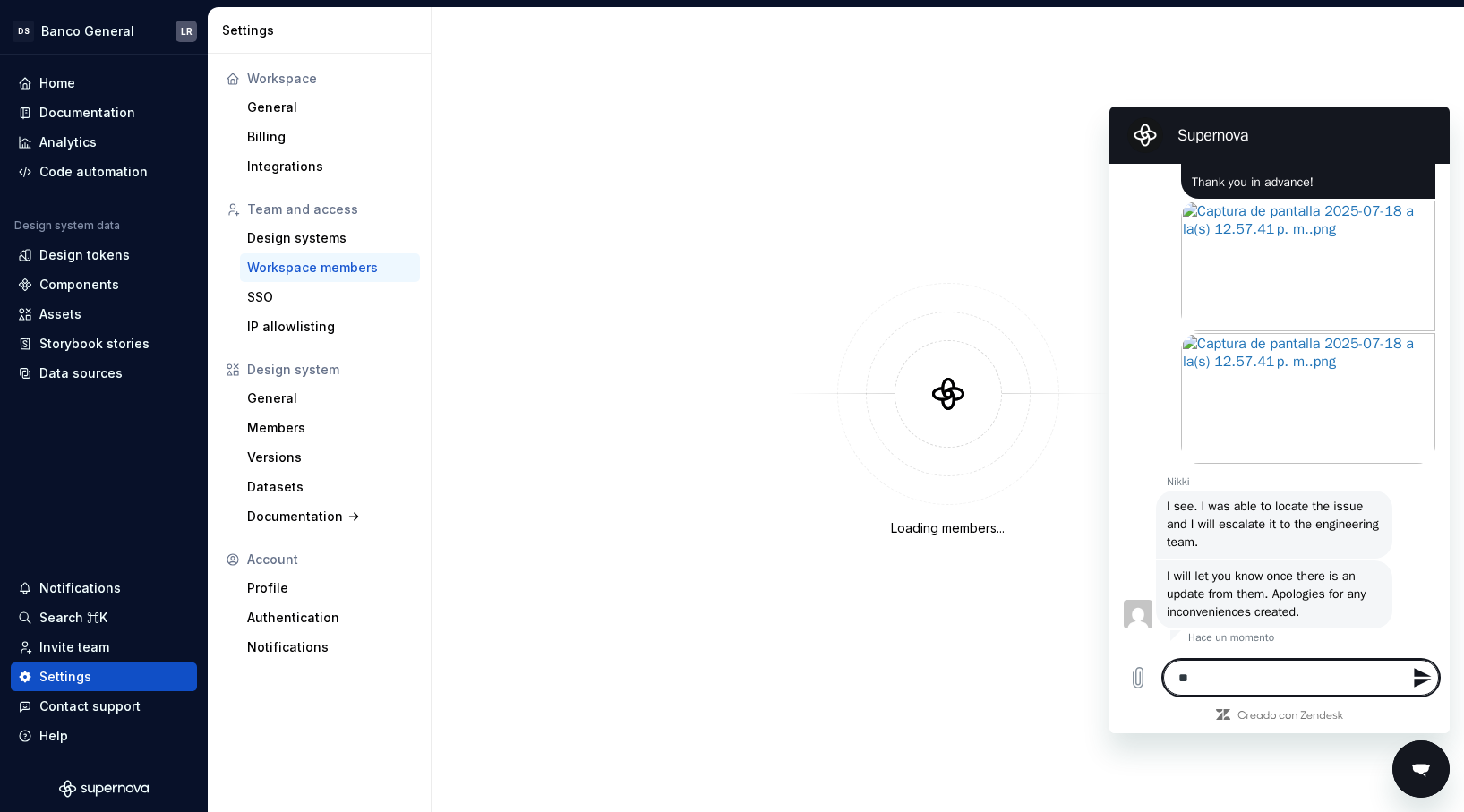 type on "*" 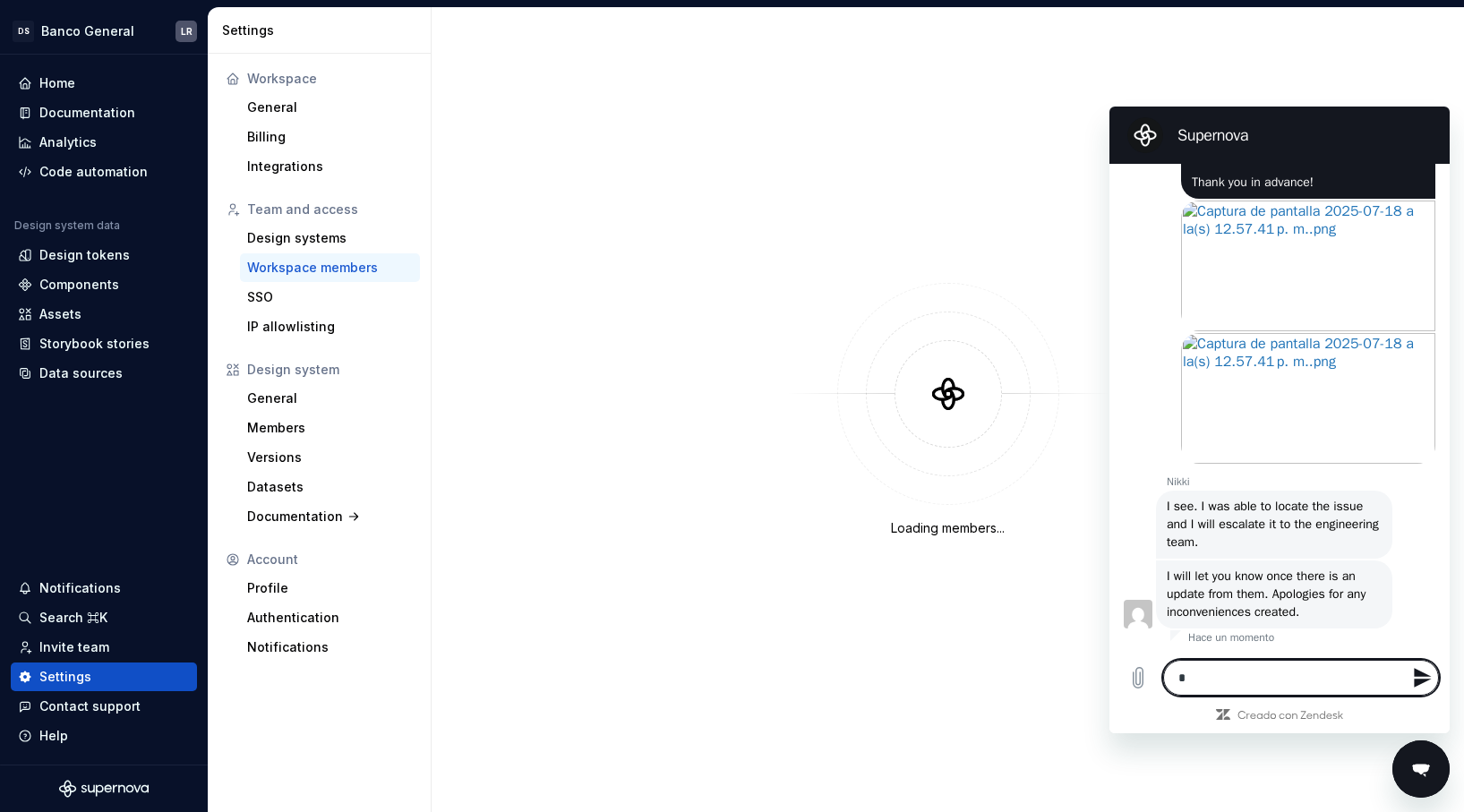 type 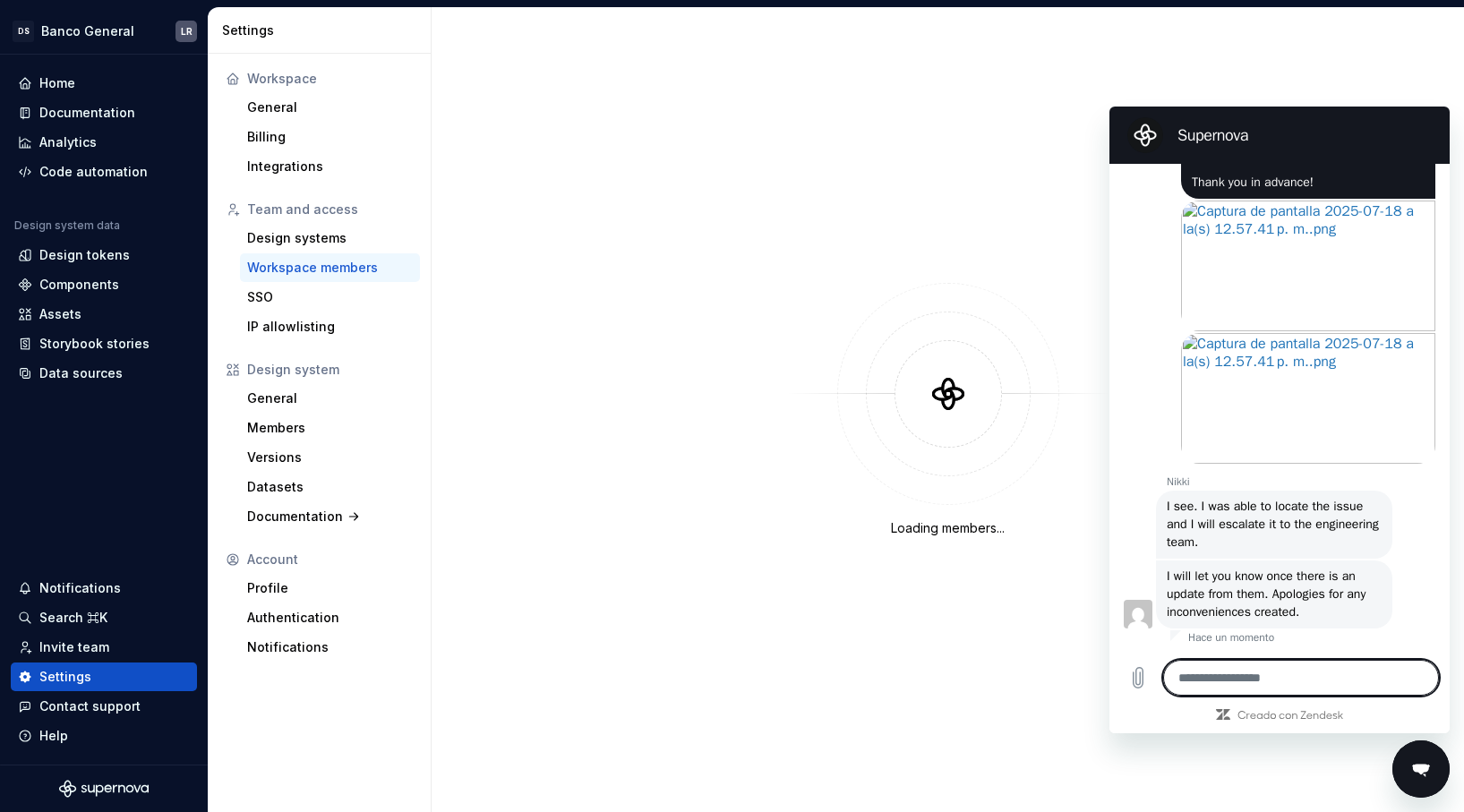 type on "*" 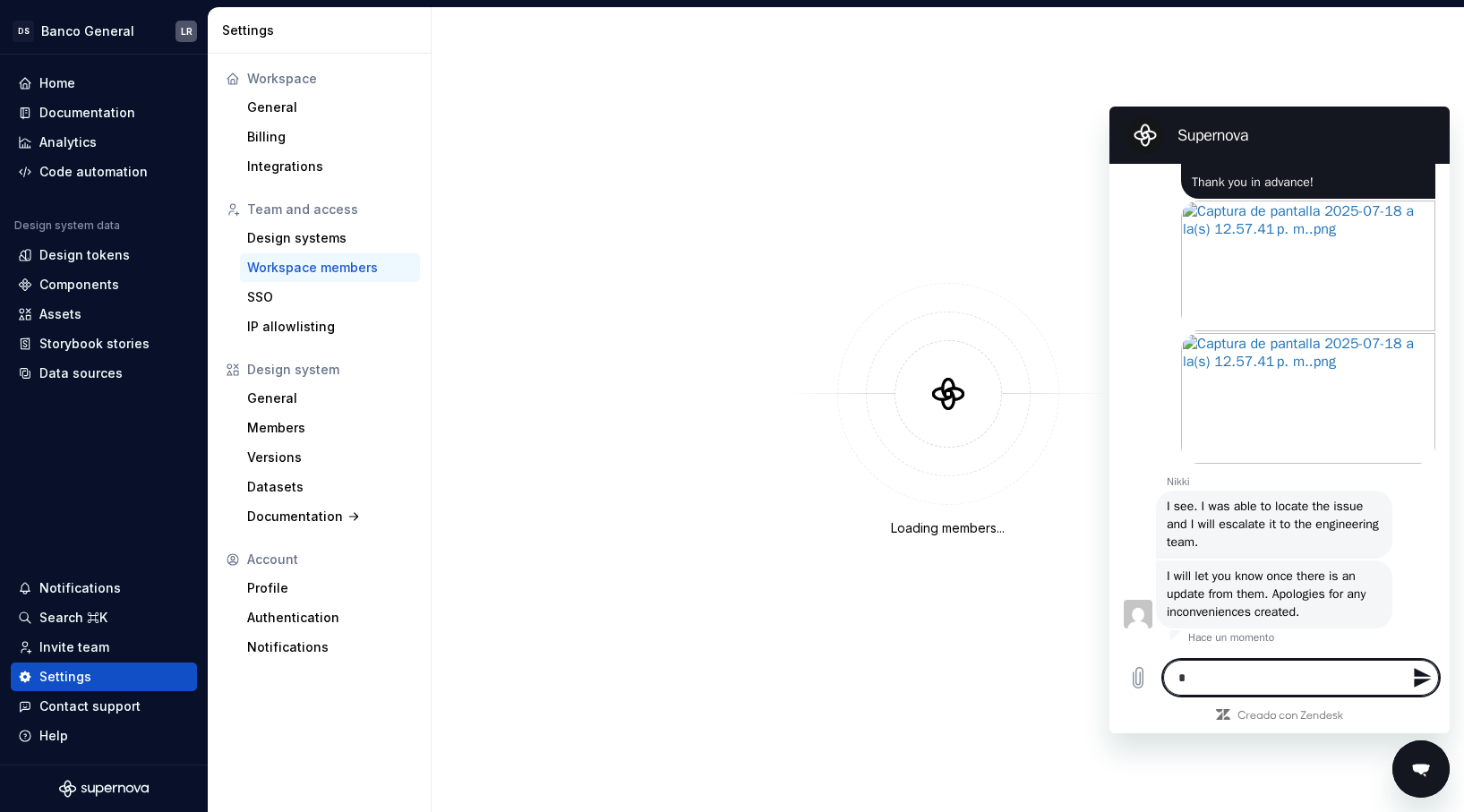 type on "**" 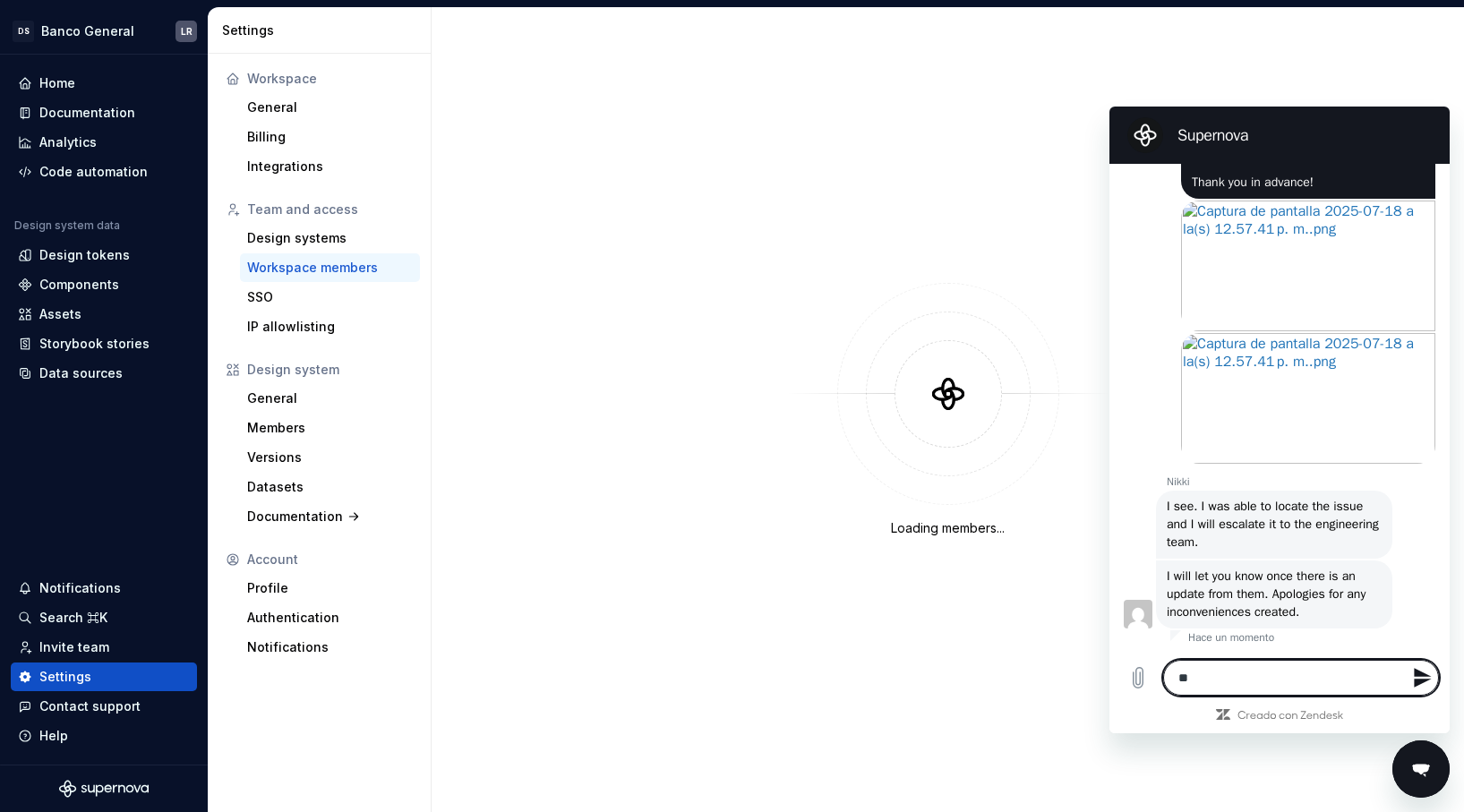 type on "***" 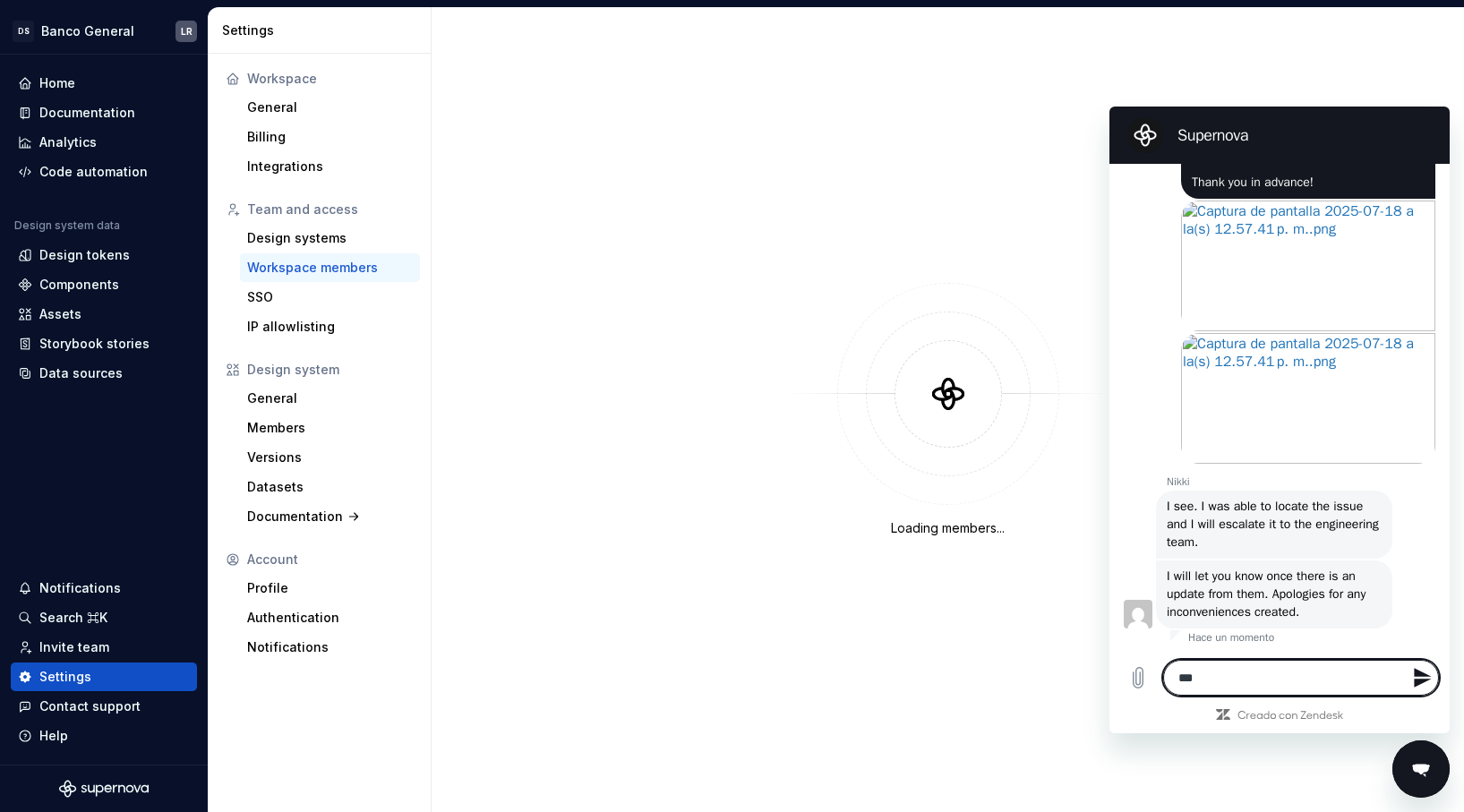 type on "**" 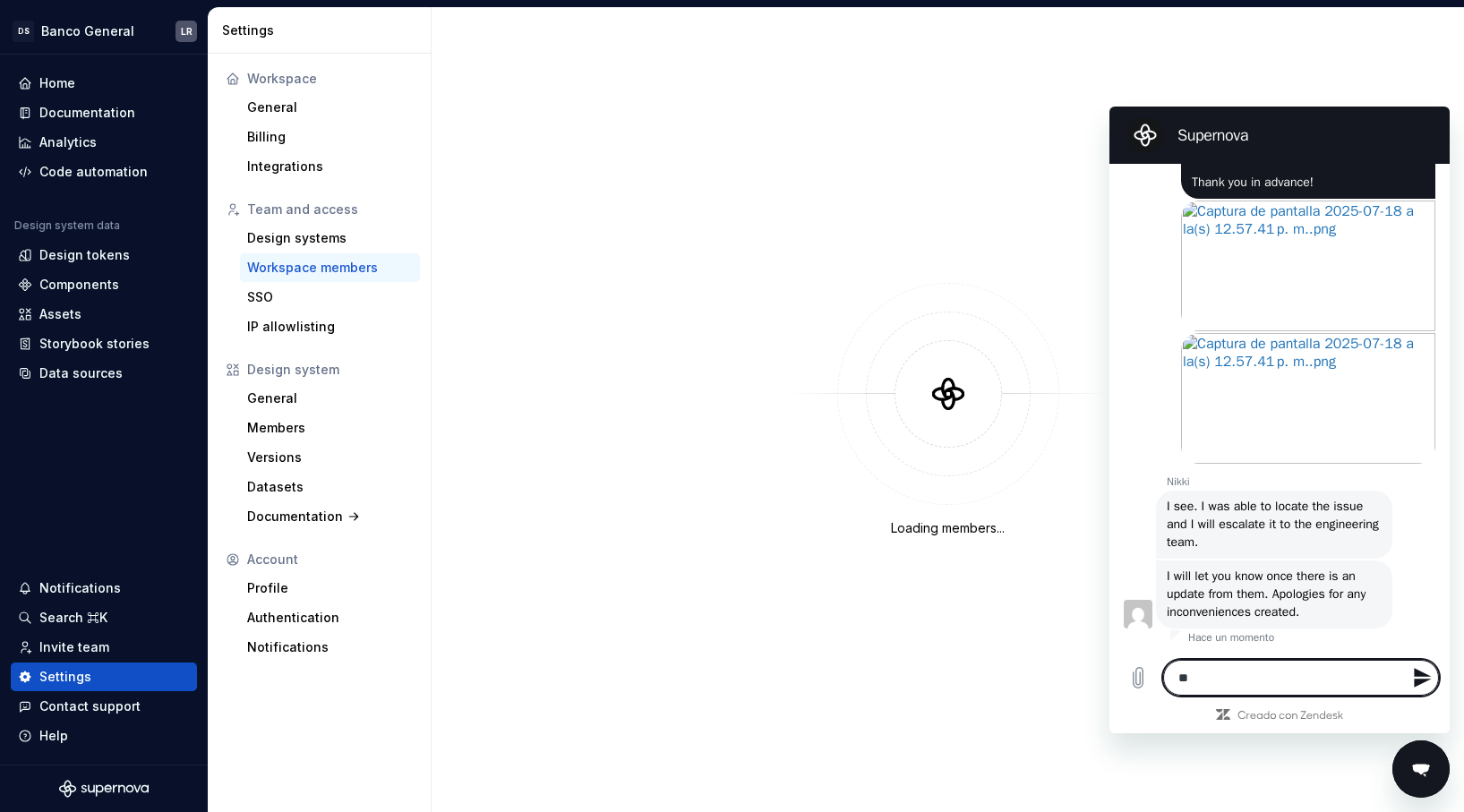 type on "***" 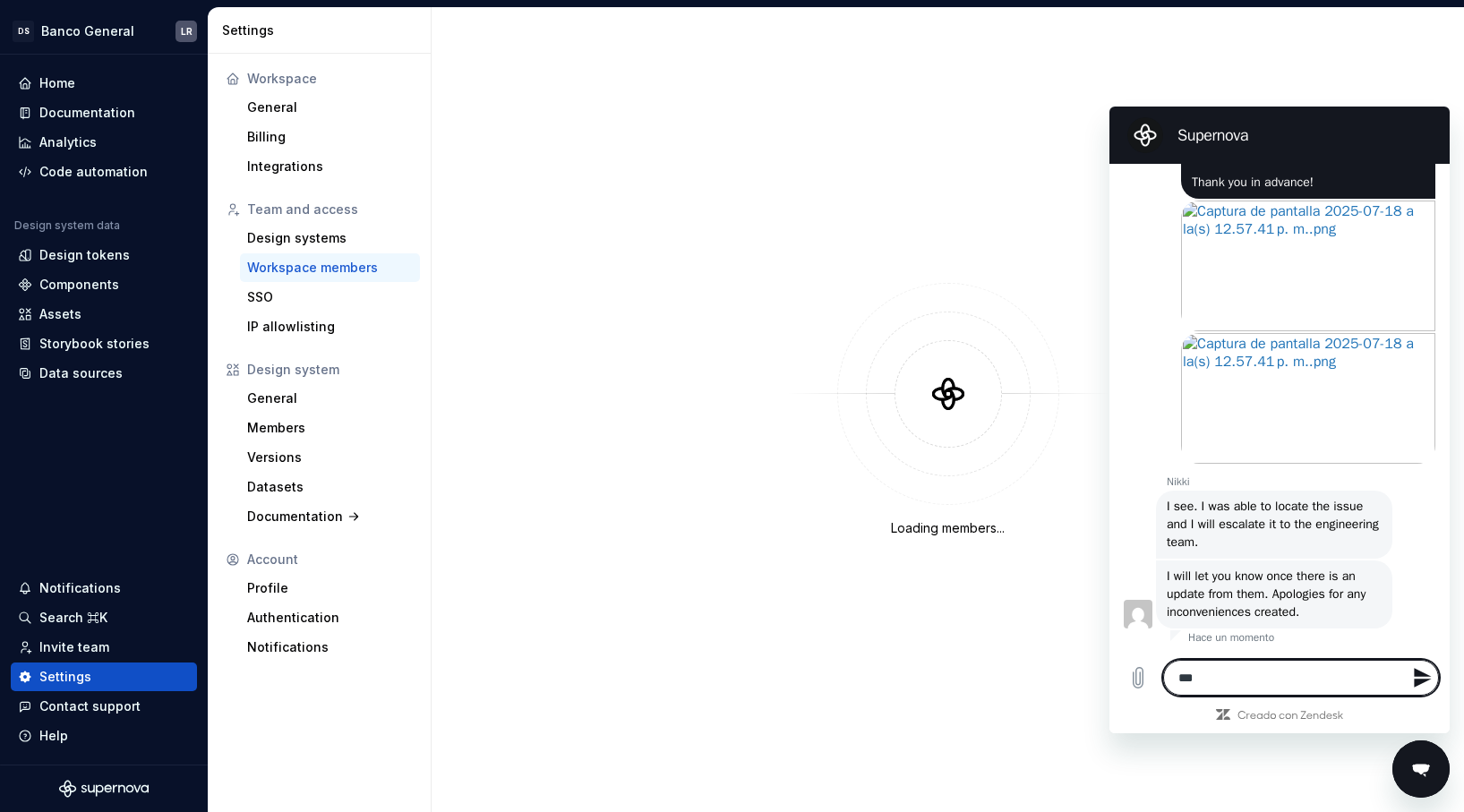 type on "****" 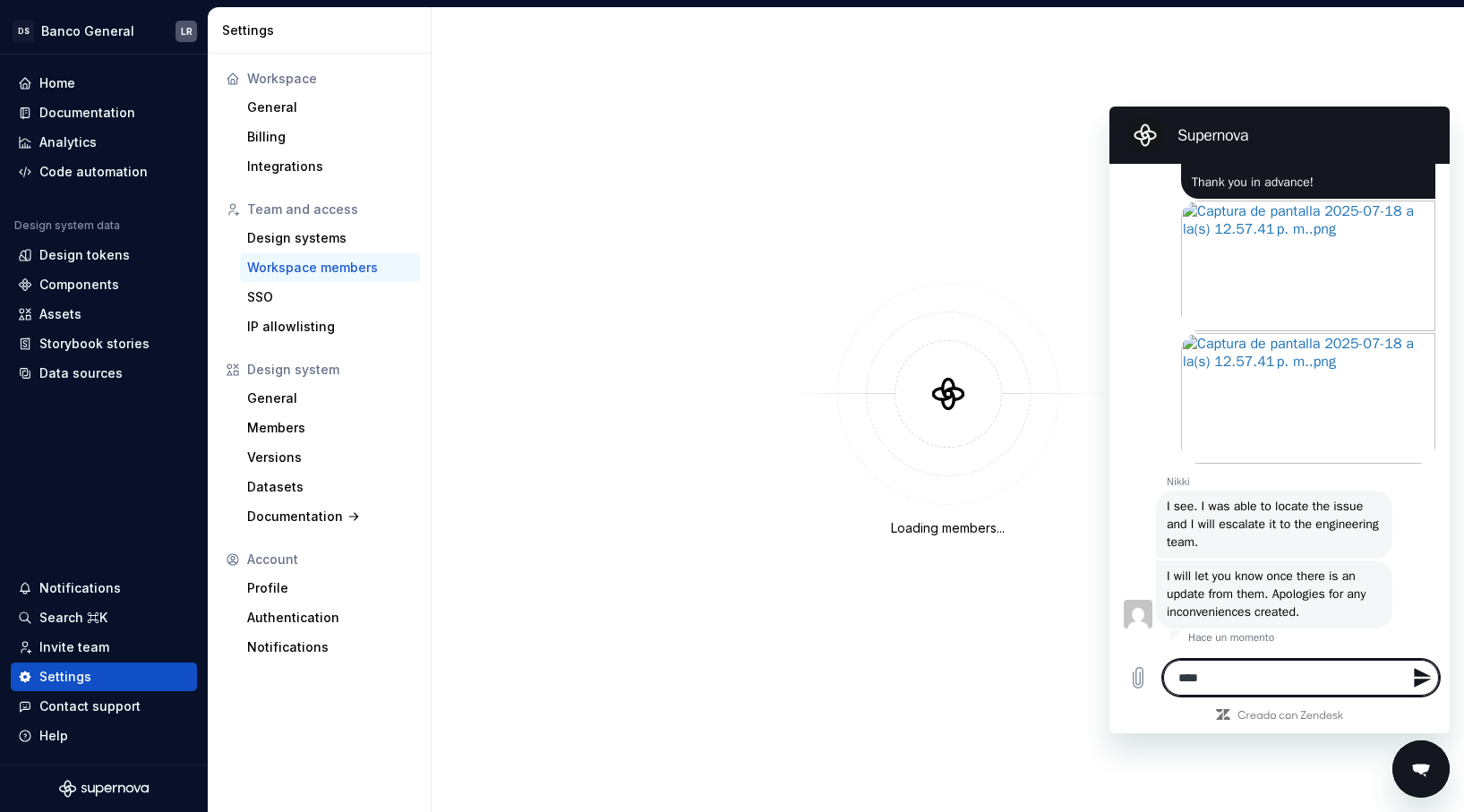 type on "*****" 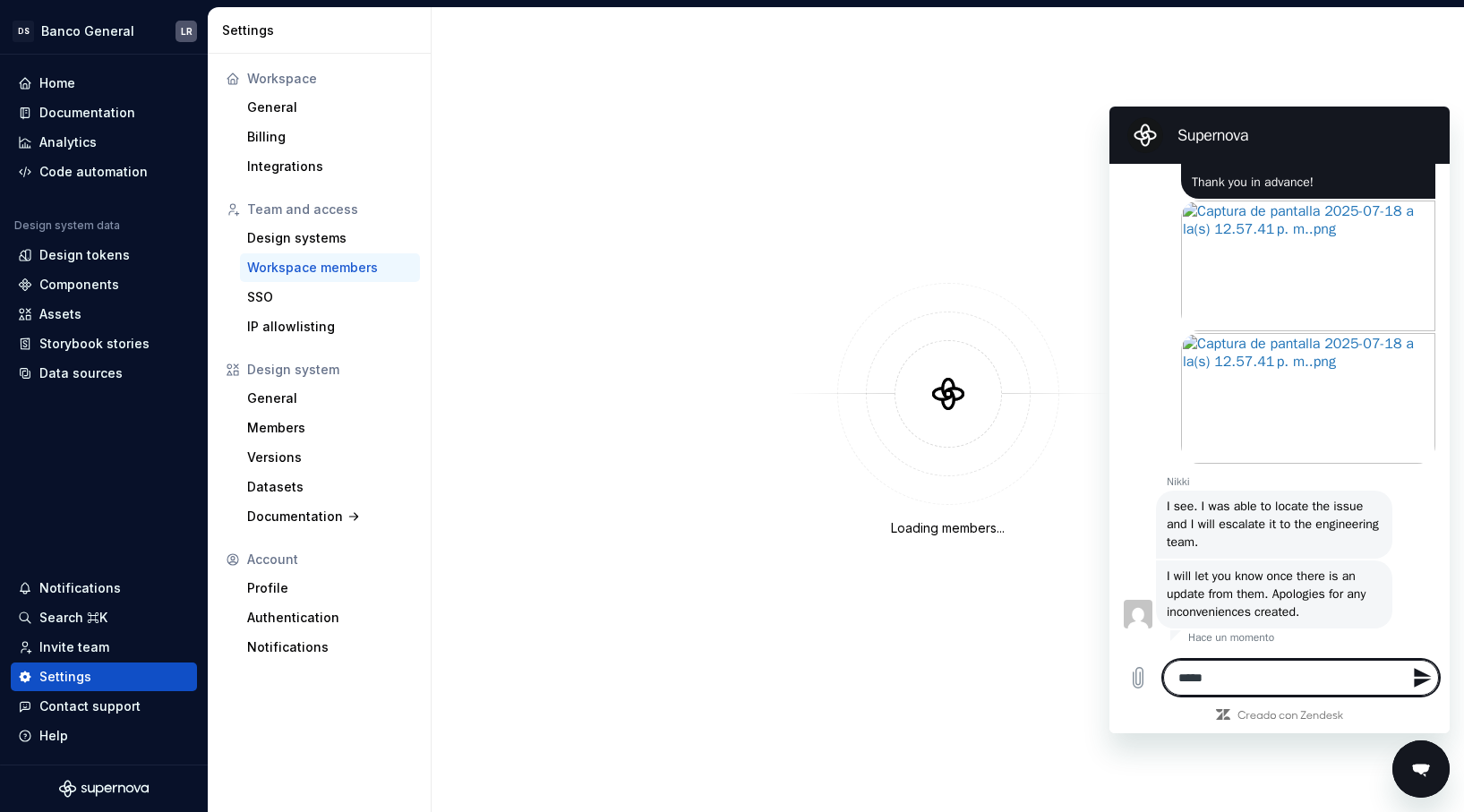 type on "******" 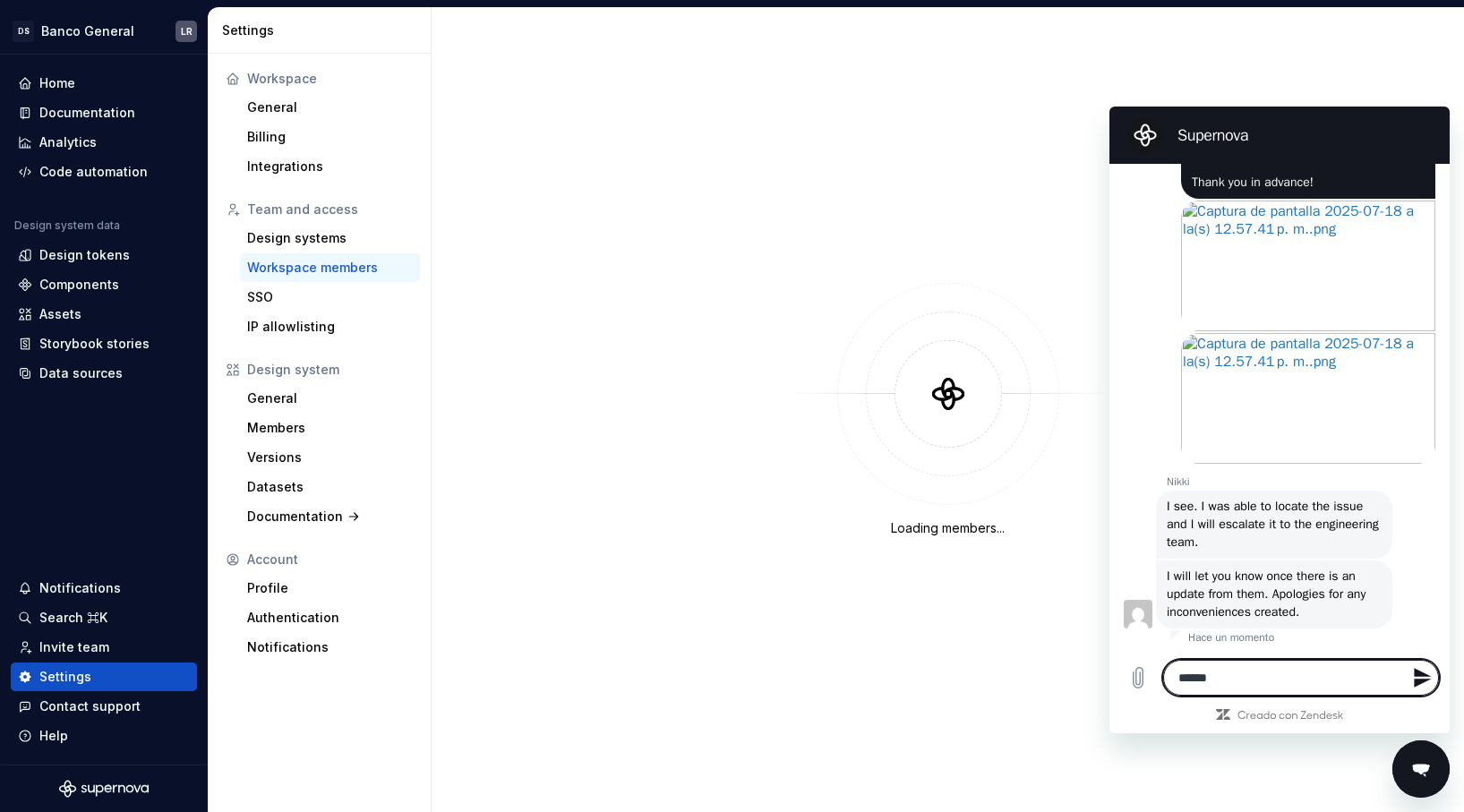 type on "*****" 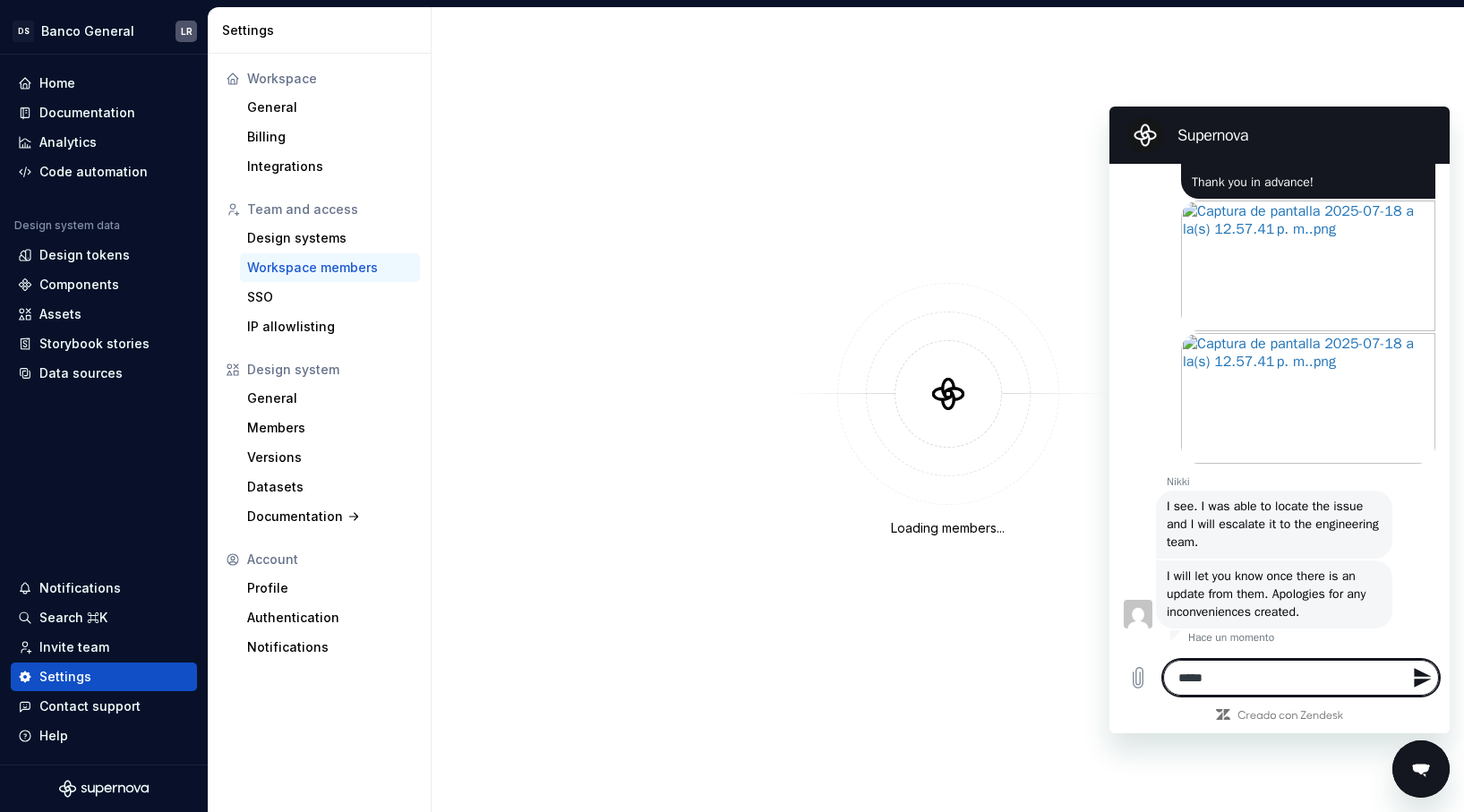 type on "*****" 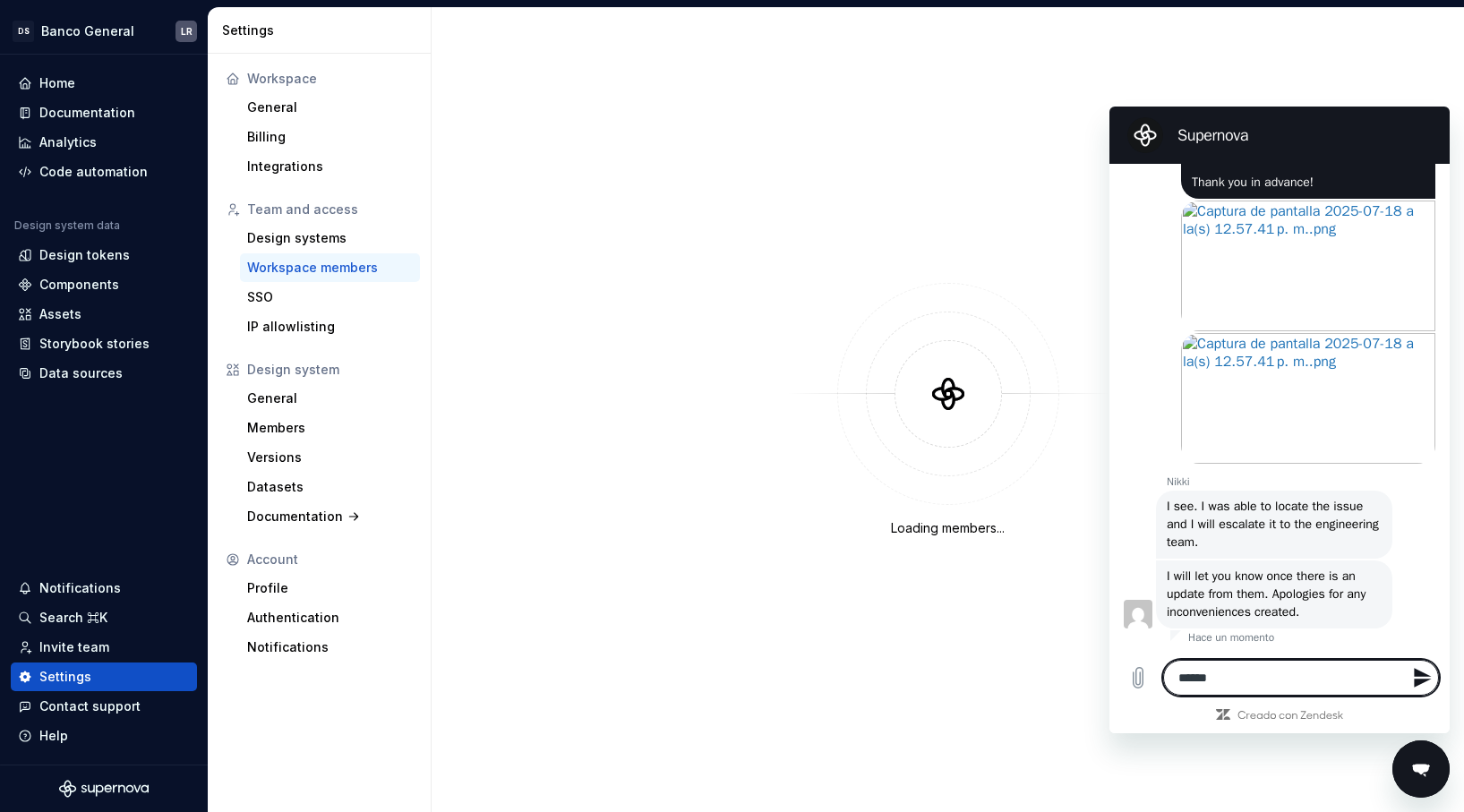type on "*******" 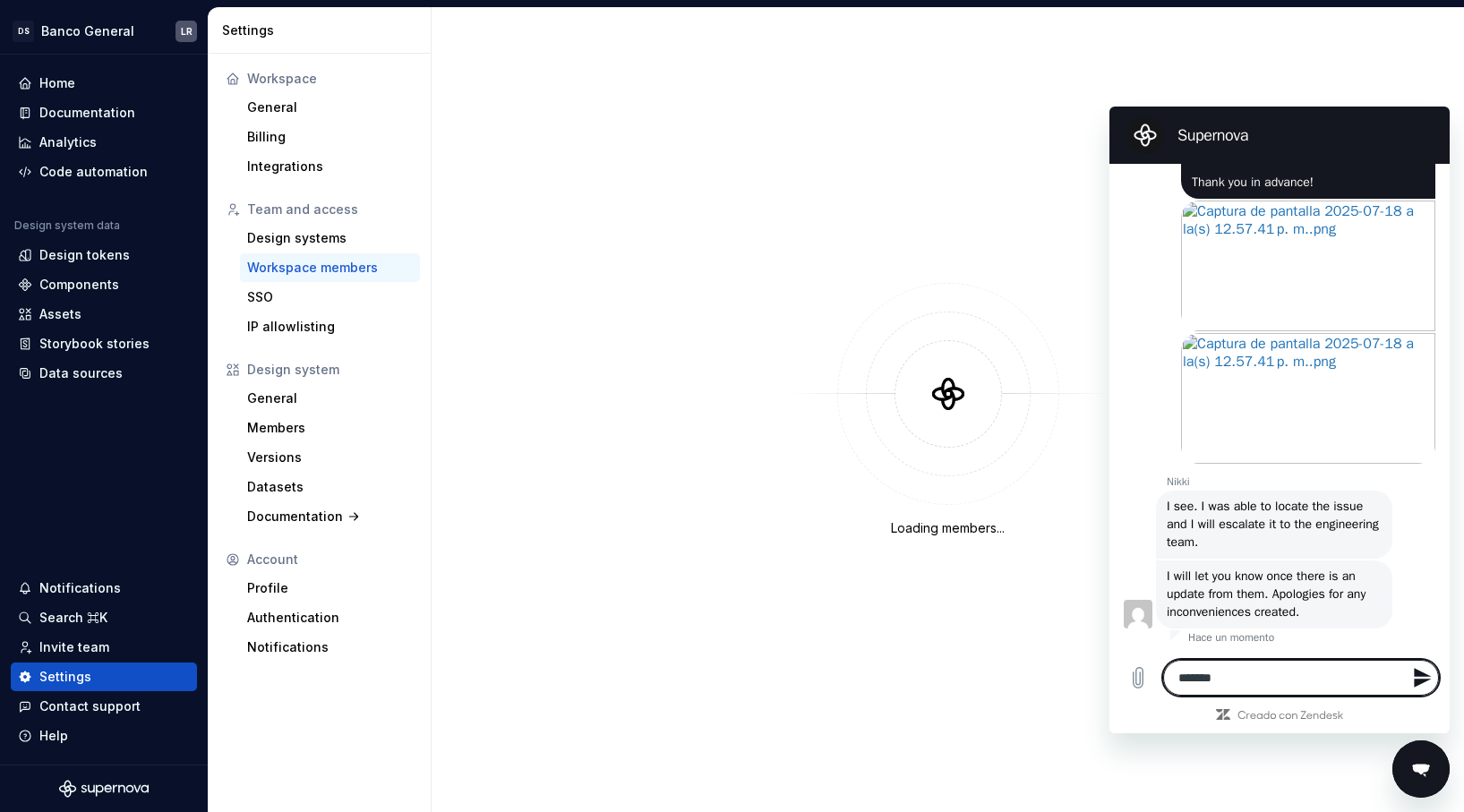 type on "********" 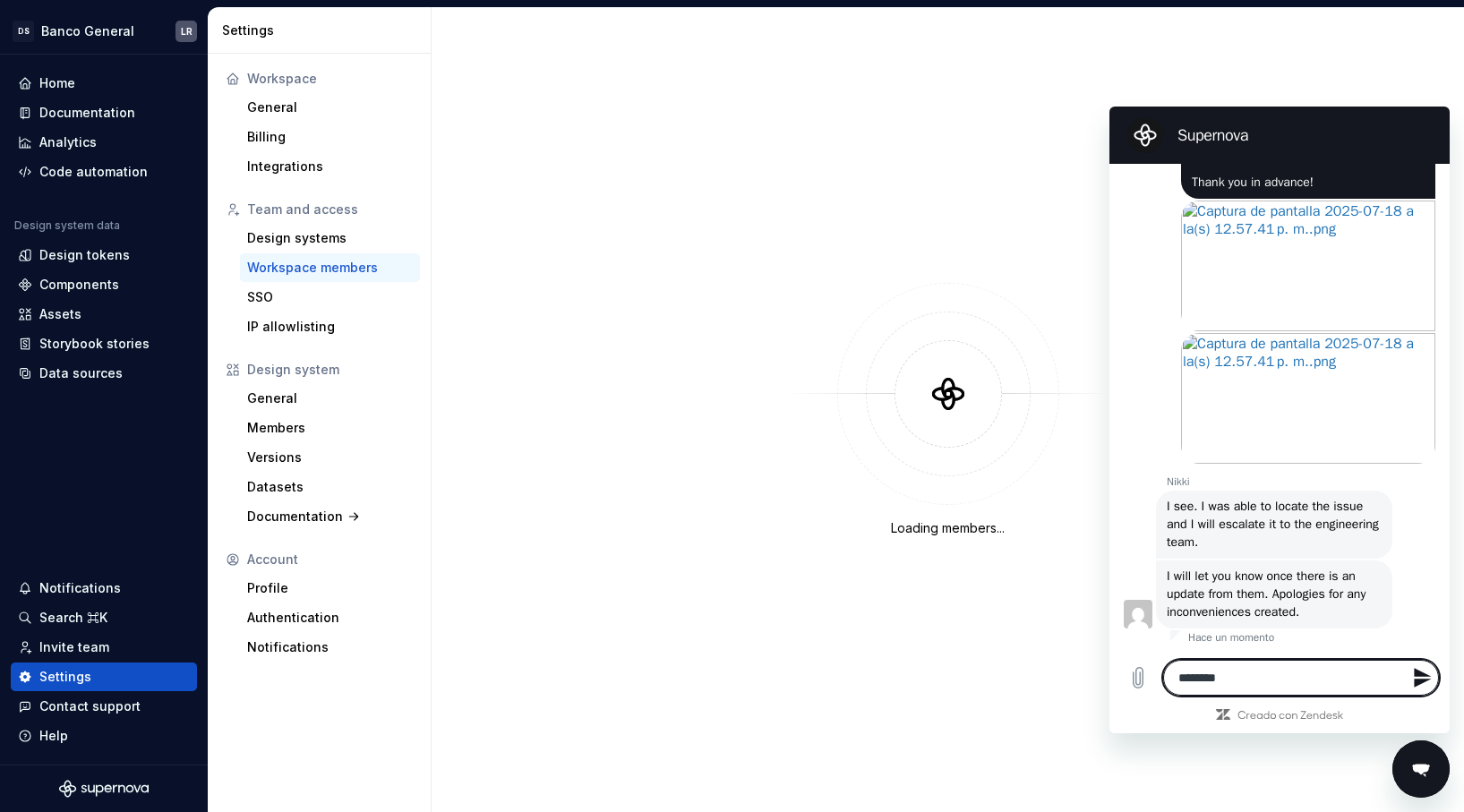 type on "*********" 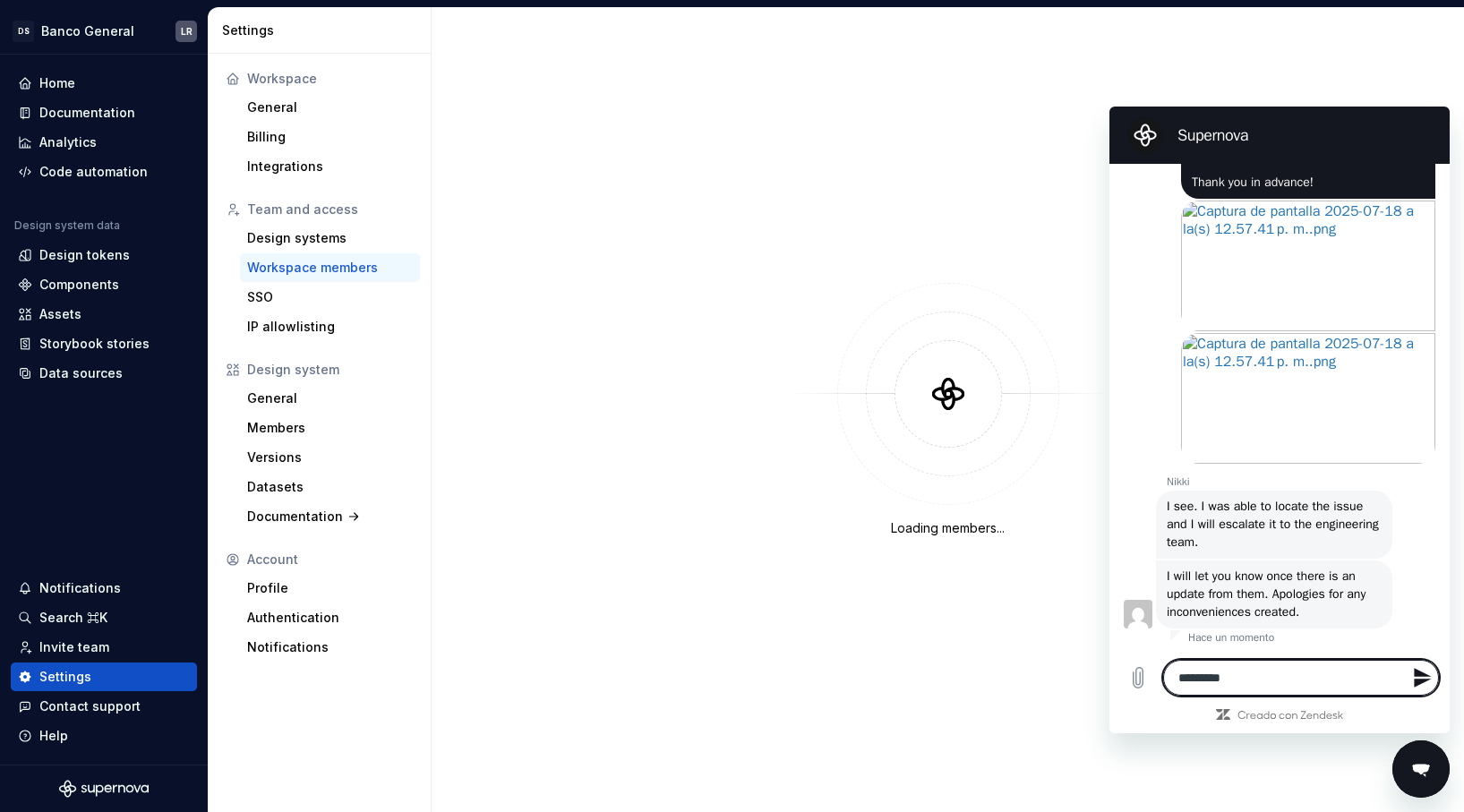 type on "*********" 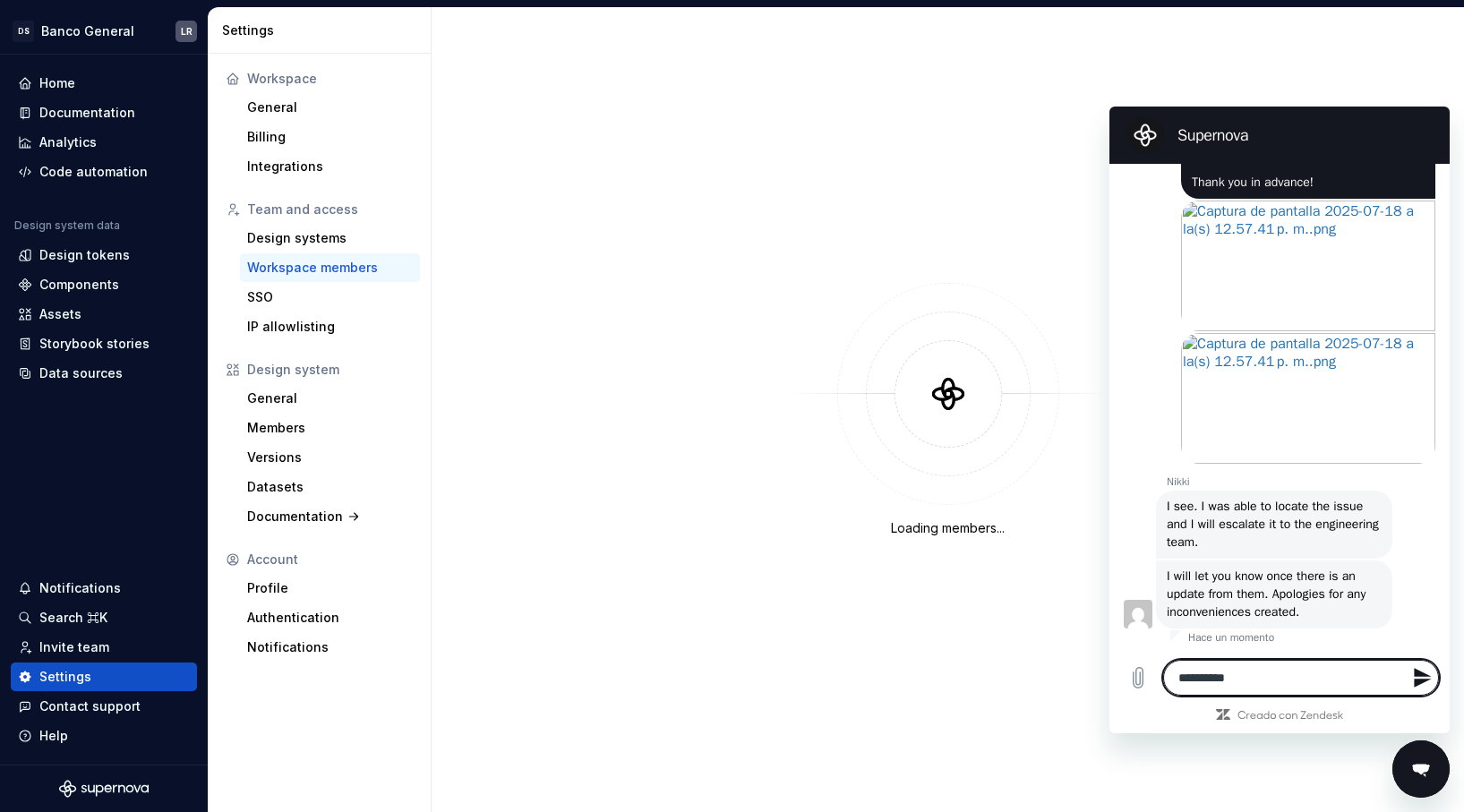type on "*********" 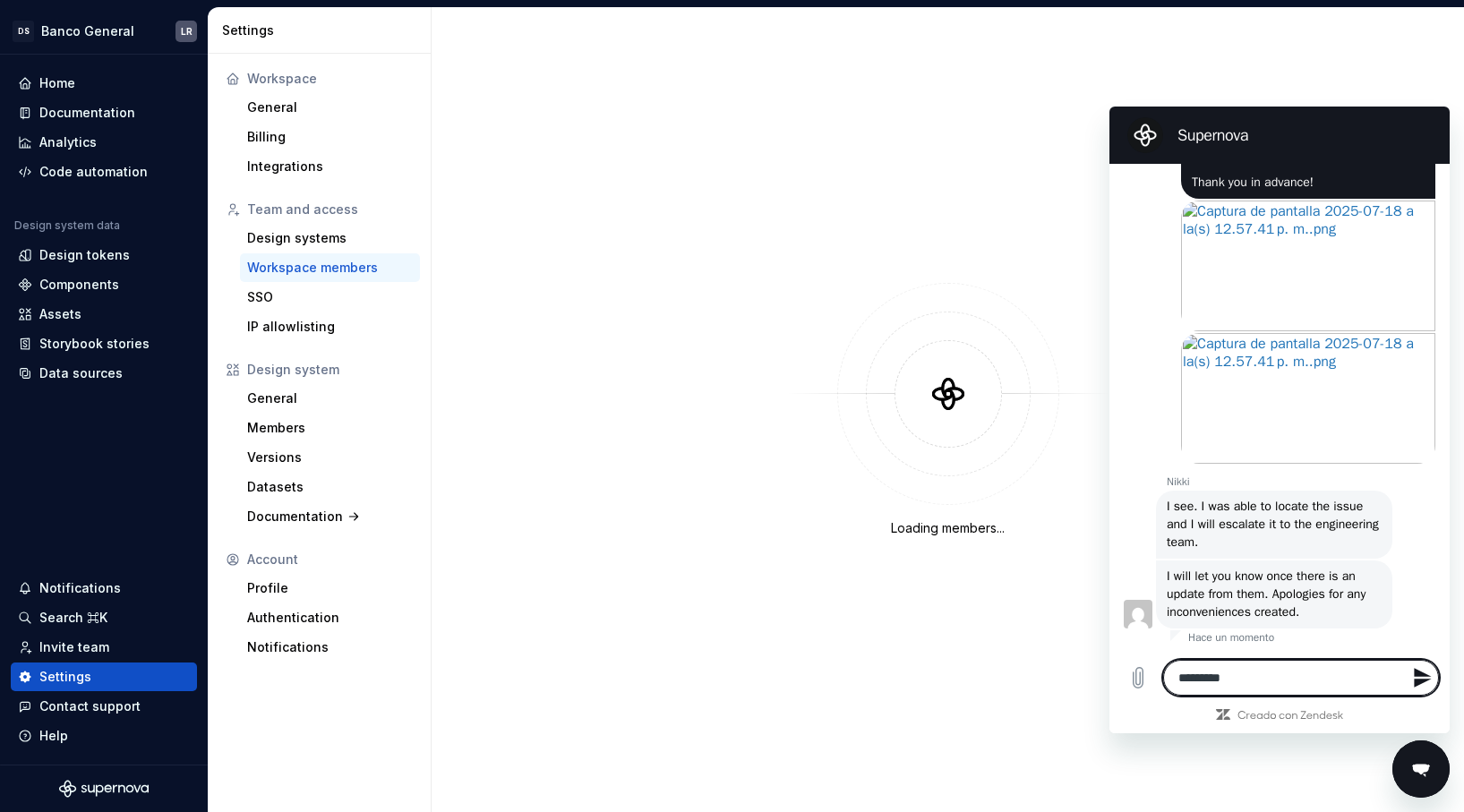 type on "*********" 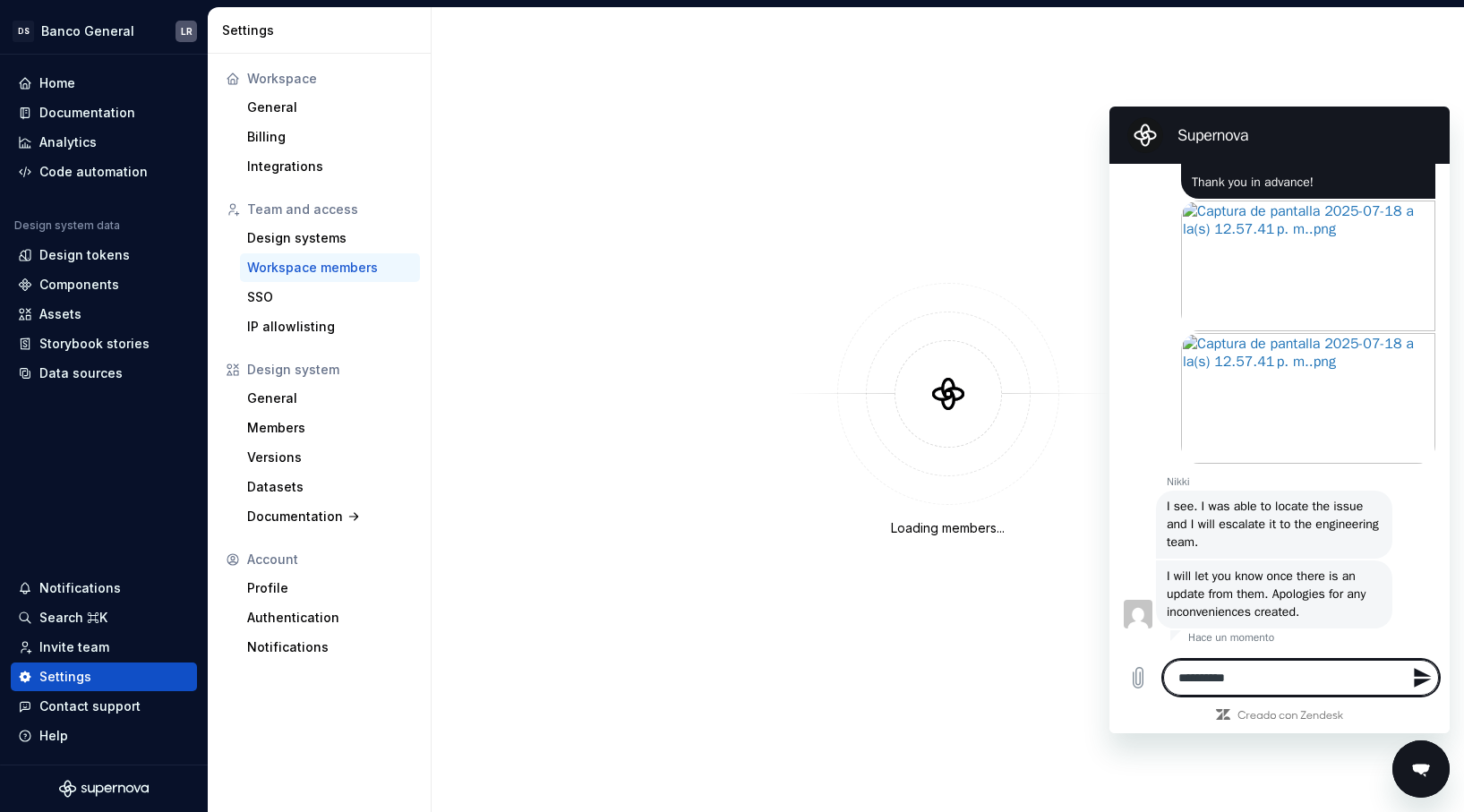 type on "**********" 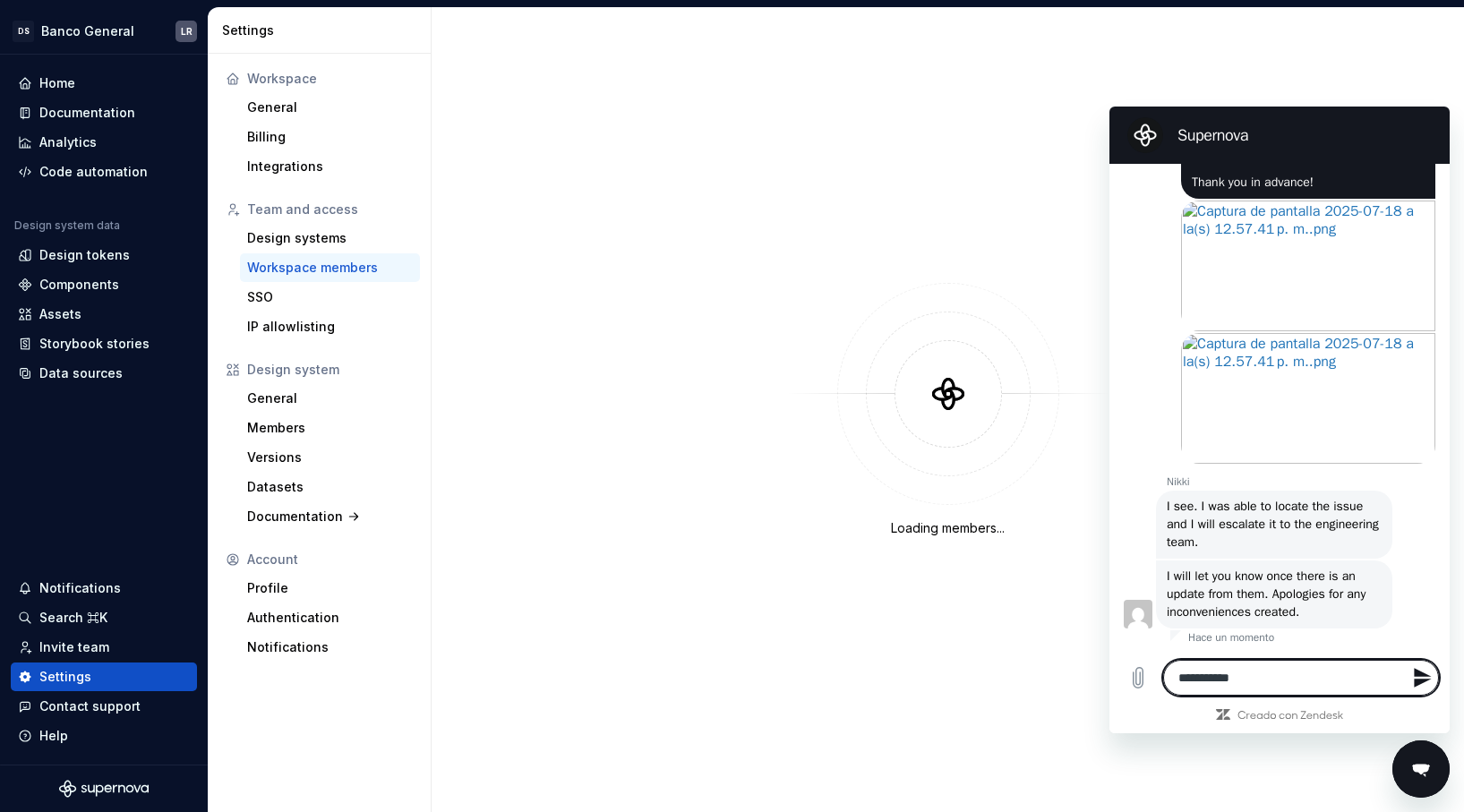 type on "**********" 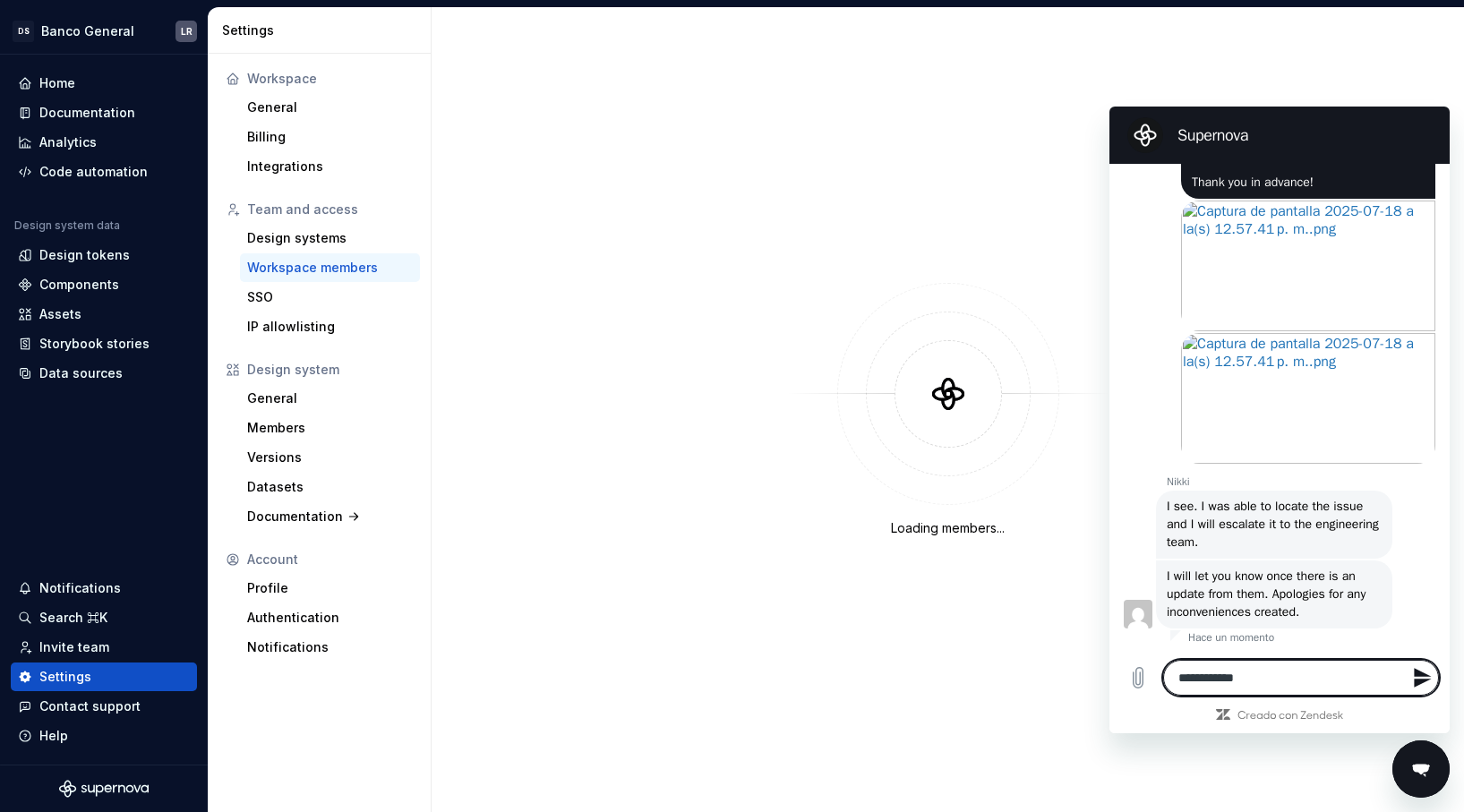 type on "**********" 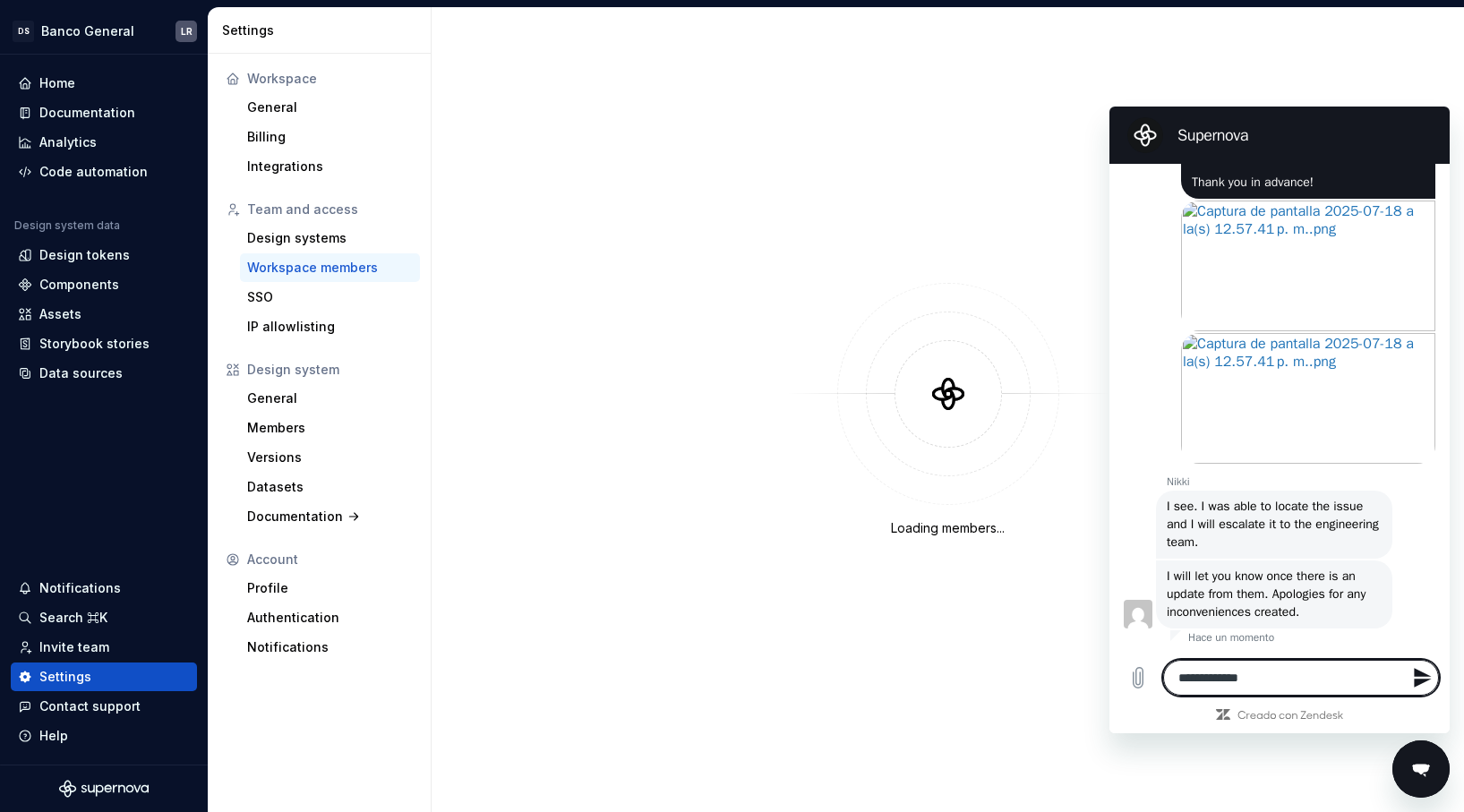 type on "*" 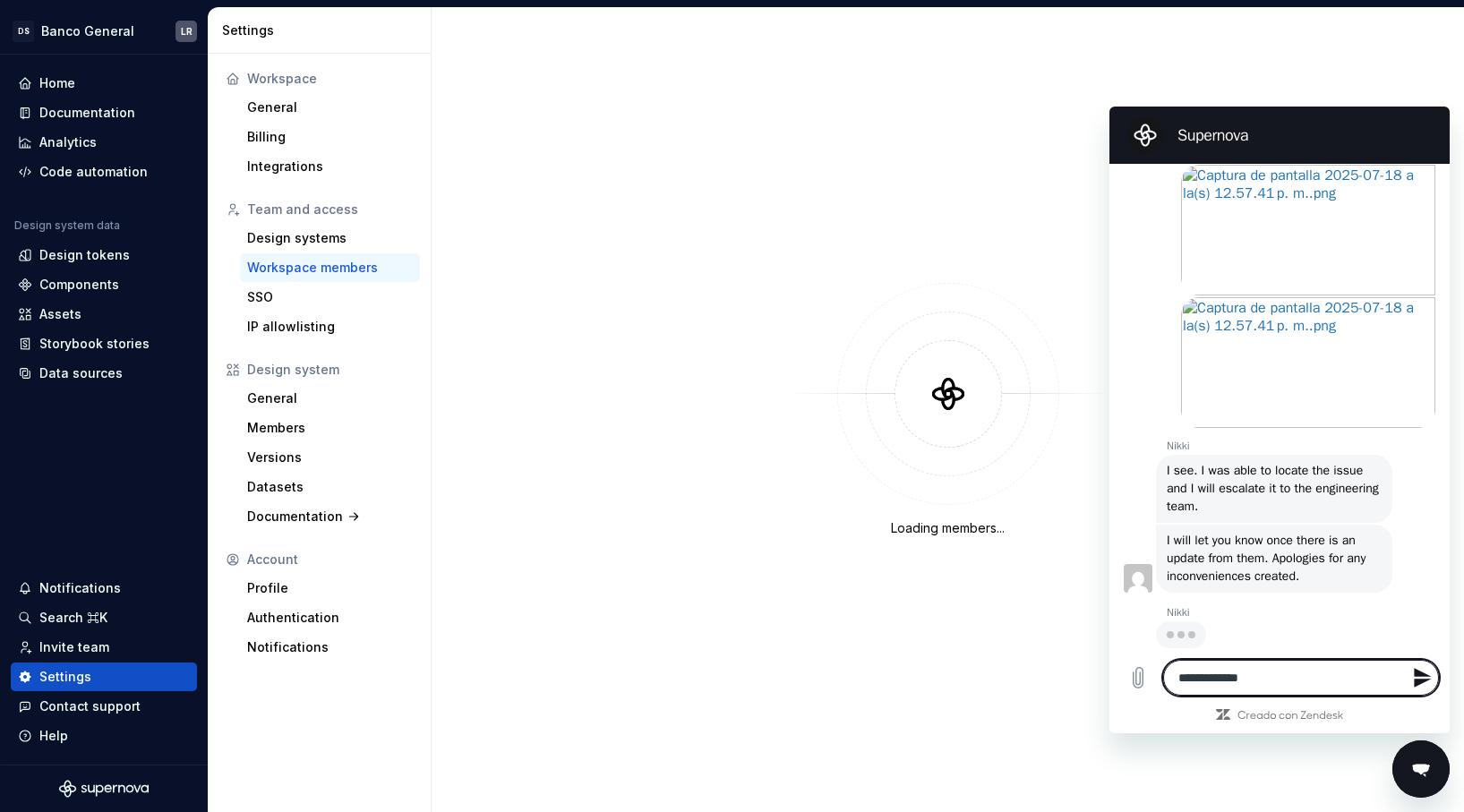 scroll, scrollTop: 1066, scrollLeft: 0, axis: vertical 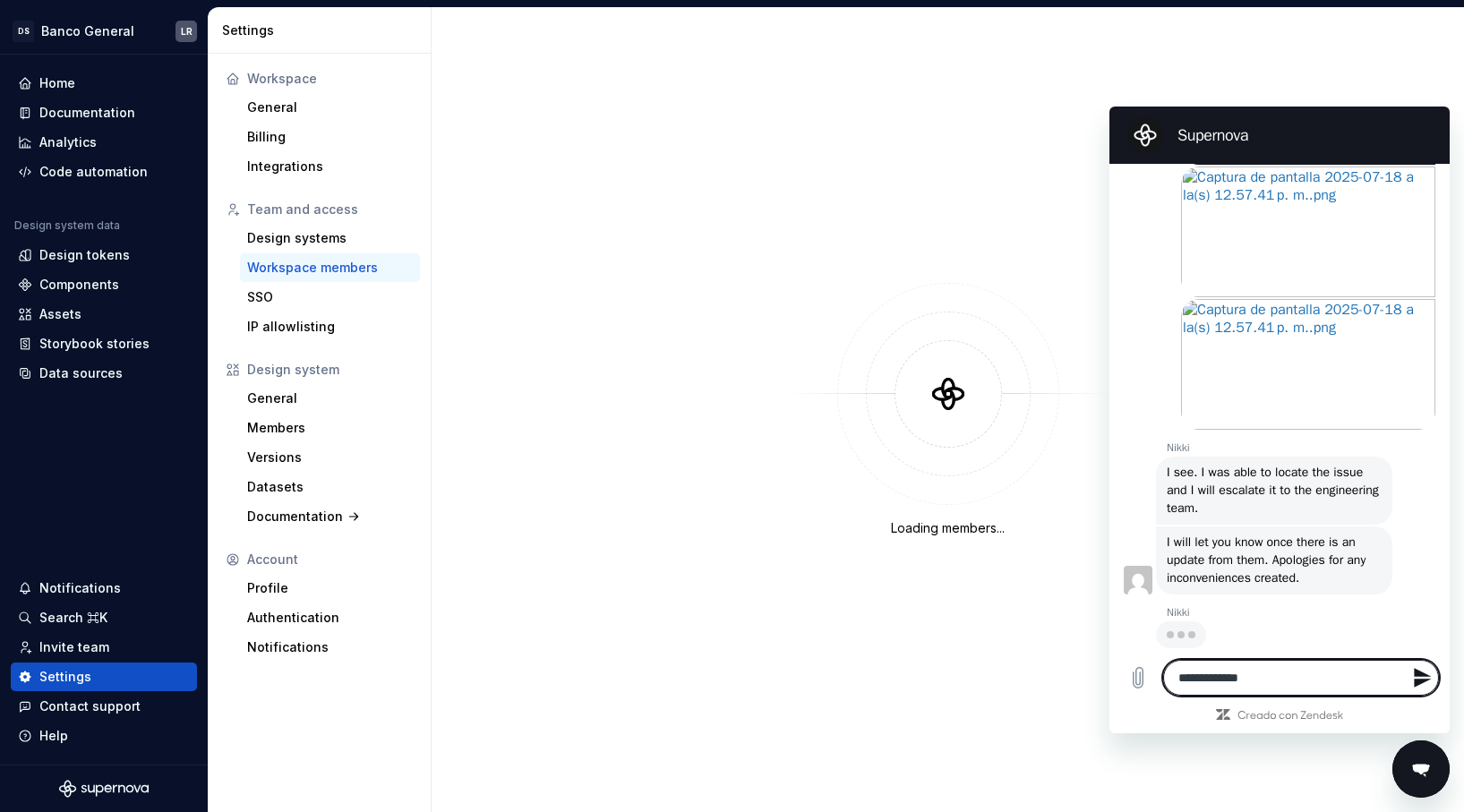 type 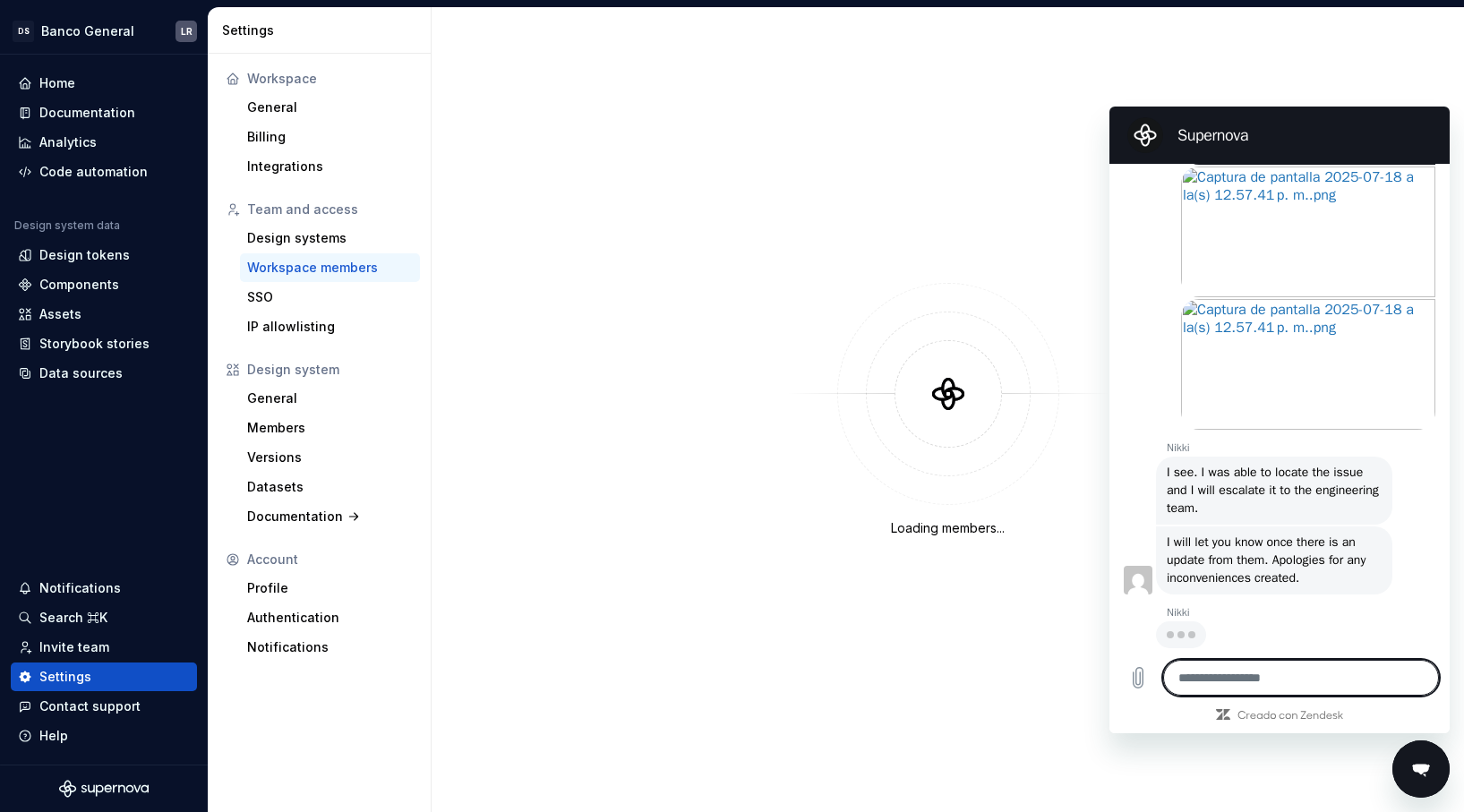 click on "Abrir en nueva pestaña" at bounding box center [1272, 231] 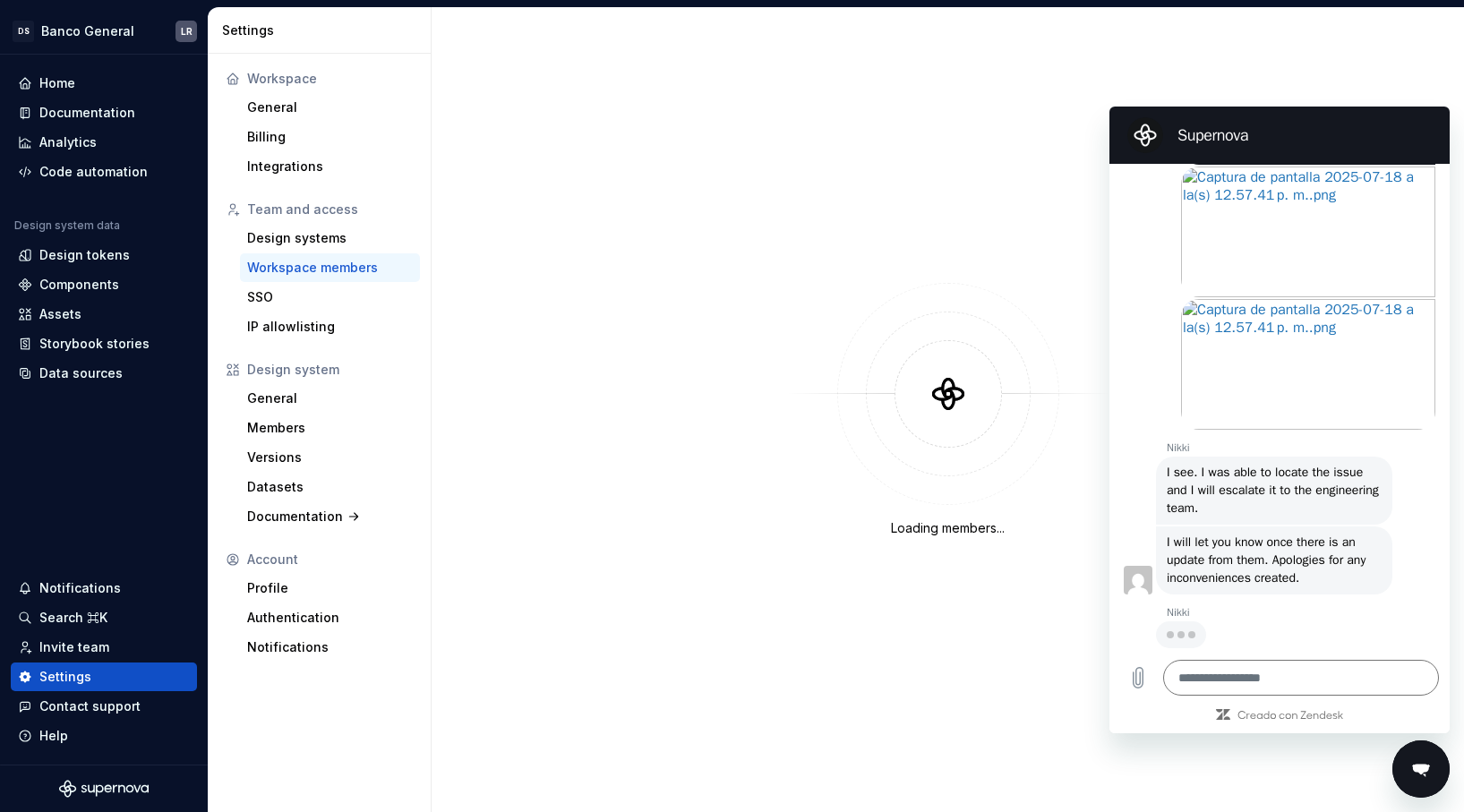 type on "*" 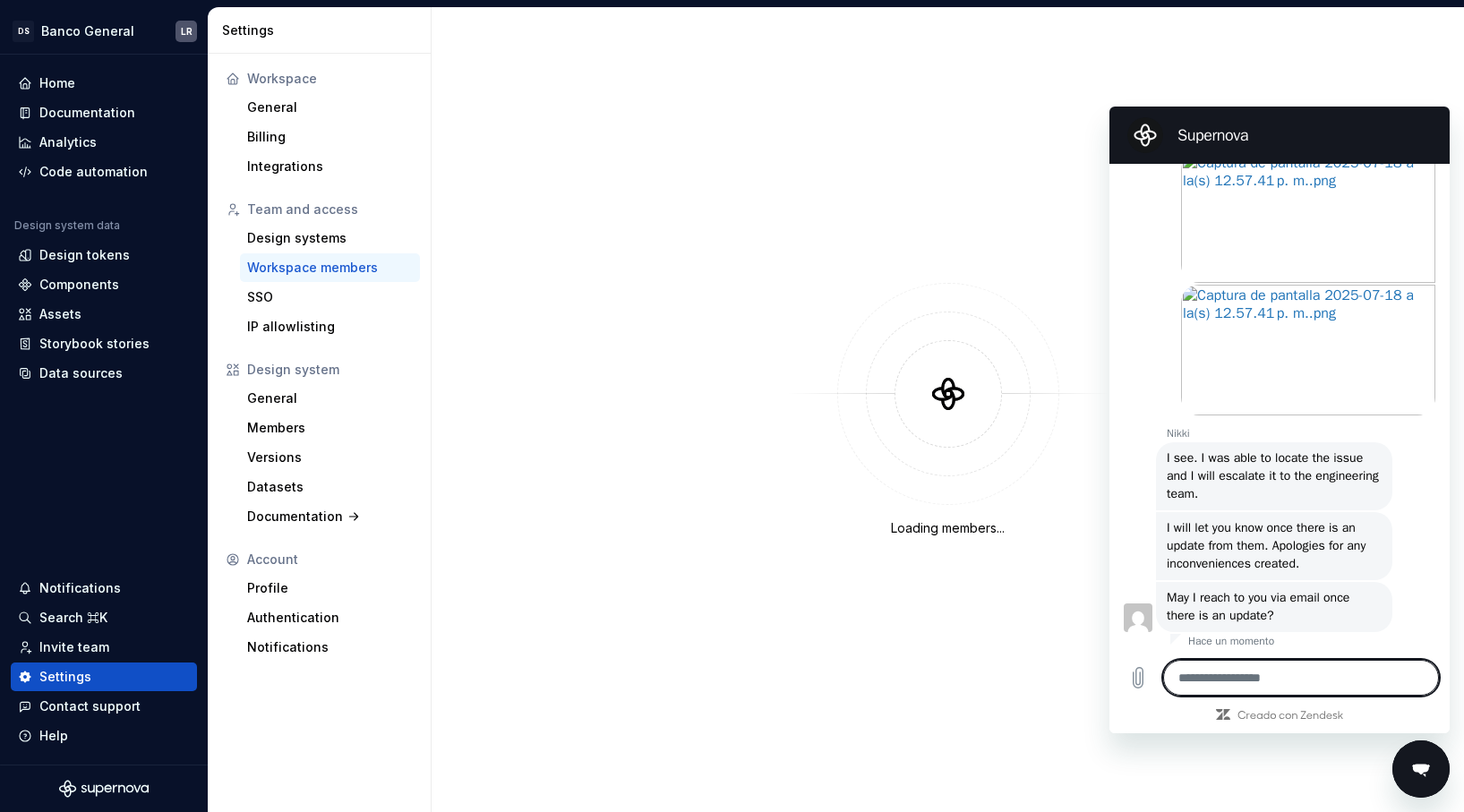scroll, scrollTop: 1084, scrollLeft: 0, axis: vertical 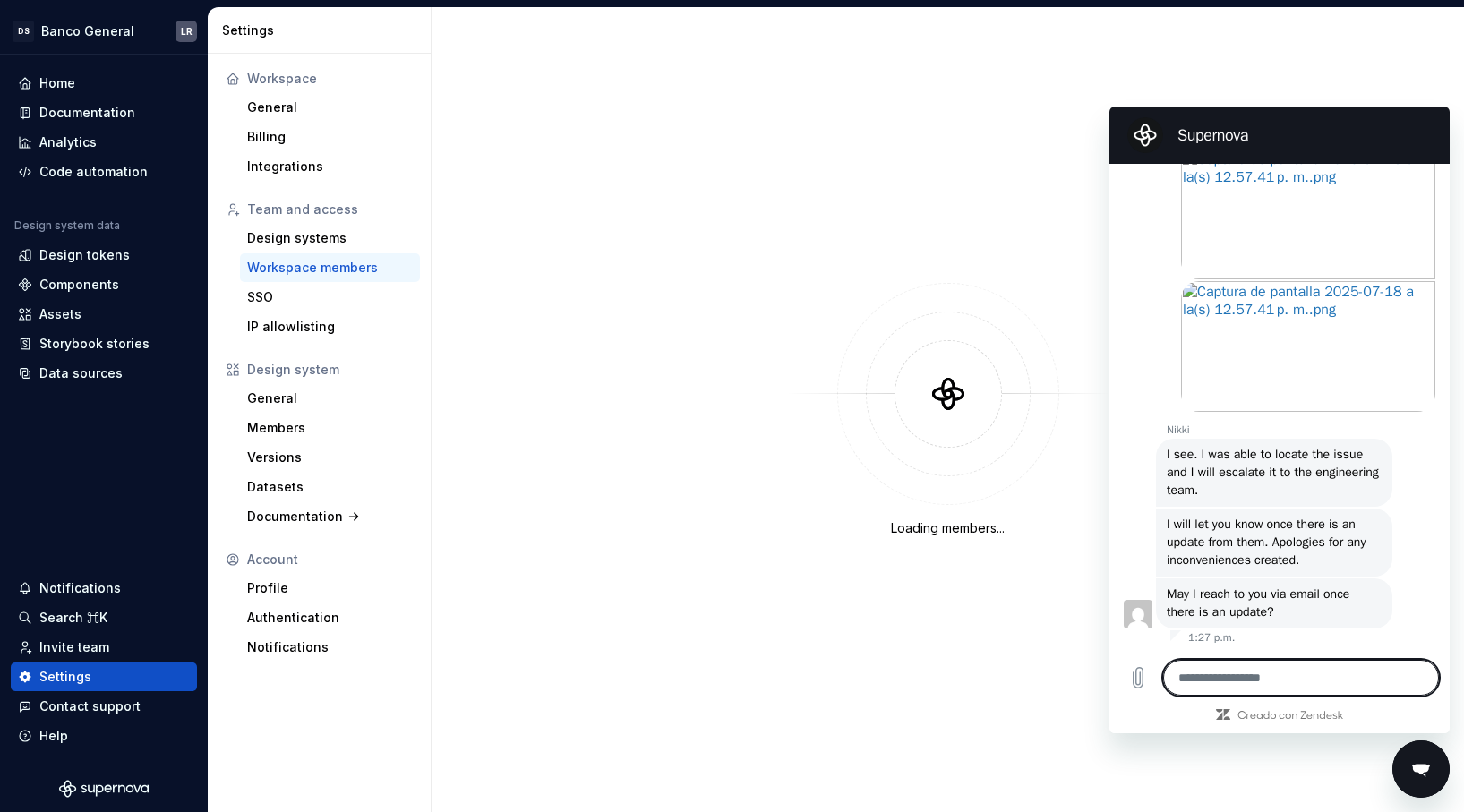 type on "*" 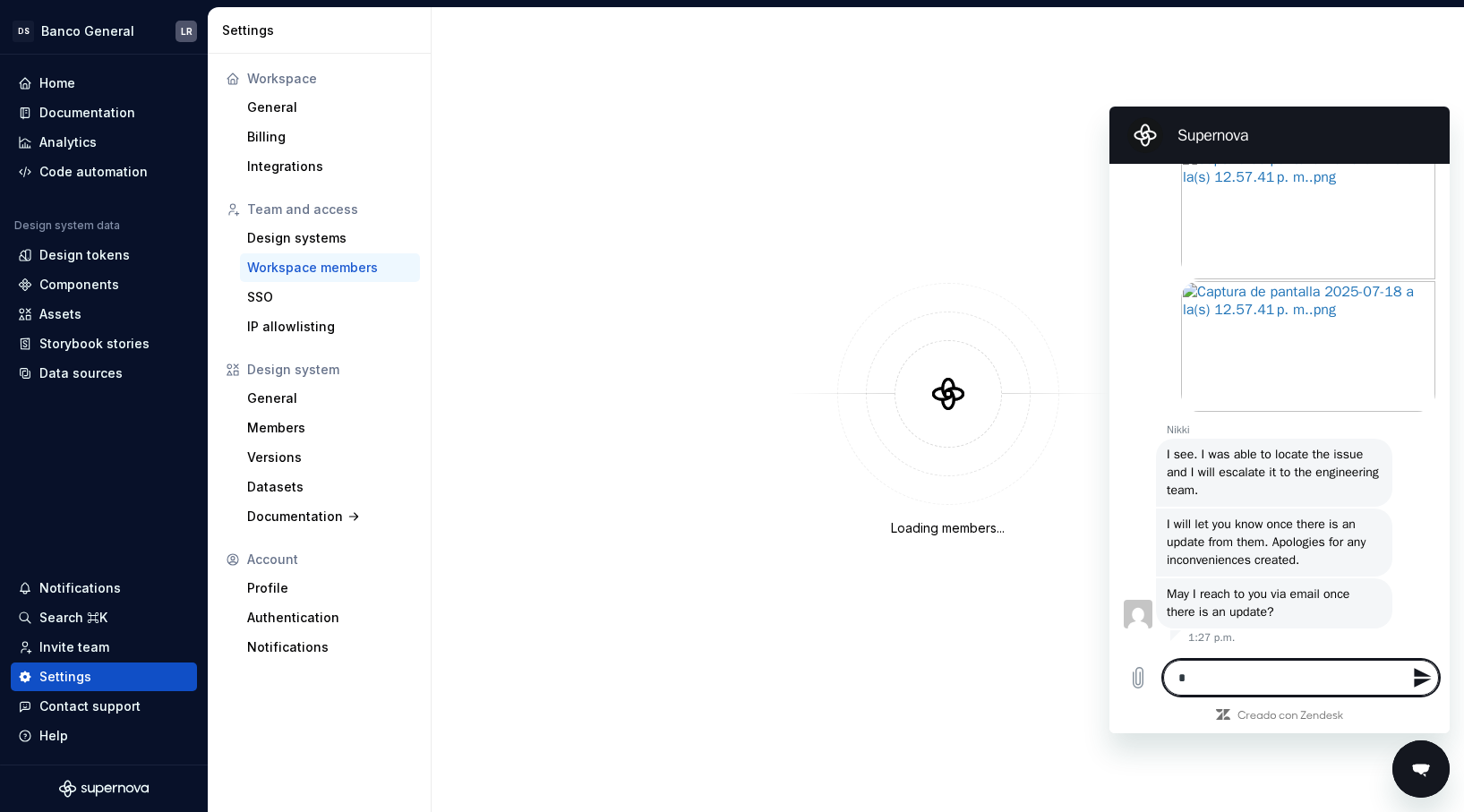 type on "**" 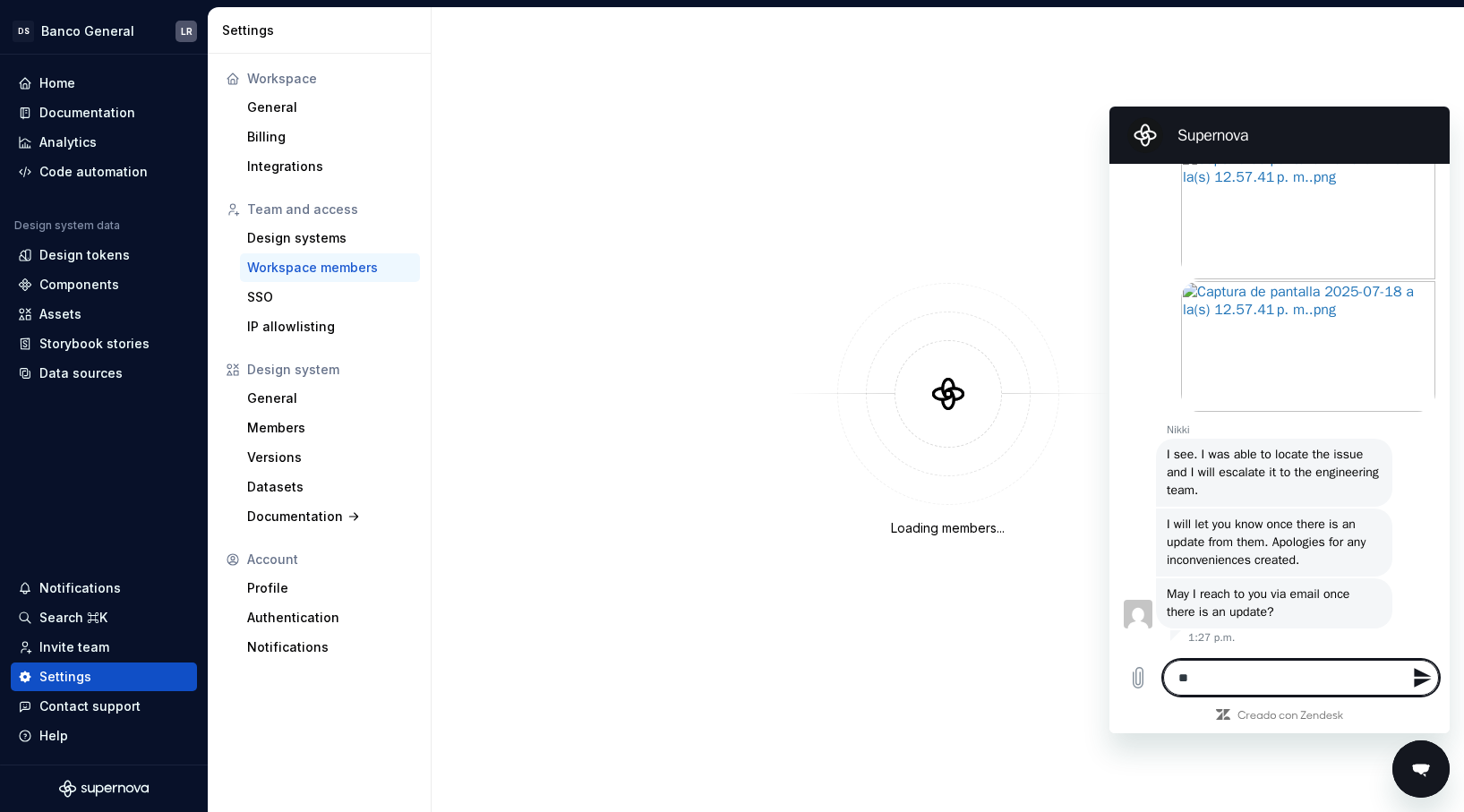 type on "***" 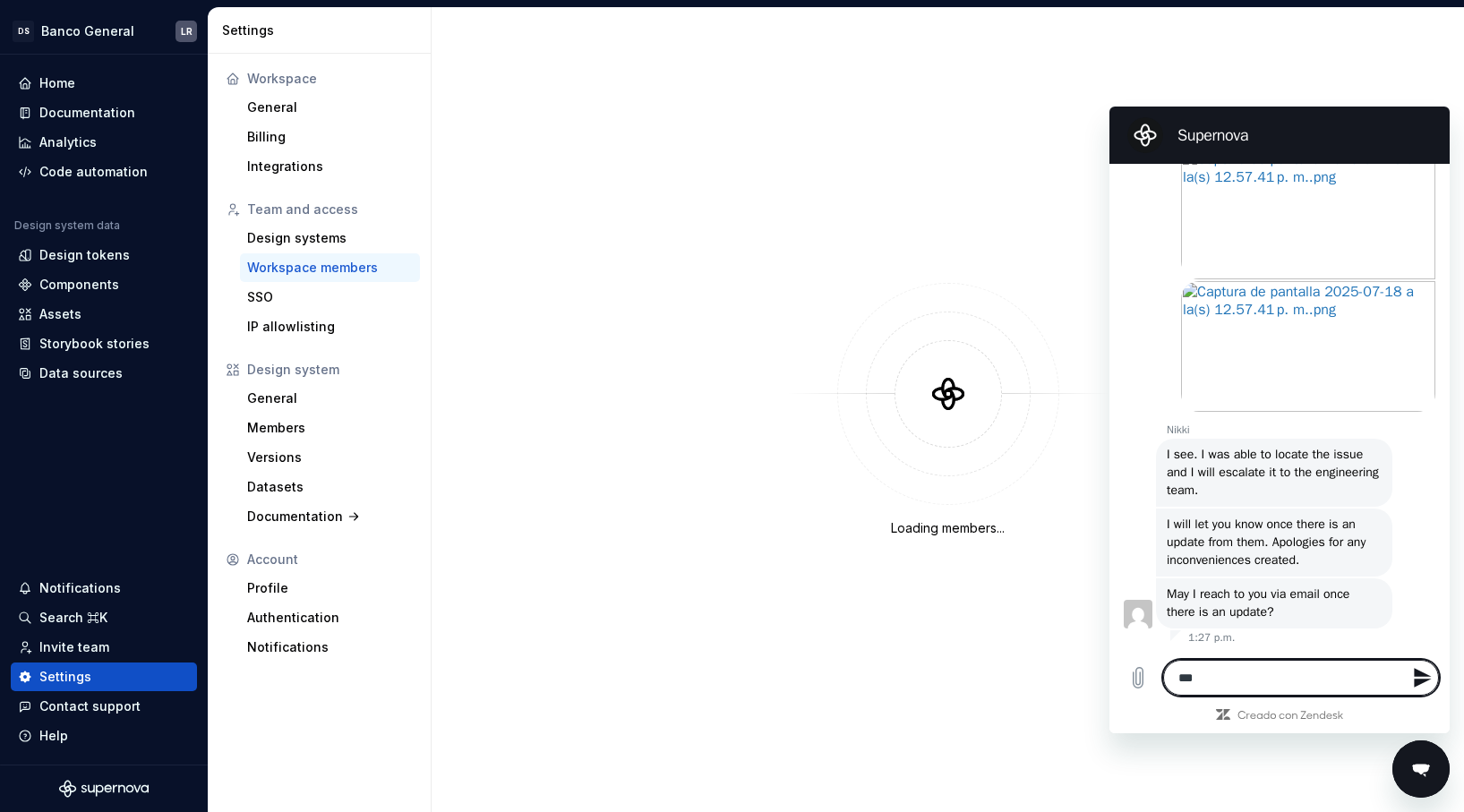 type on "****" 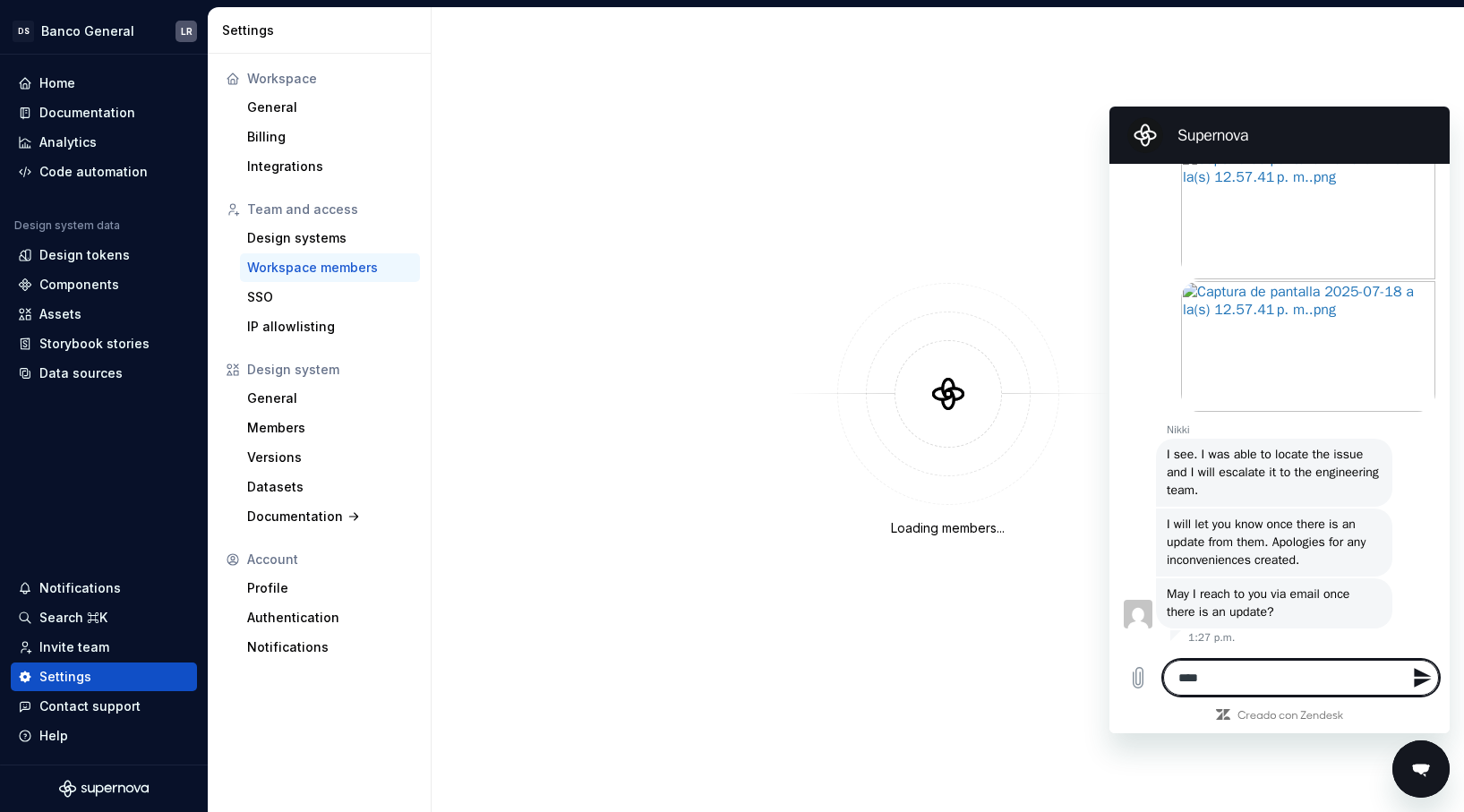 type on "****" 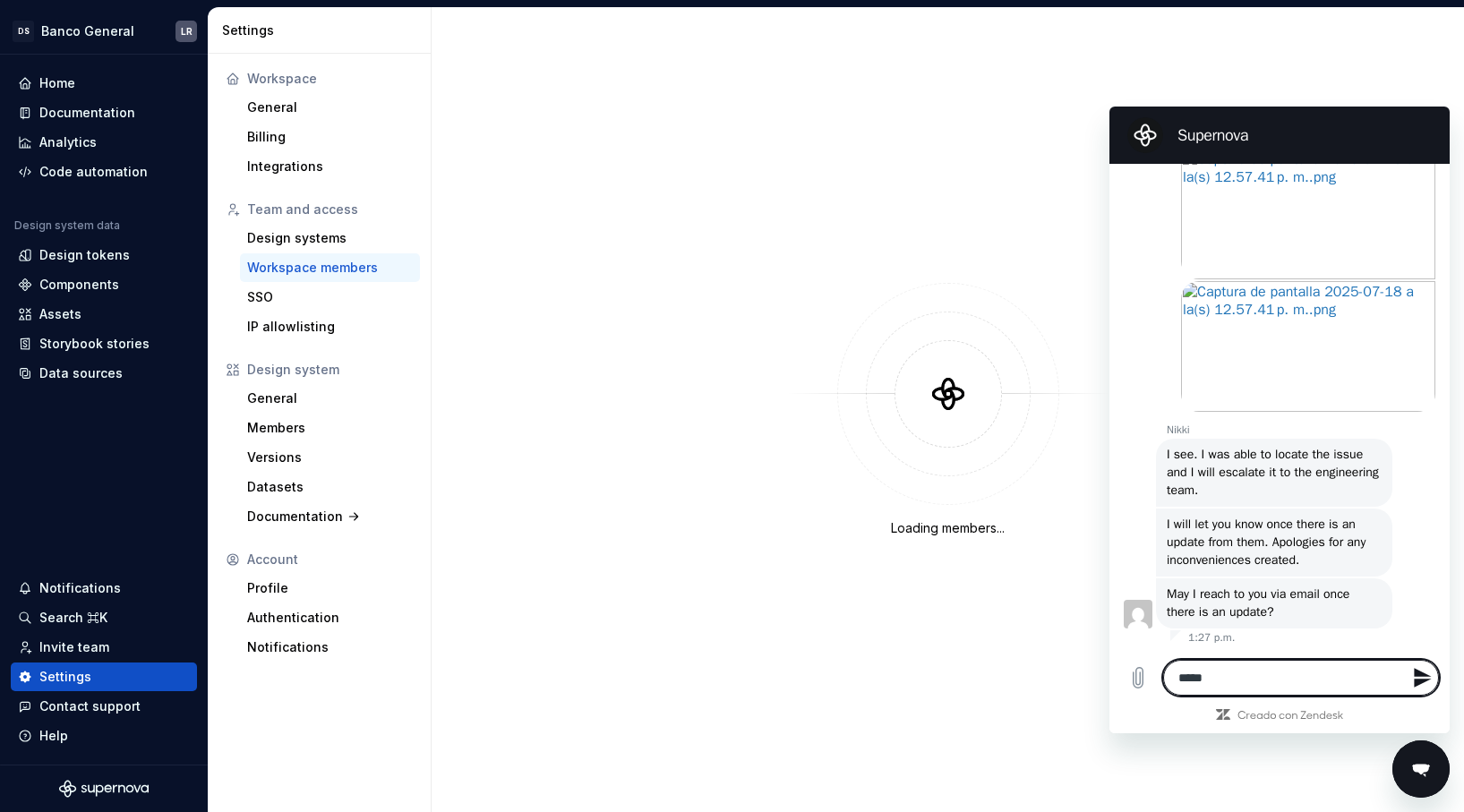 type on "******" 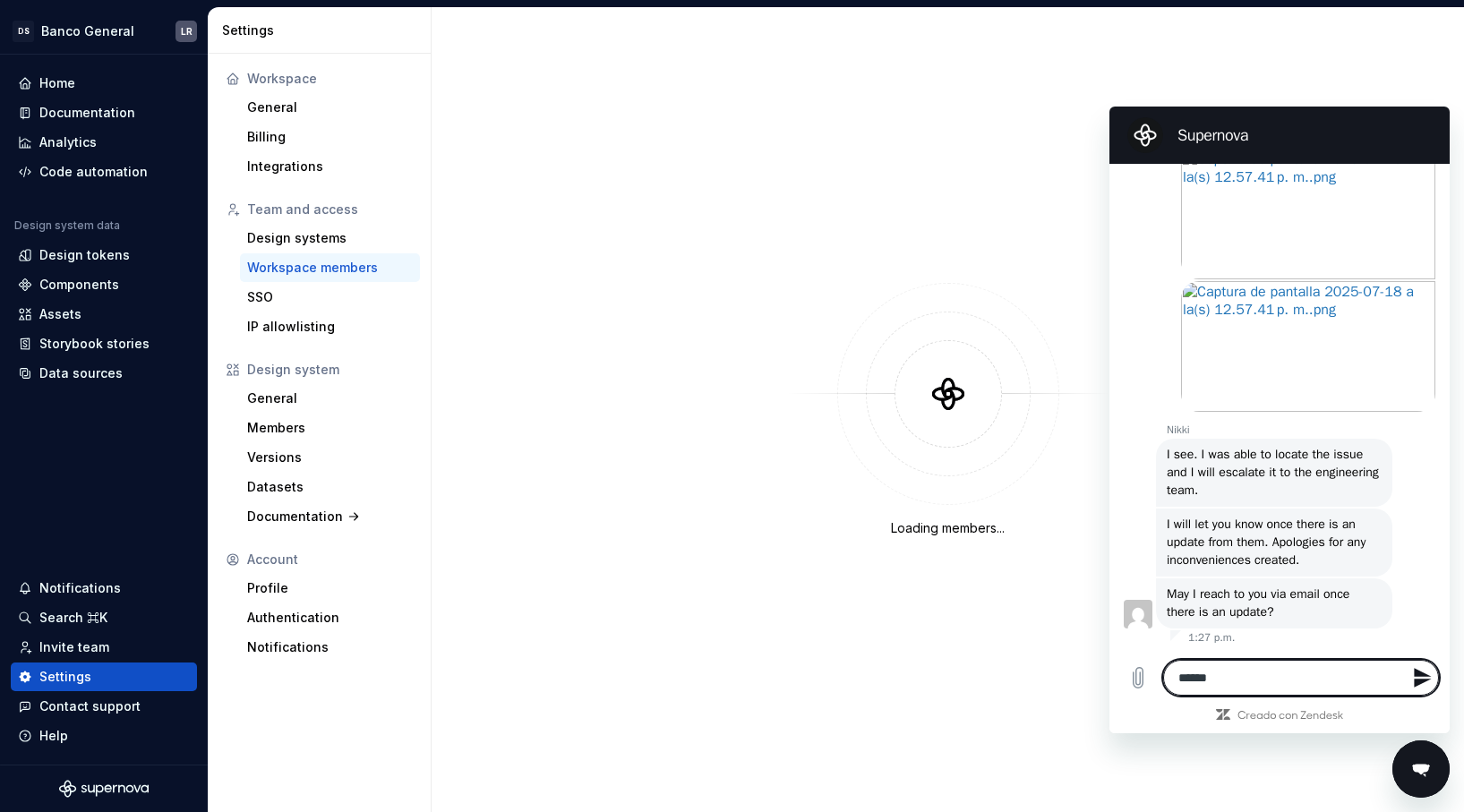type on "*******" 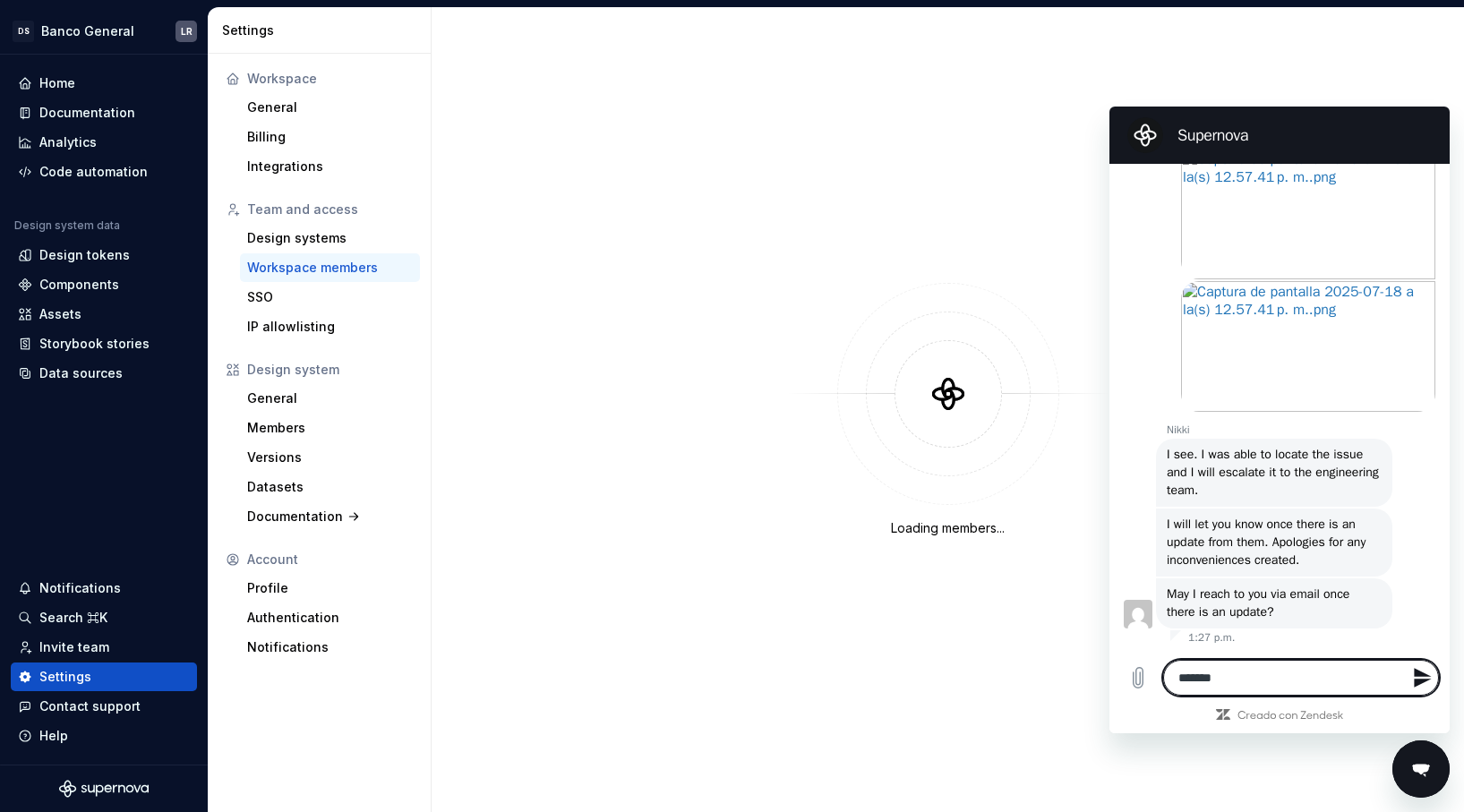 type on "*******" 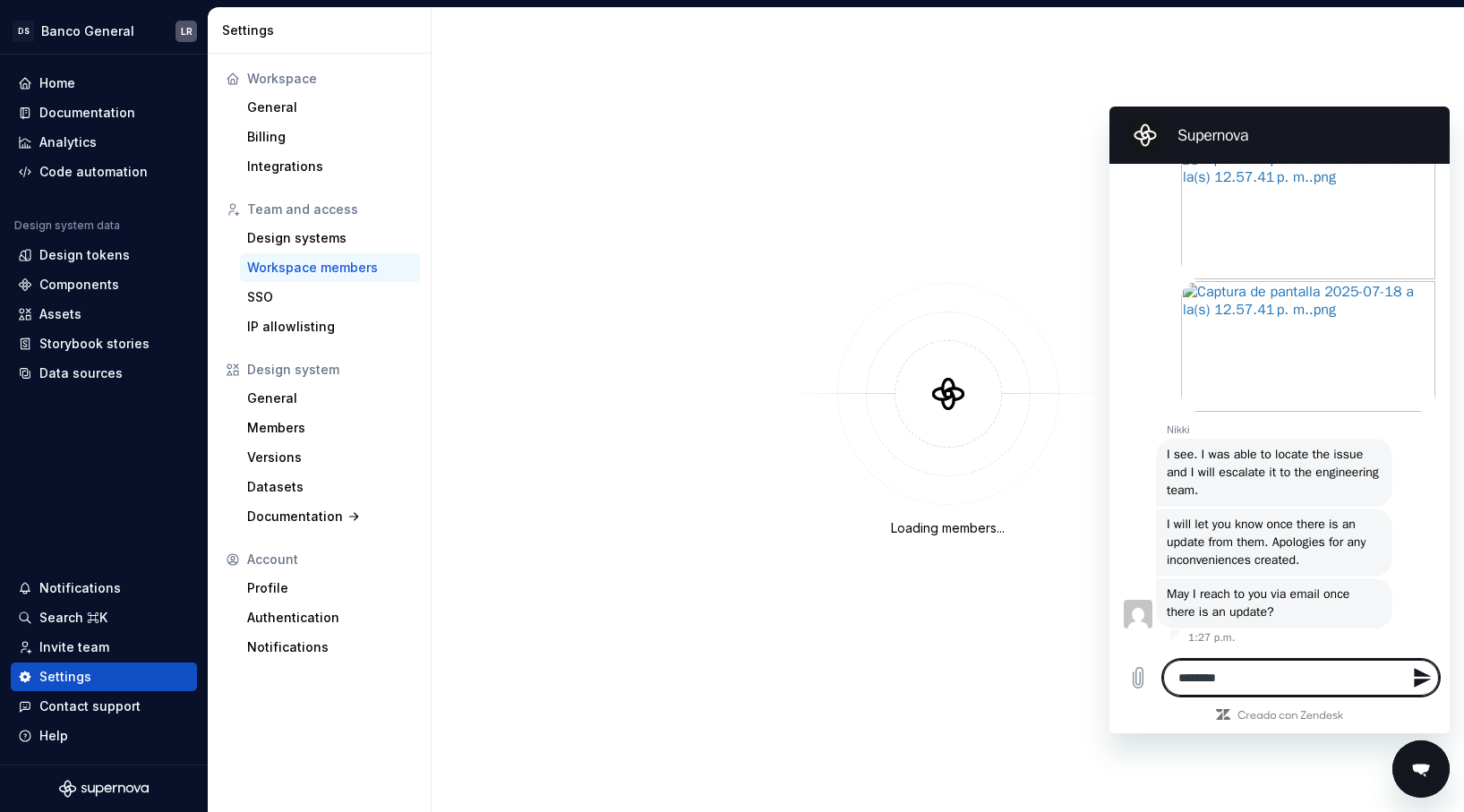 type on "*********" 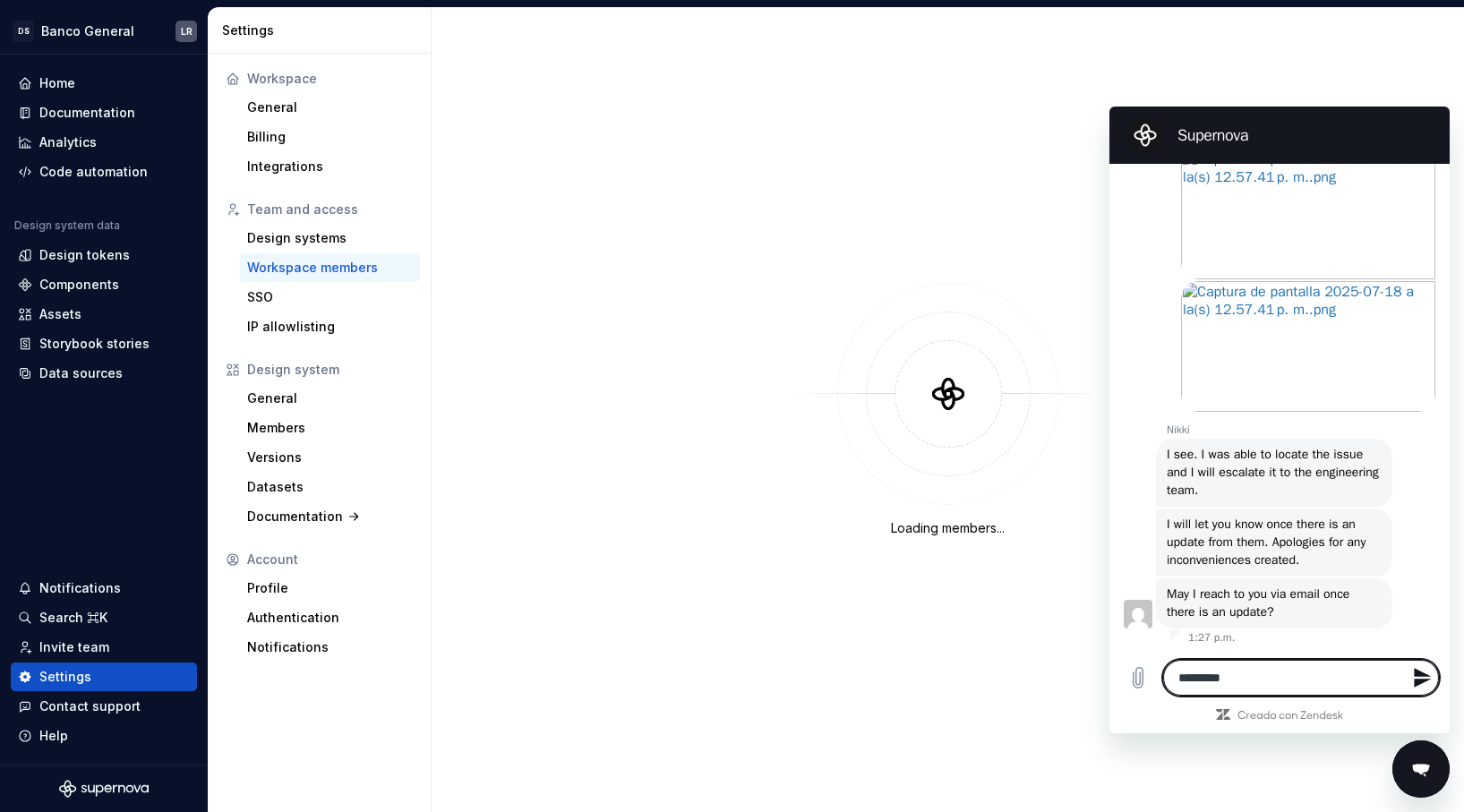 type on "**********" 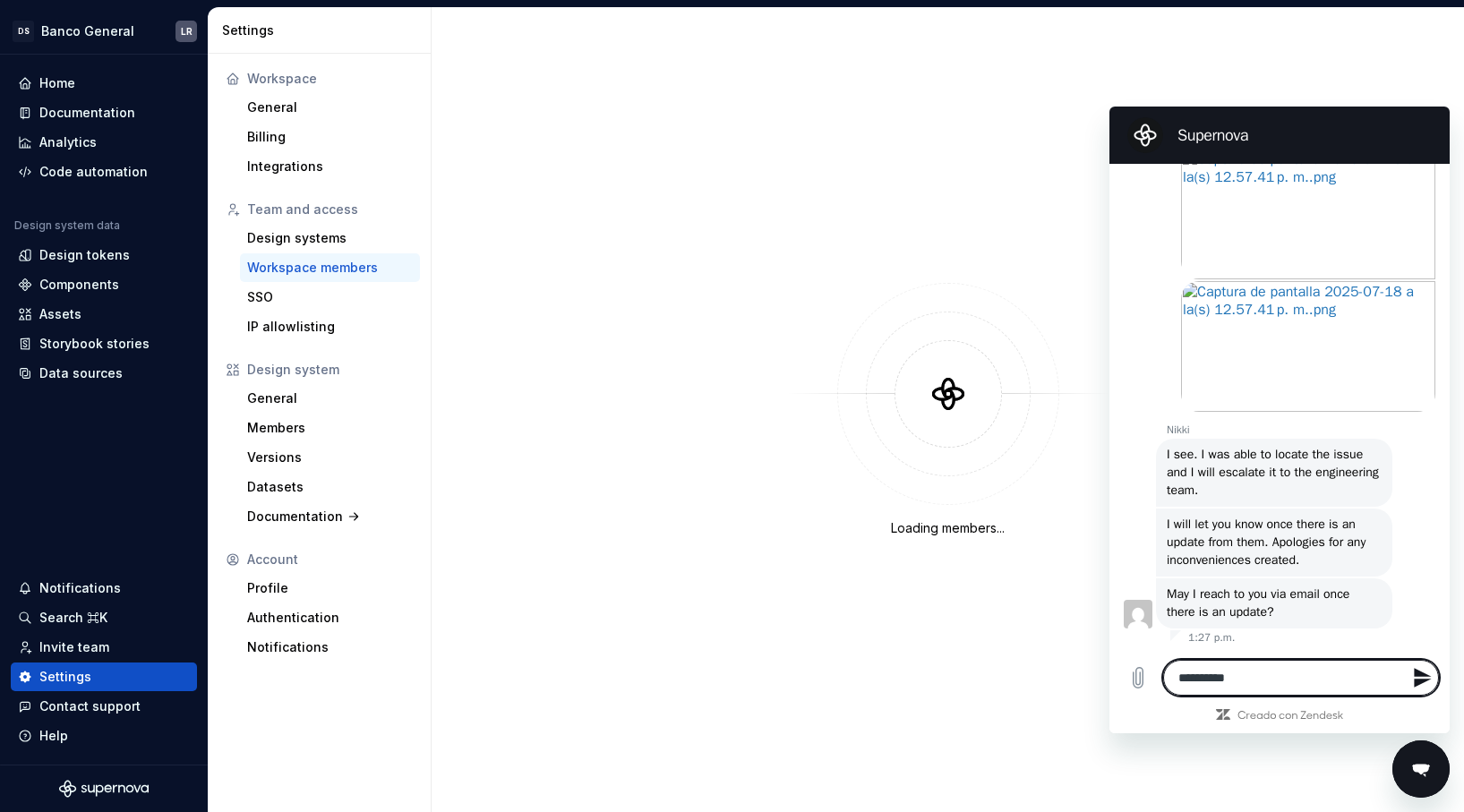 type on "**********" 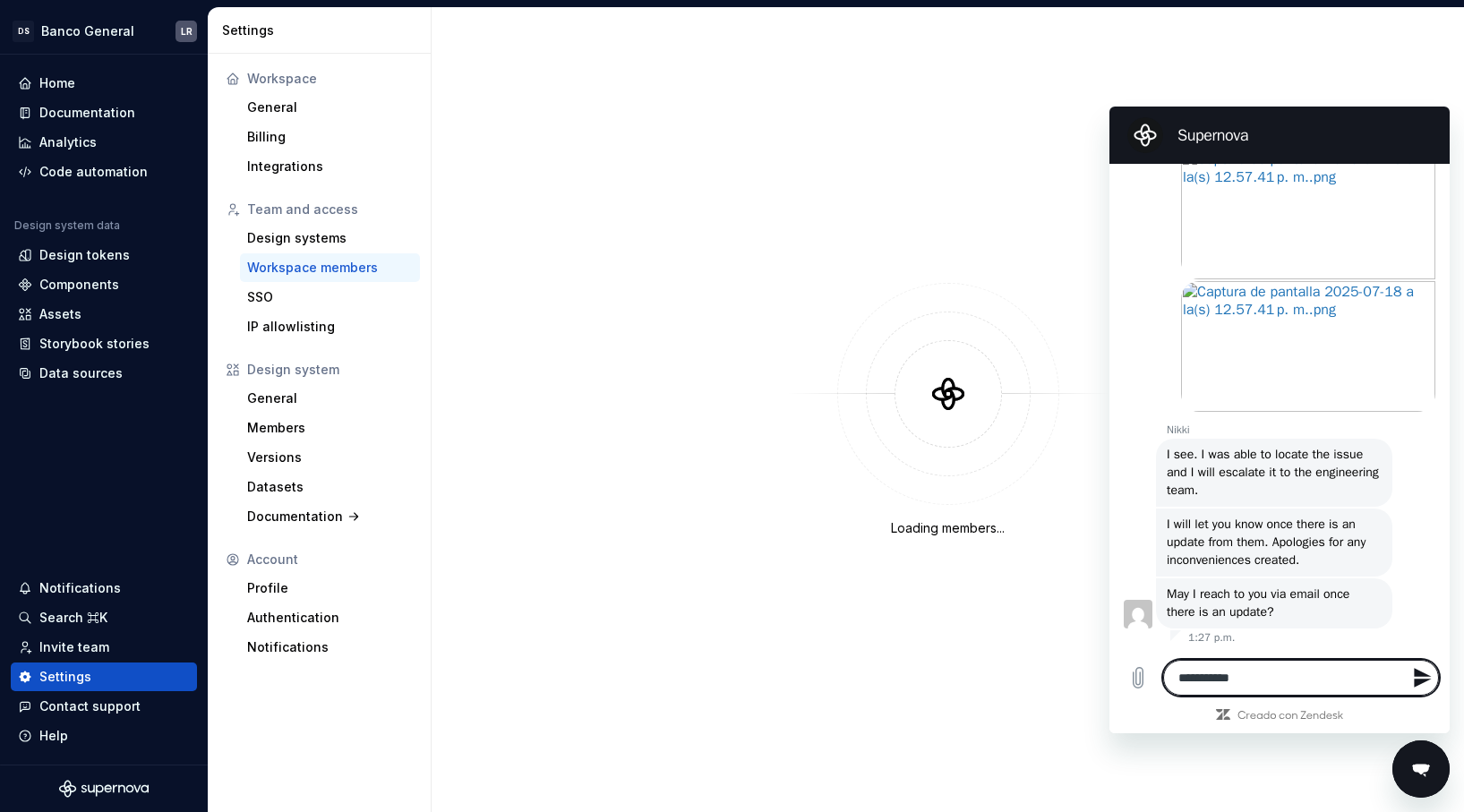 type on "**********" 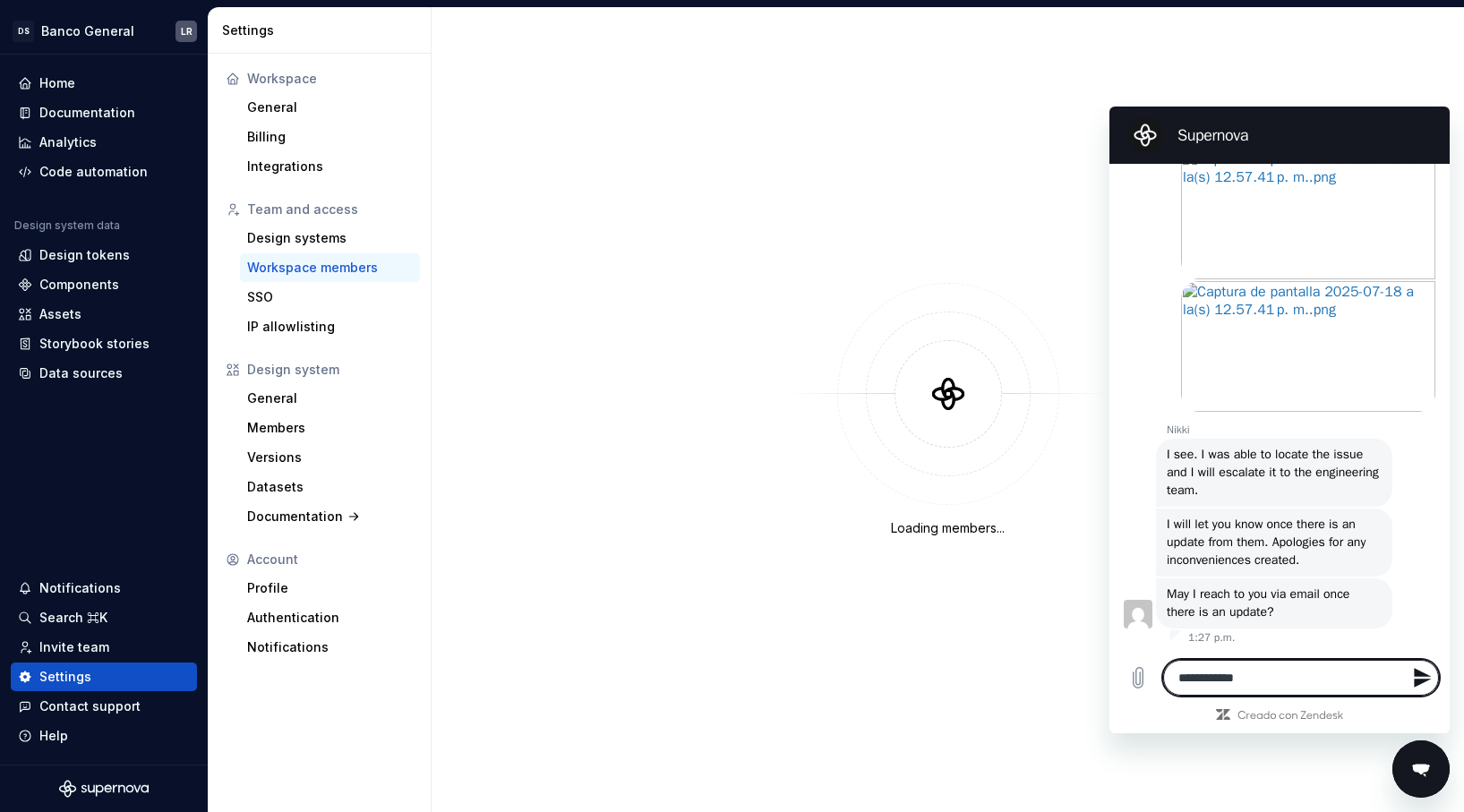 type on "**********" 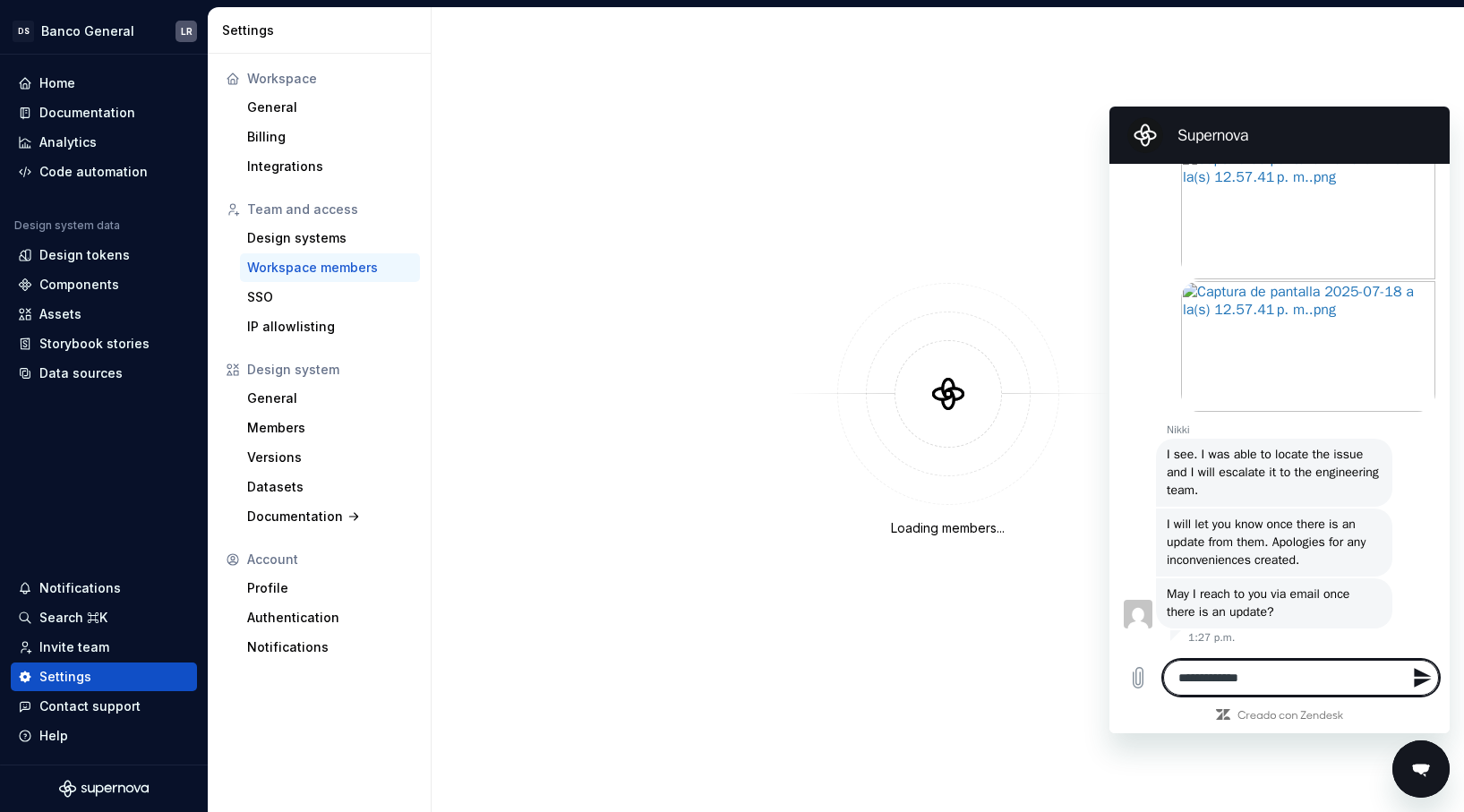 type on "**********" 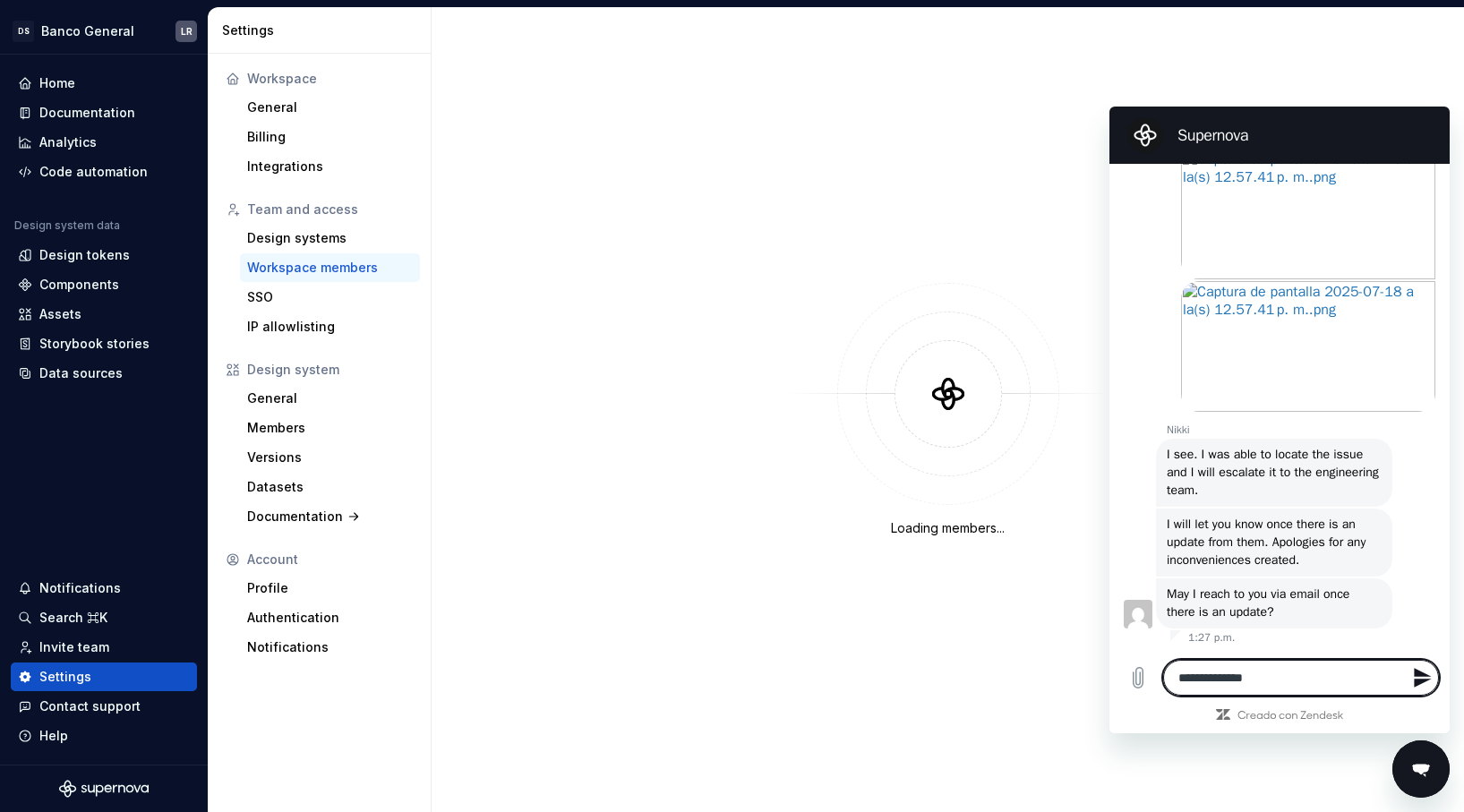 type on "**********" 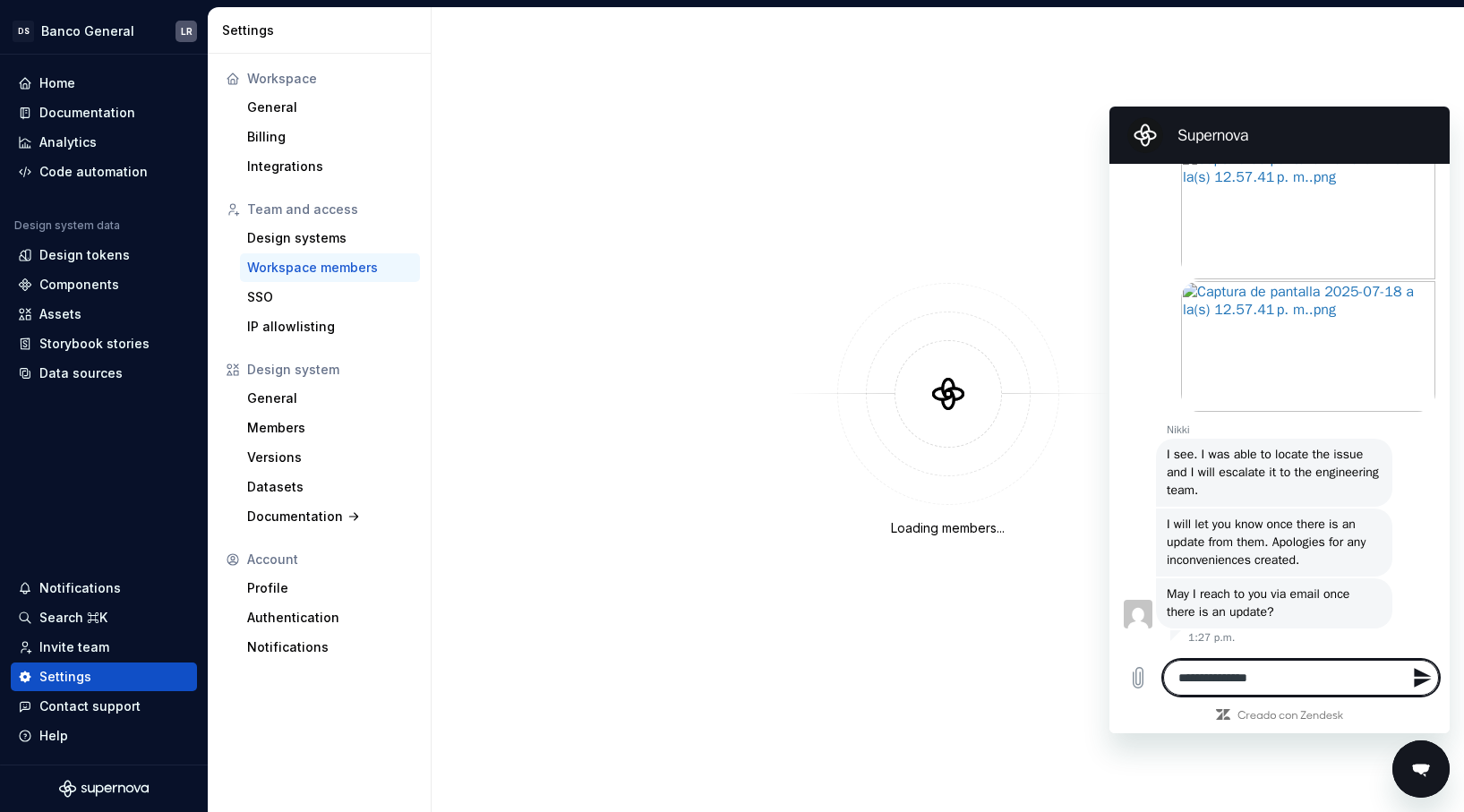 type on "**********" 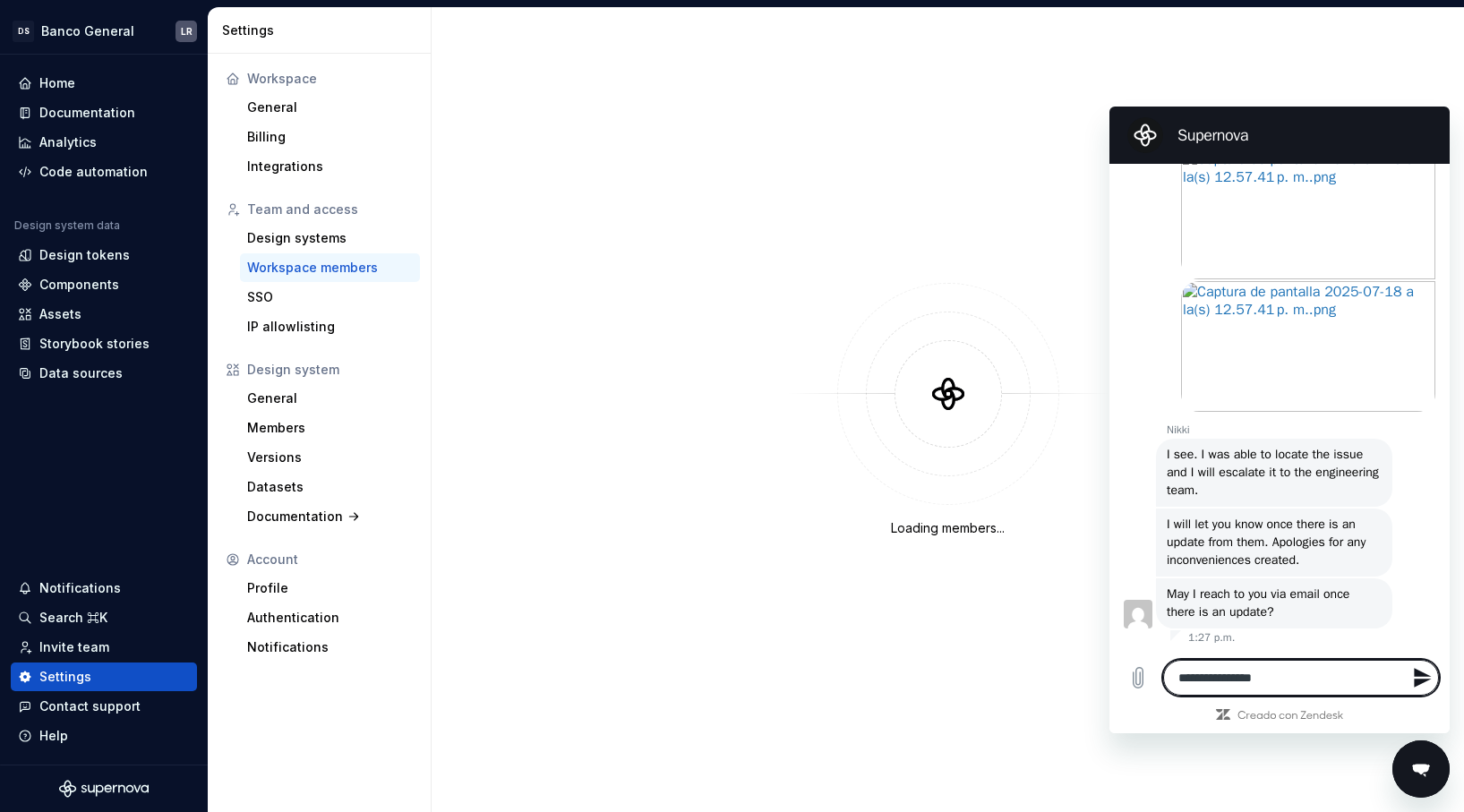 type on "**********" 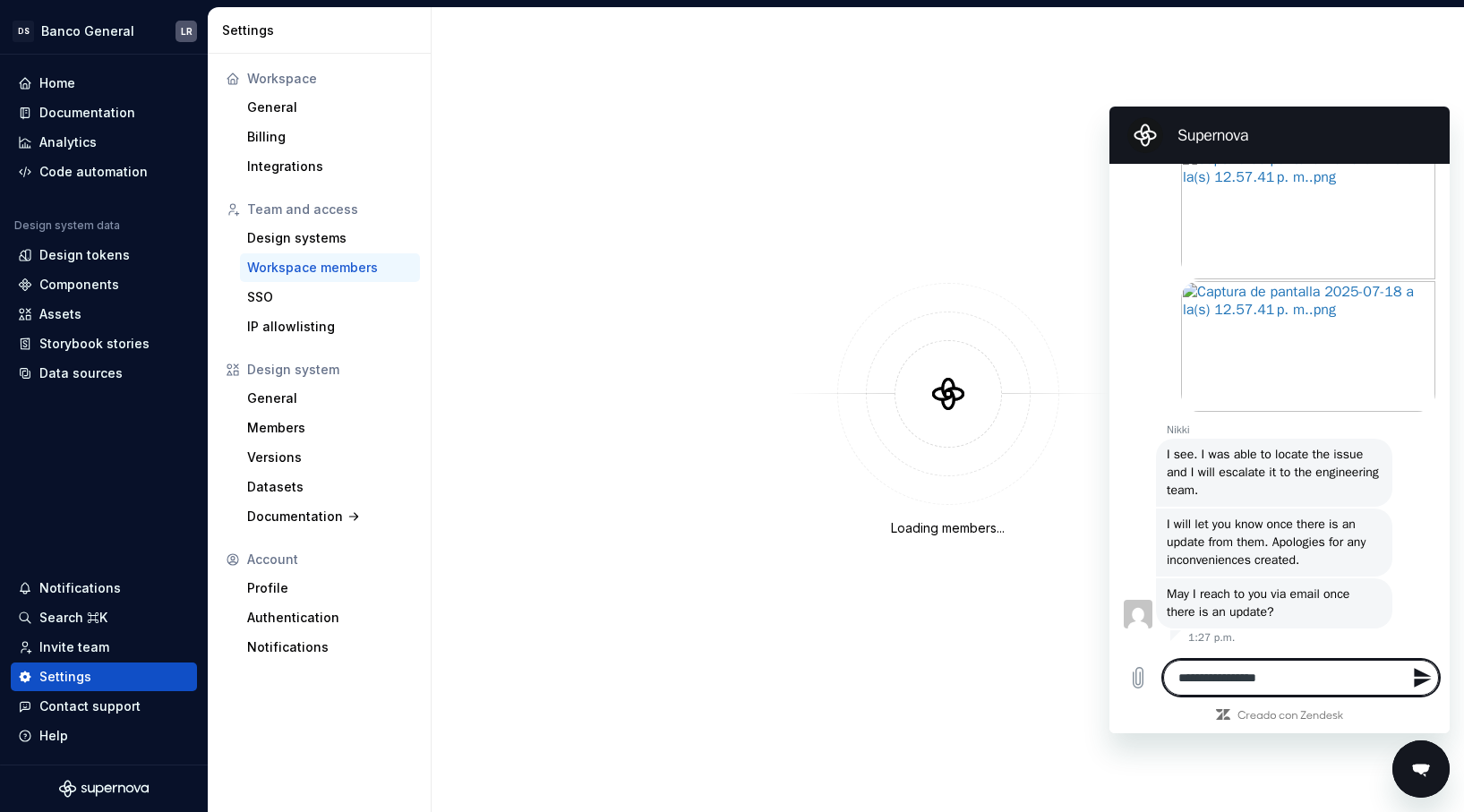 type on "**********" 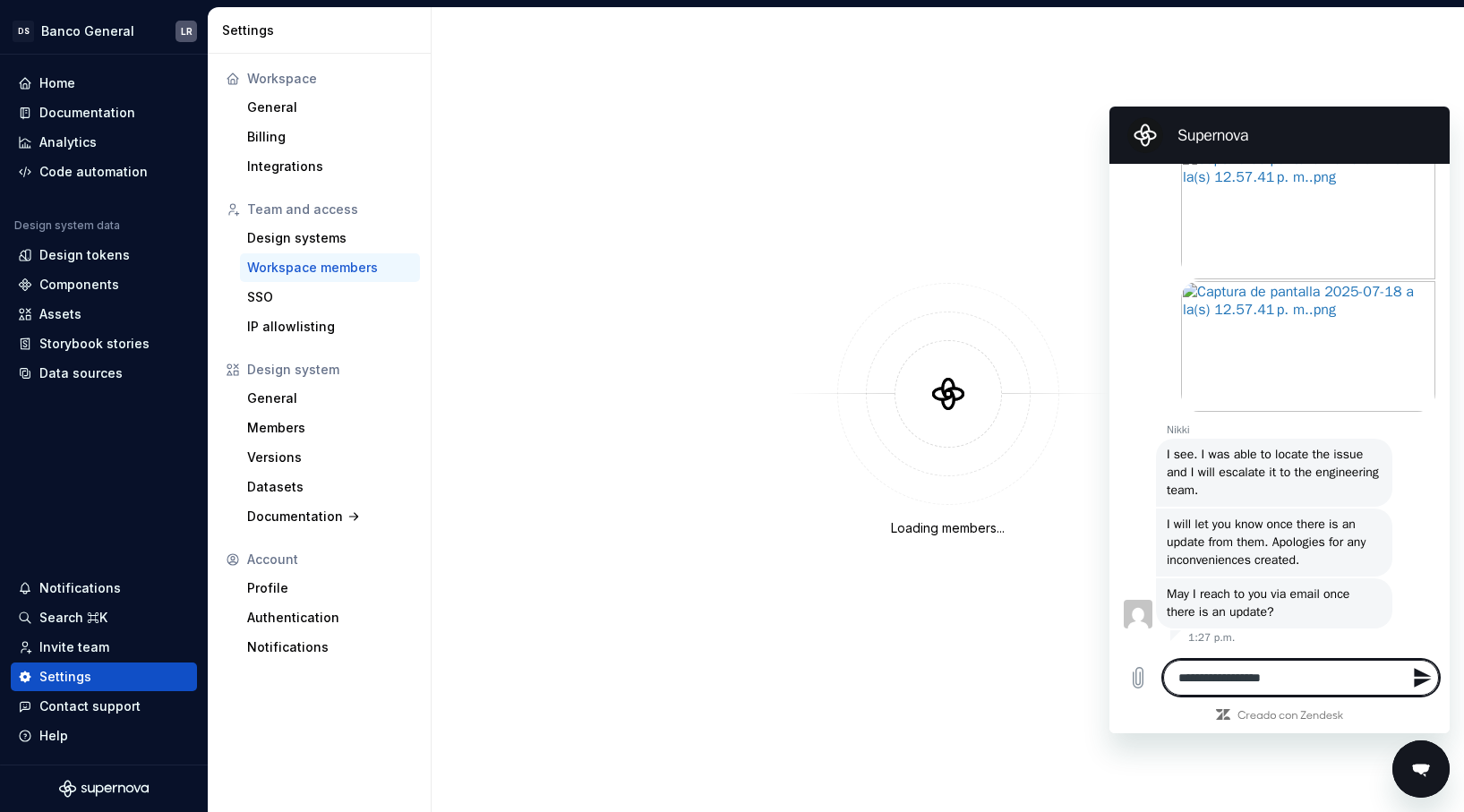 paste on "**********" 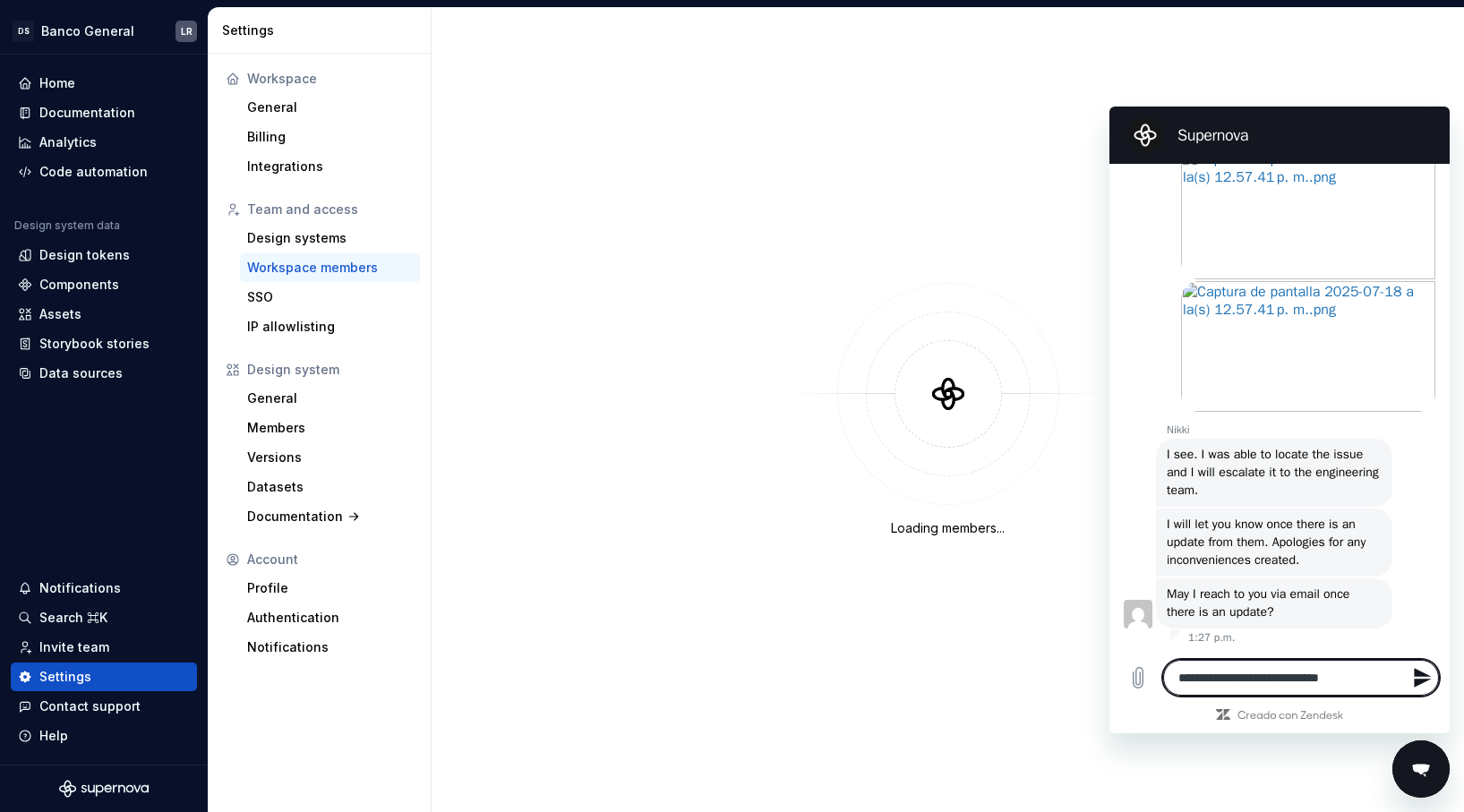 type on "**********" 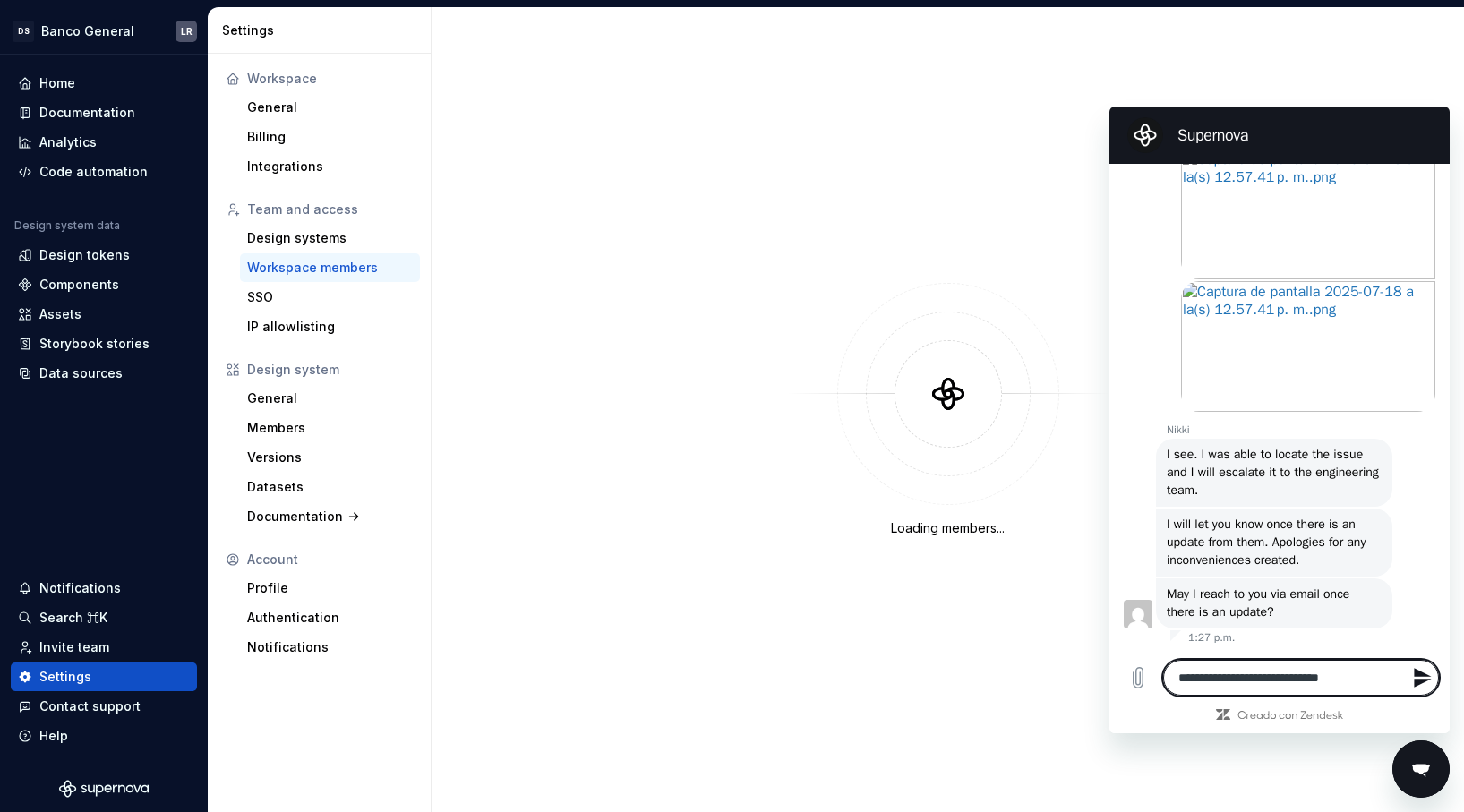 type on "*" 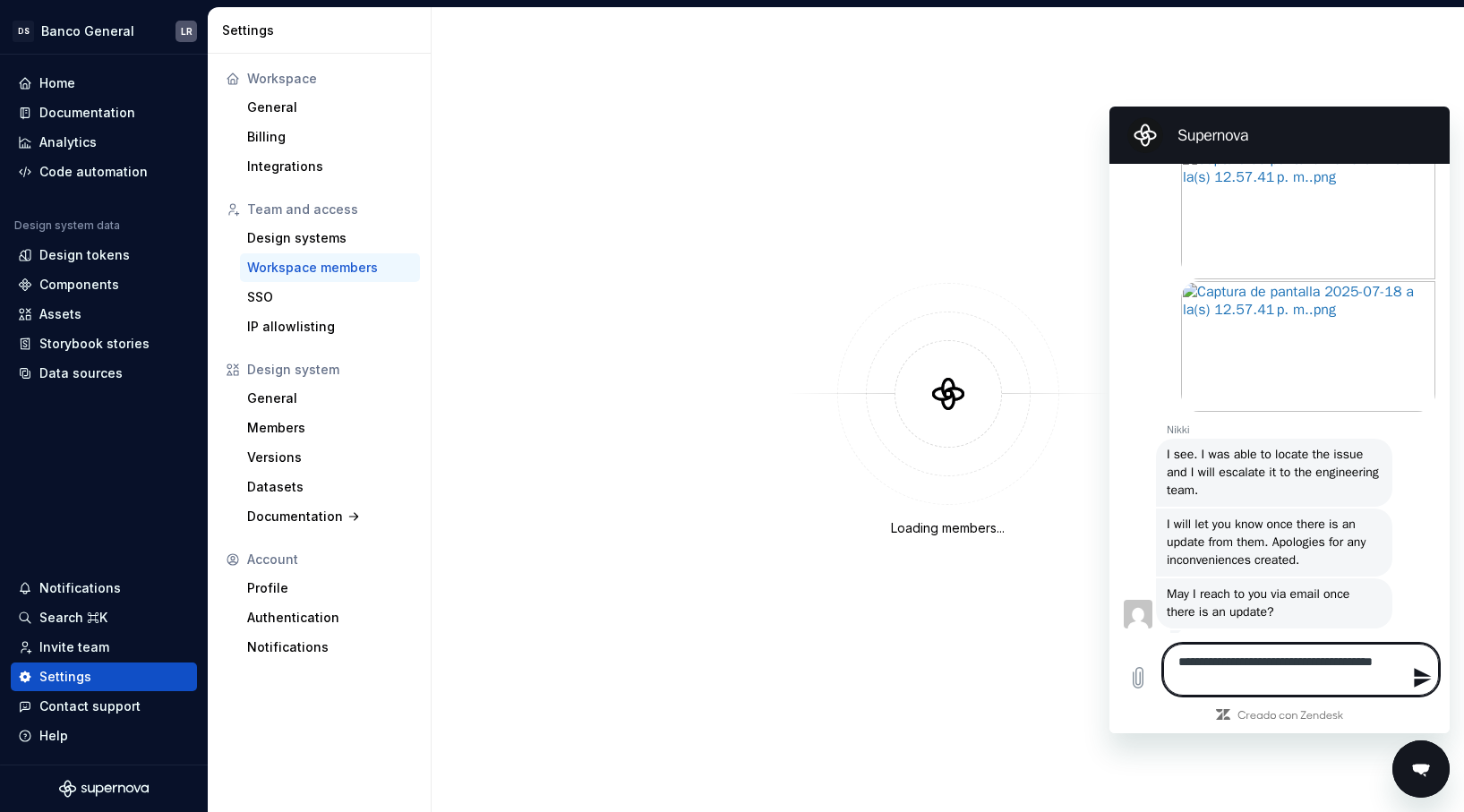 type 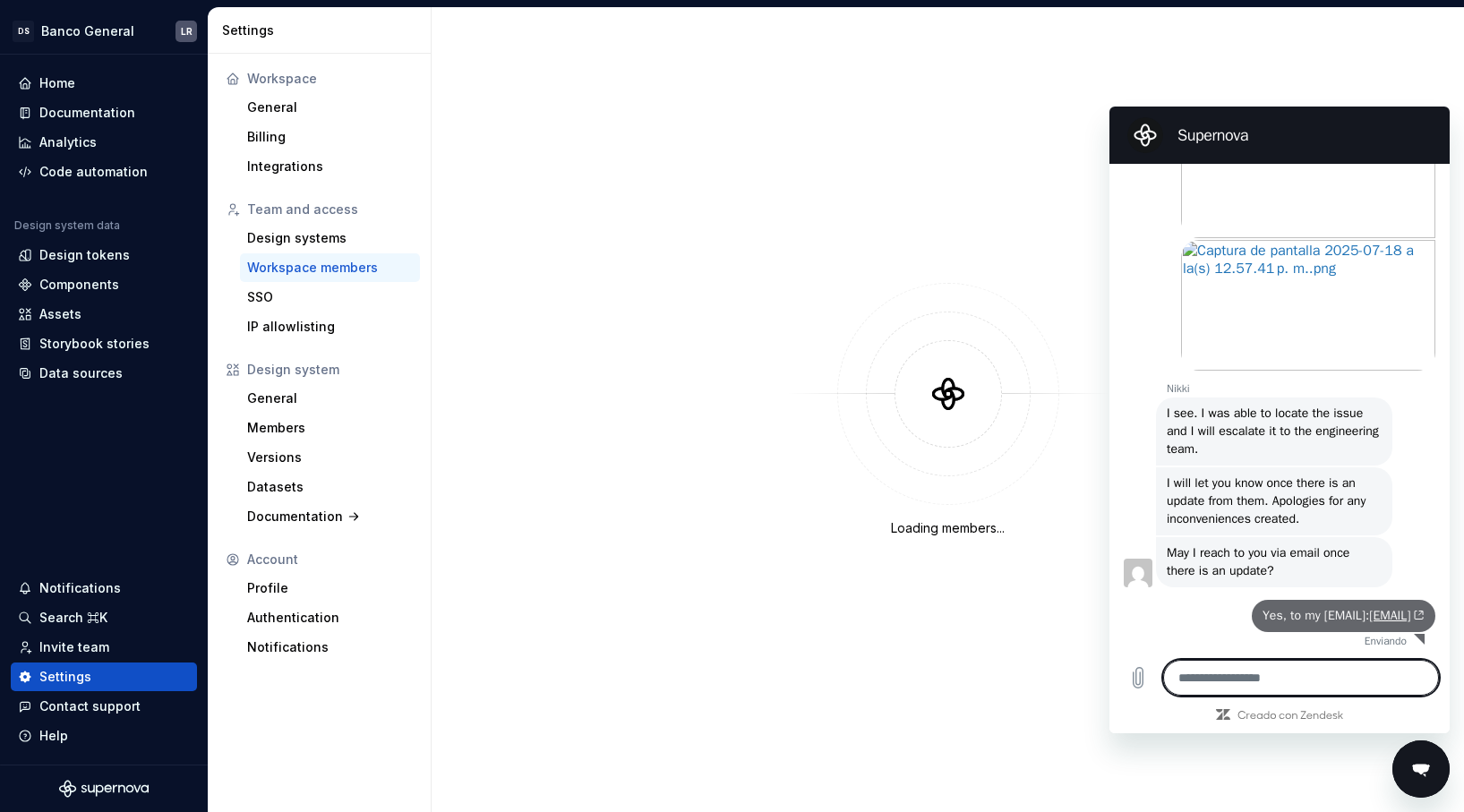 type on "*" 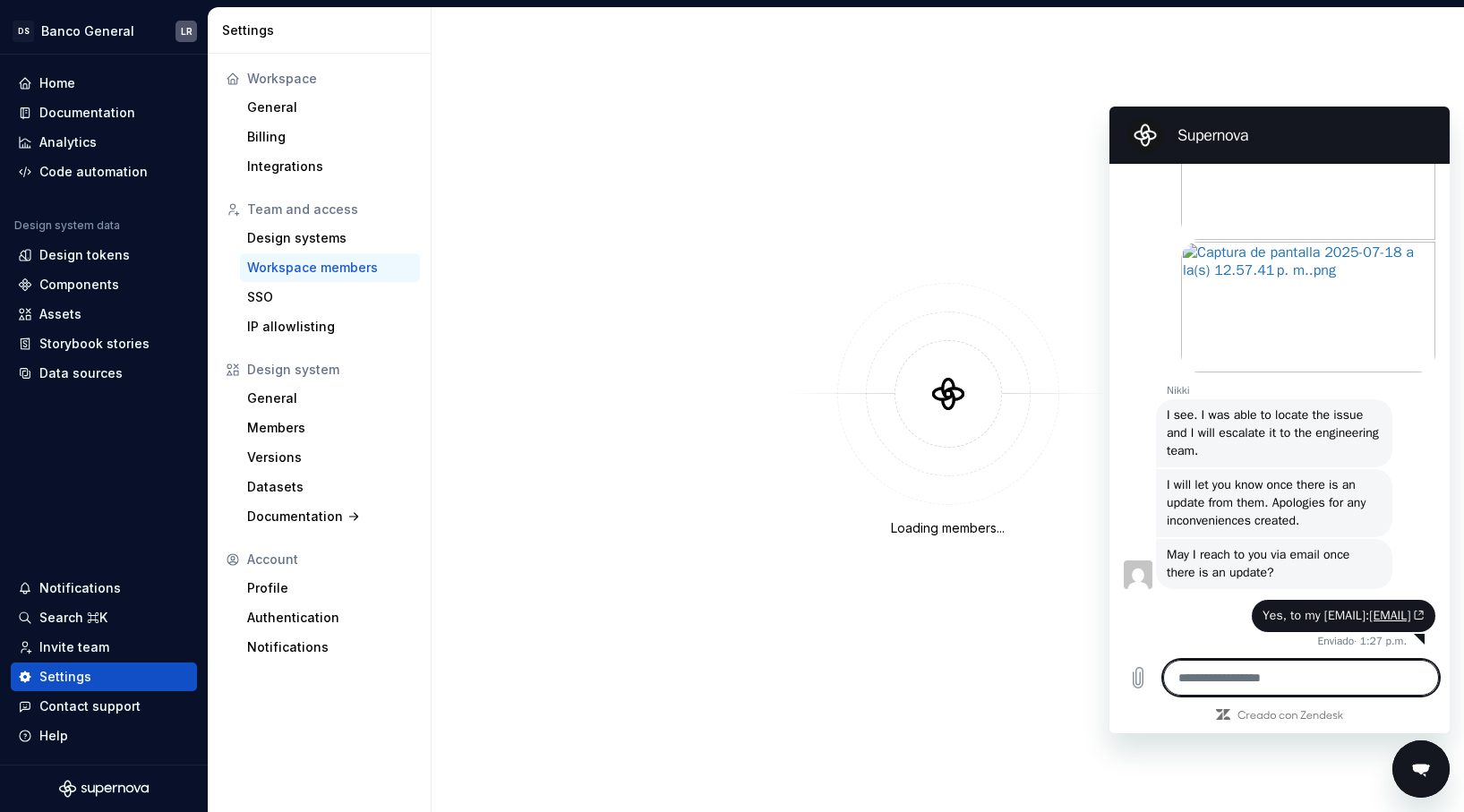 scroll, scrollTop: 1145, scrollLeft: 0, axis: vertical 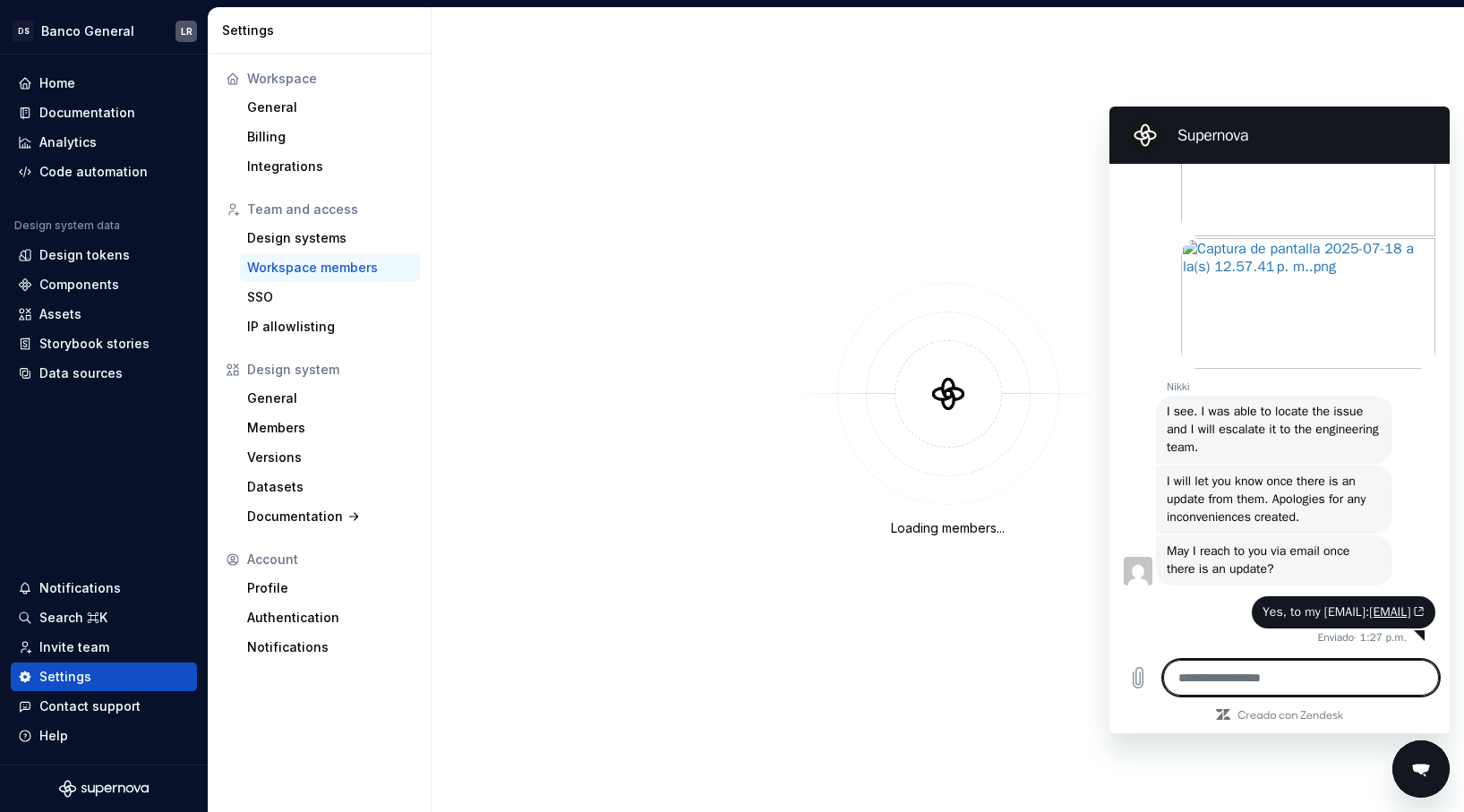 type on "*" 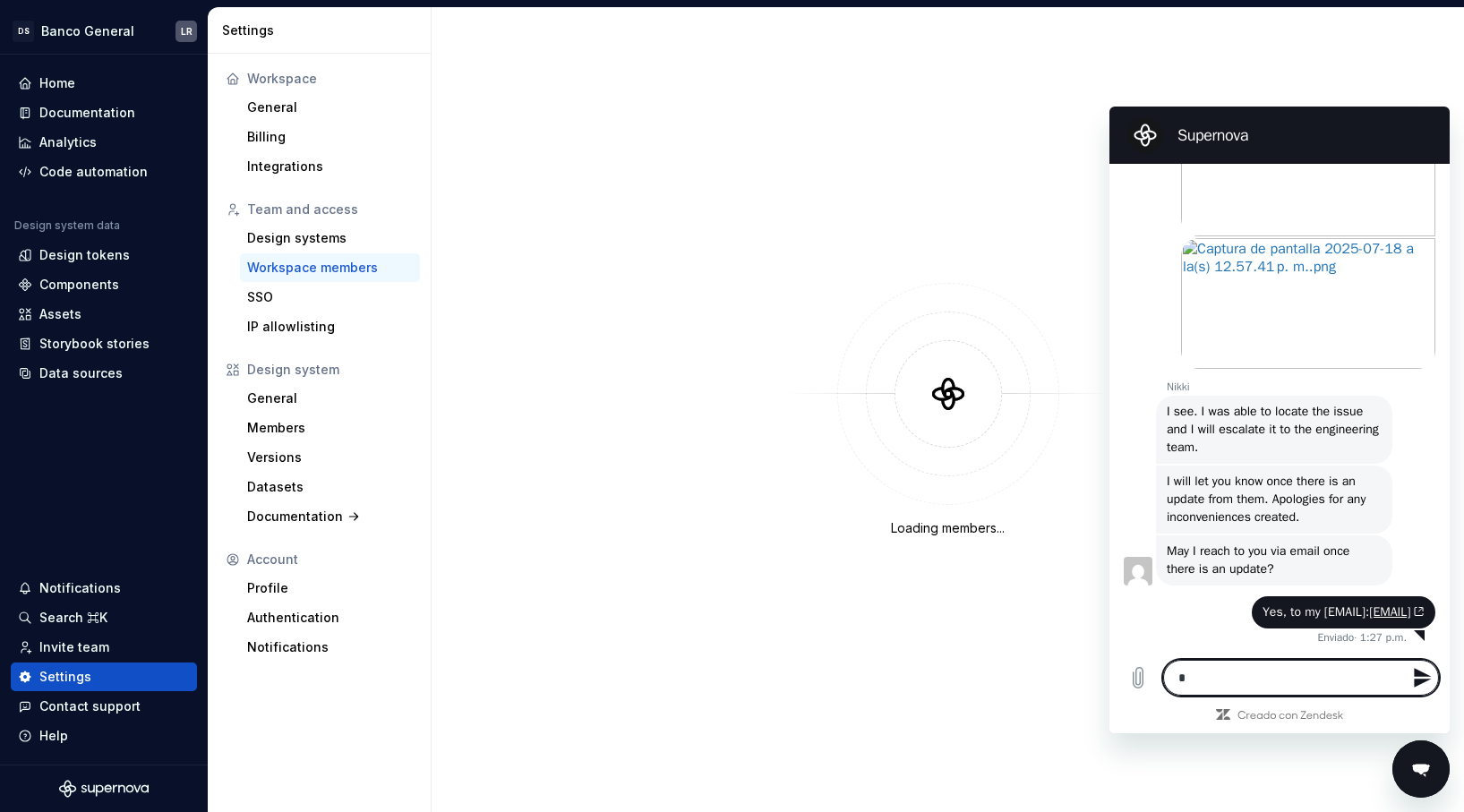 type on "**" 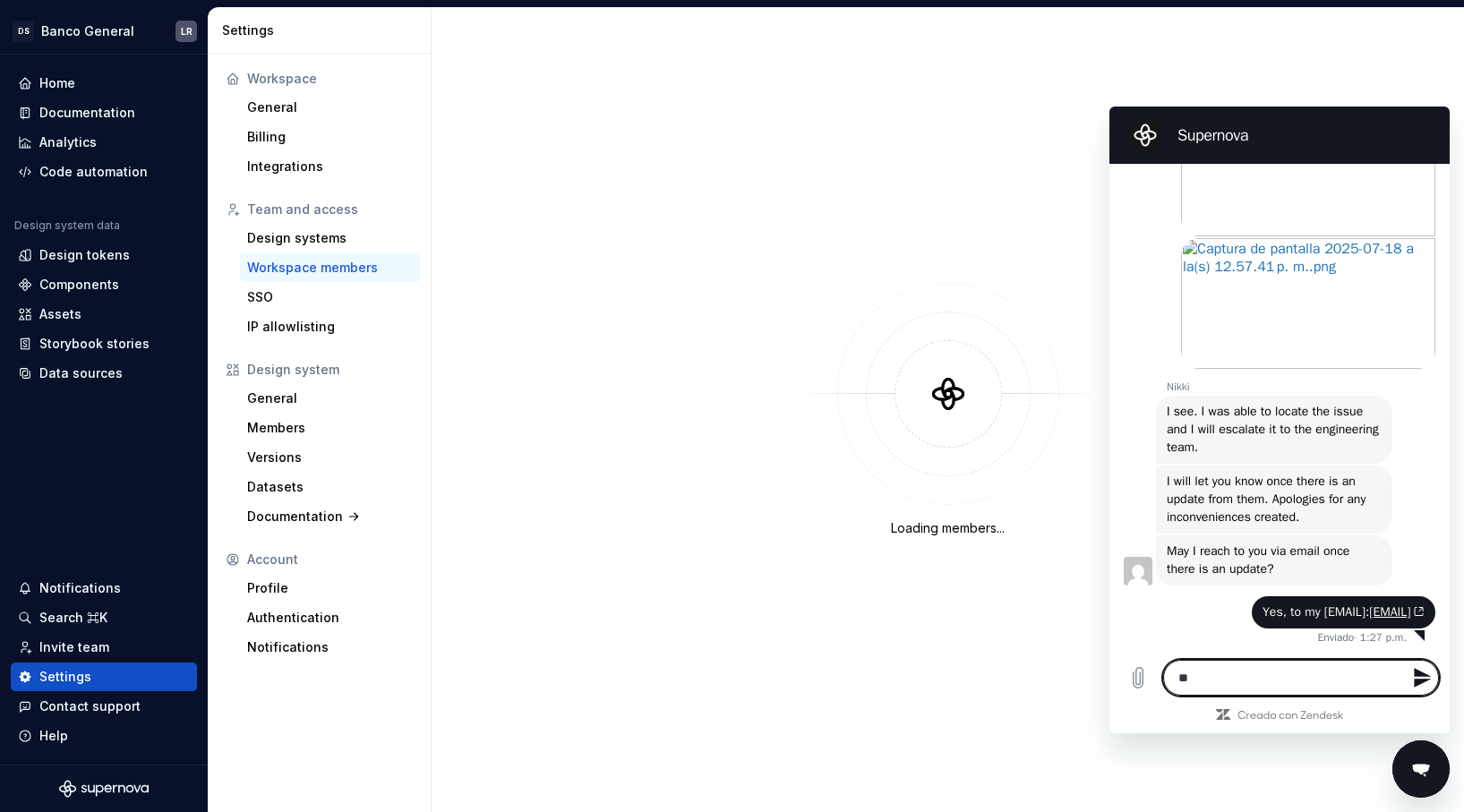 type on "***" 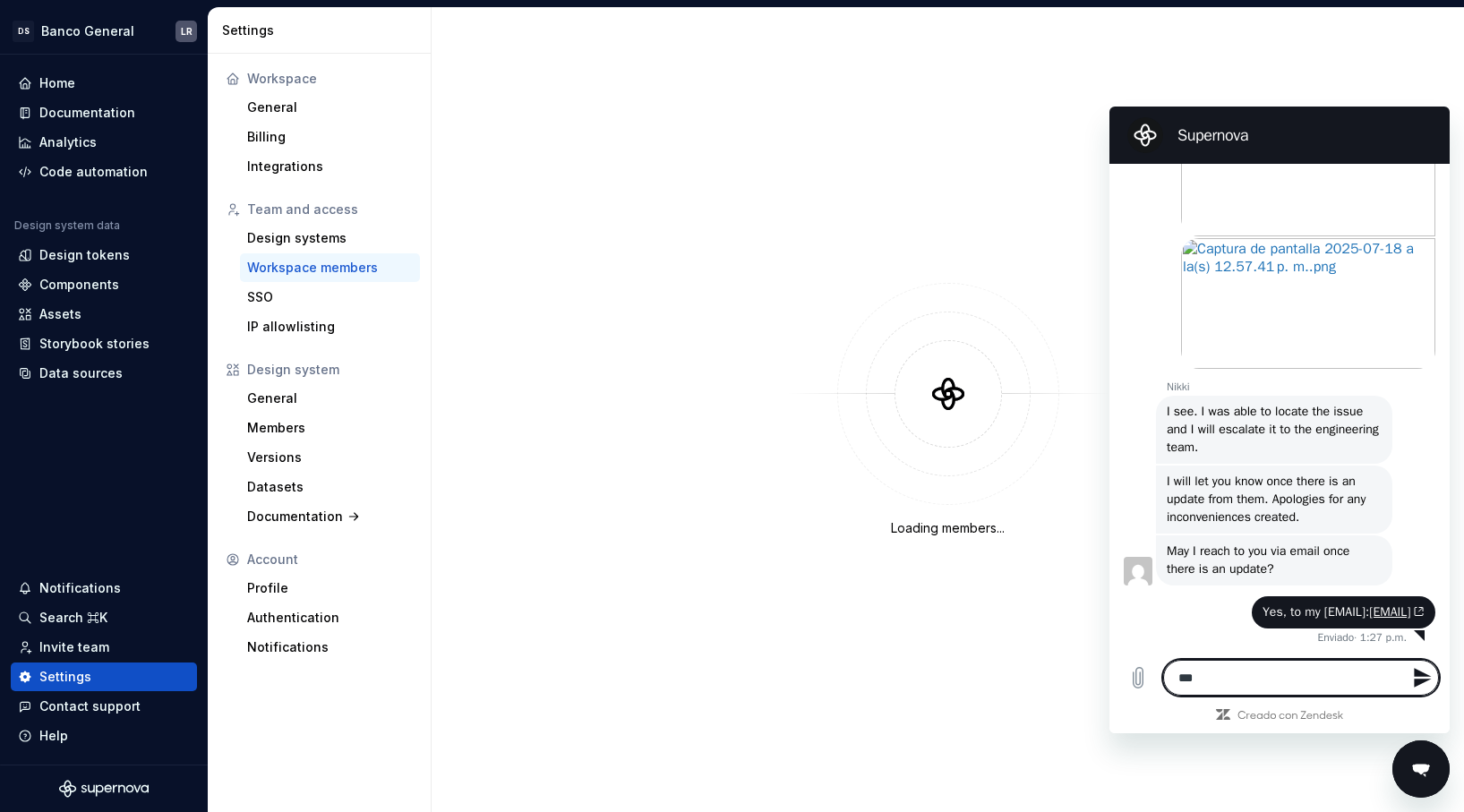 type on "****" 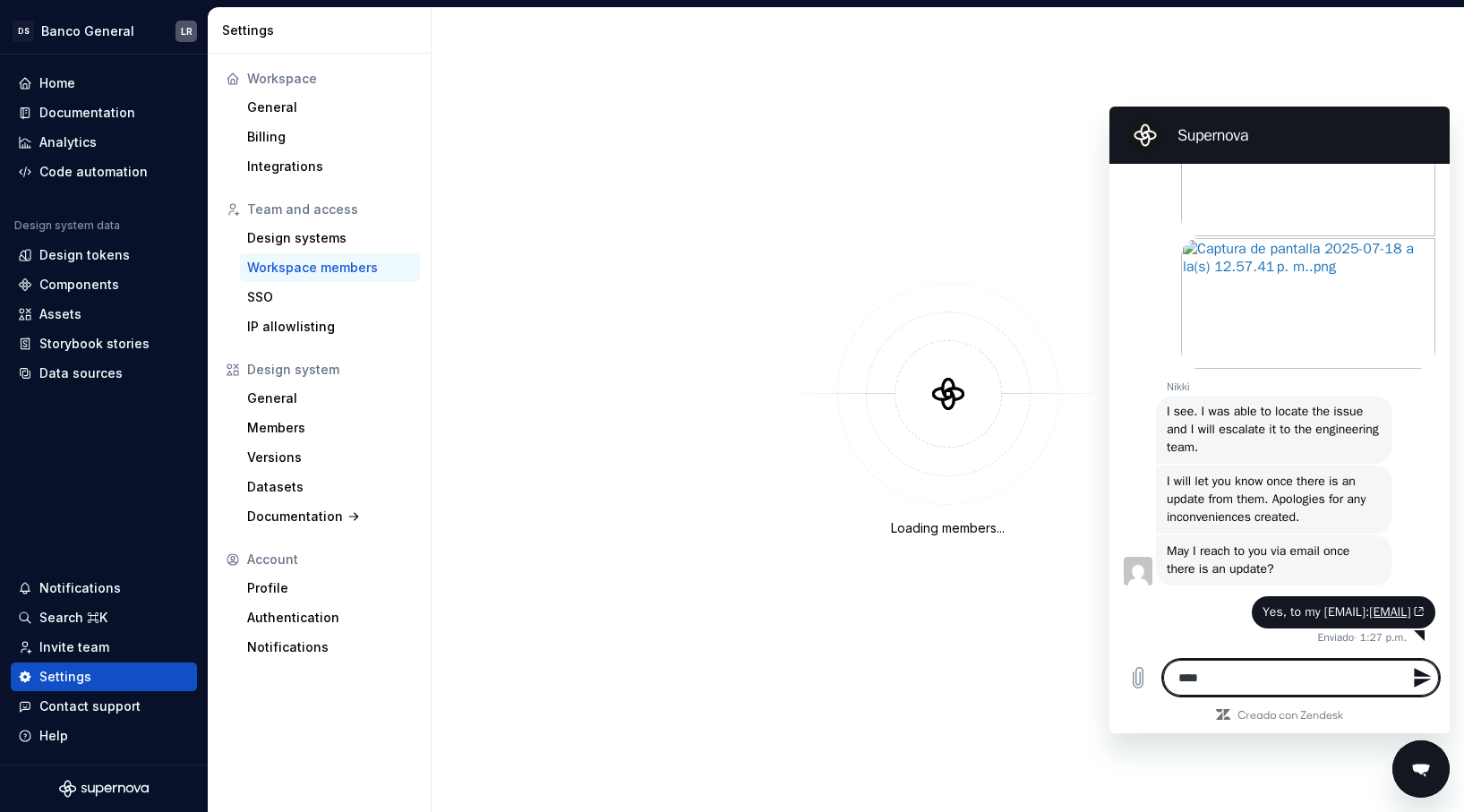 type on "****" 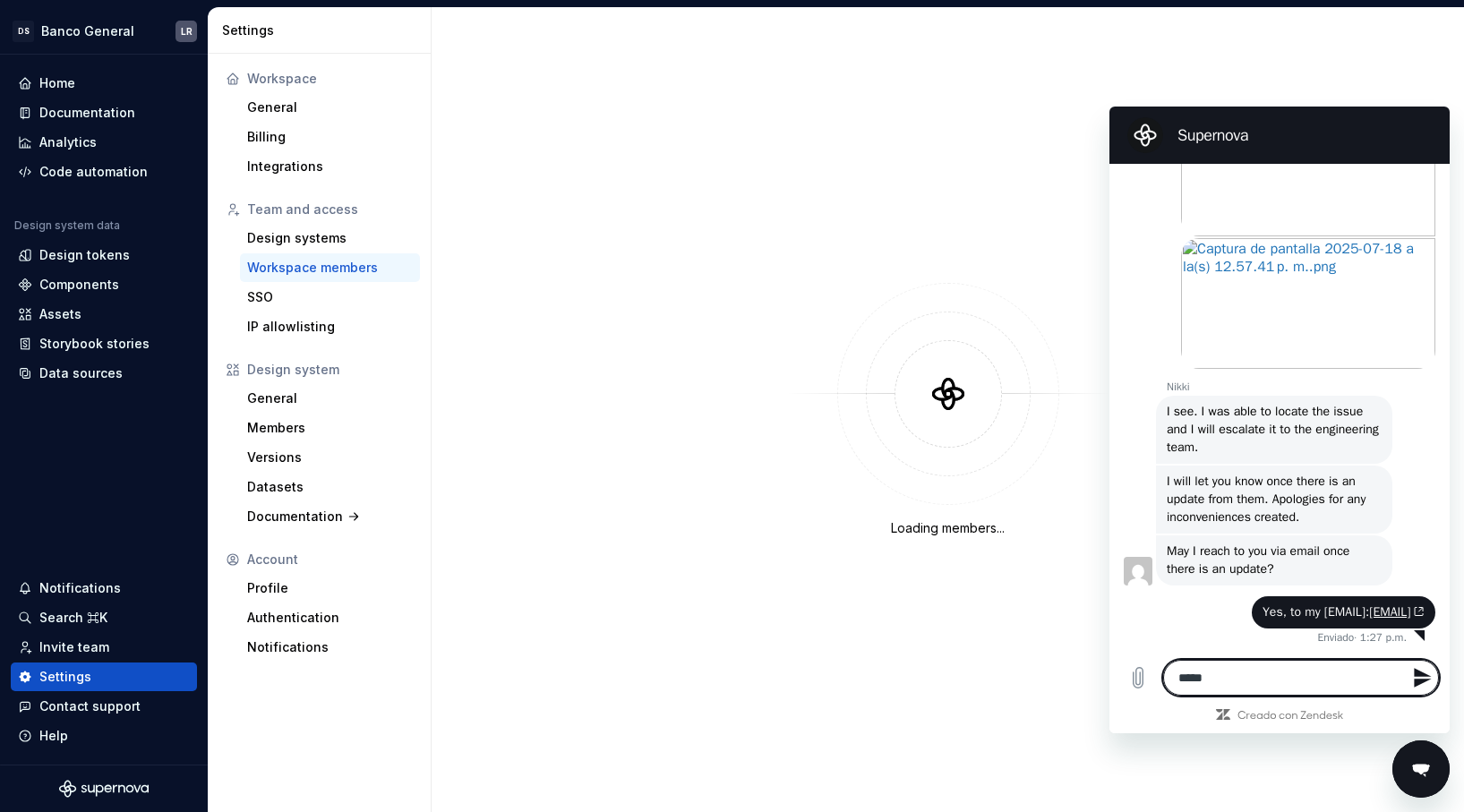 type on "****" 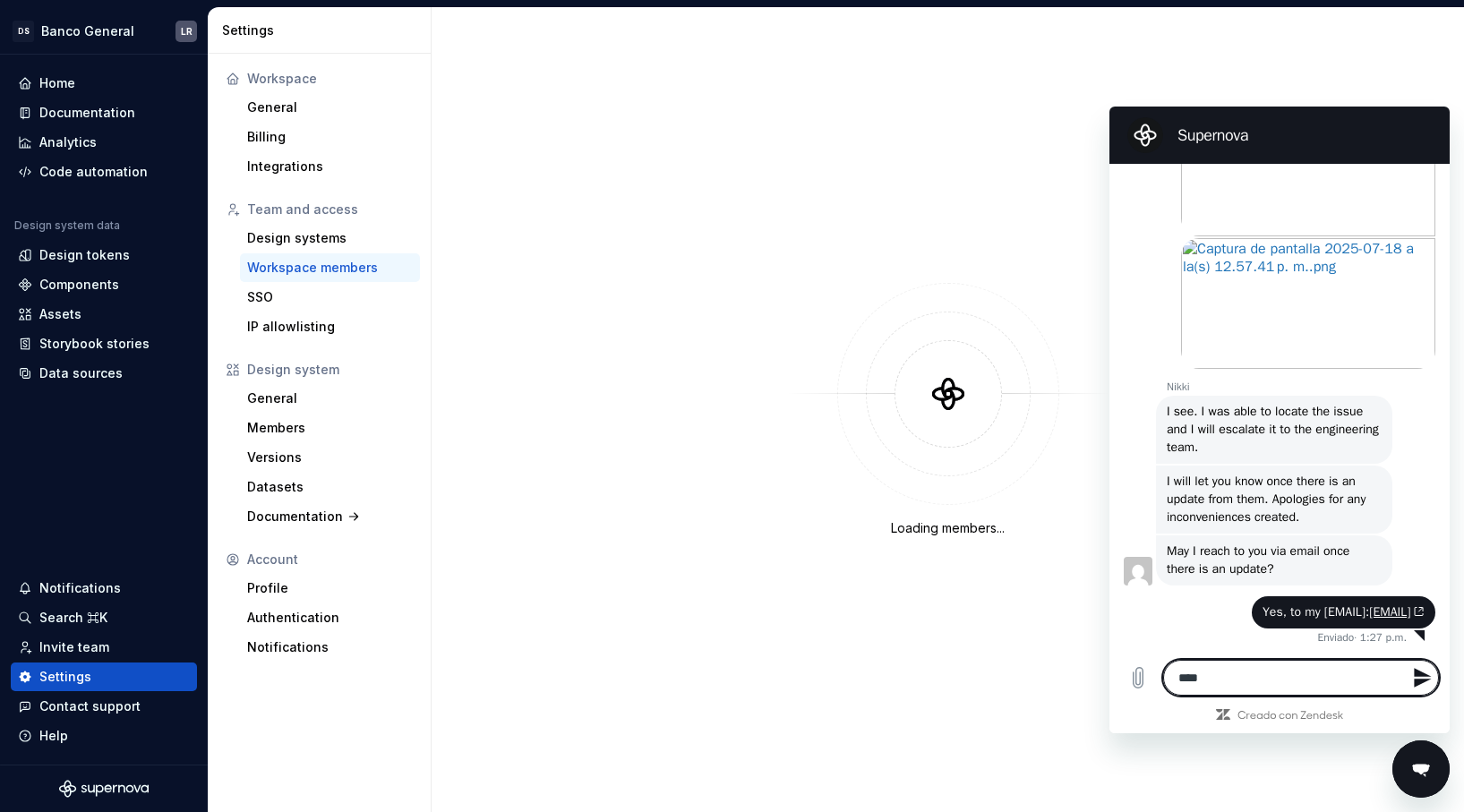 type on "***" 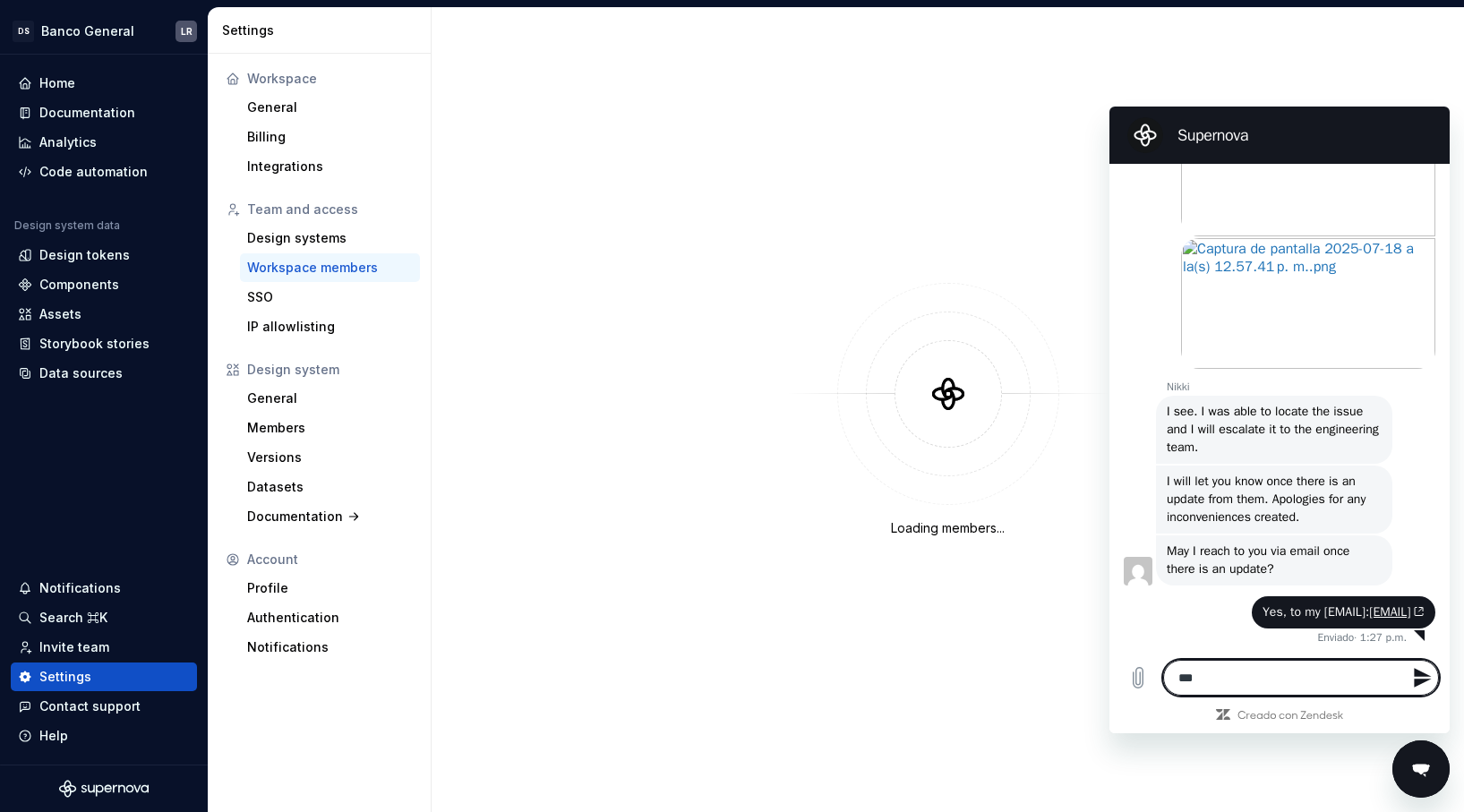 type on "****" 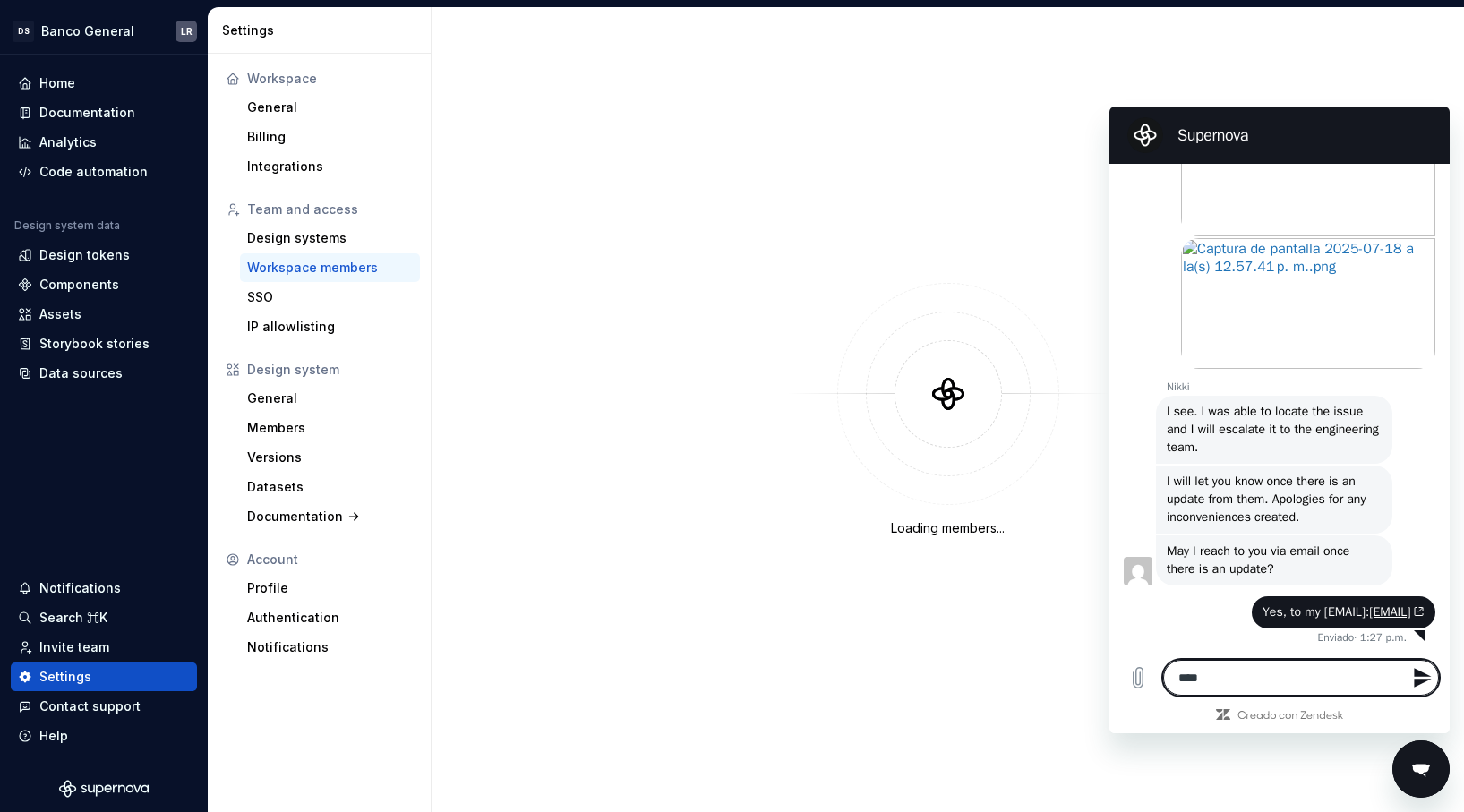 type on "*****" 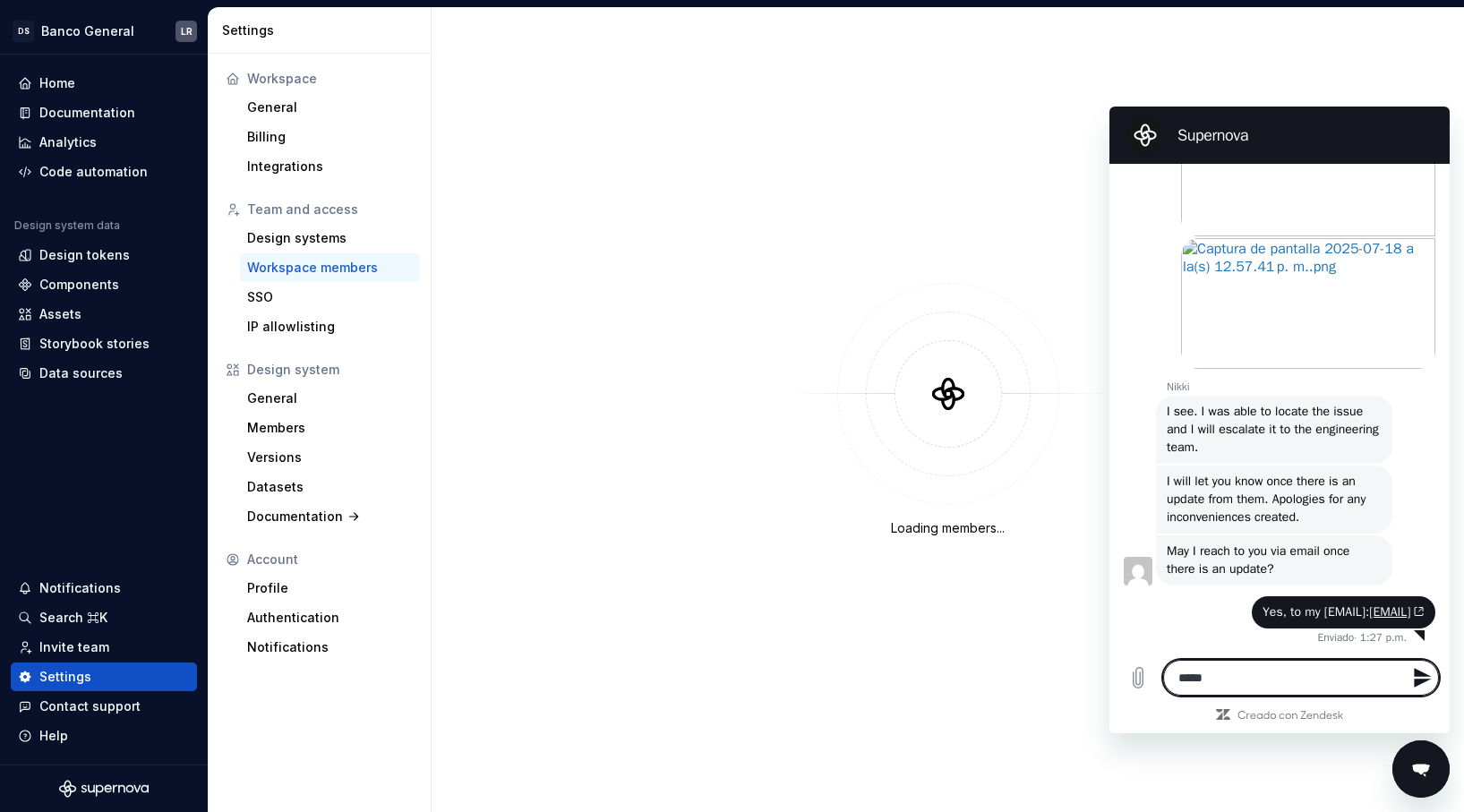 type on "*****" 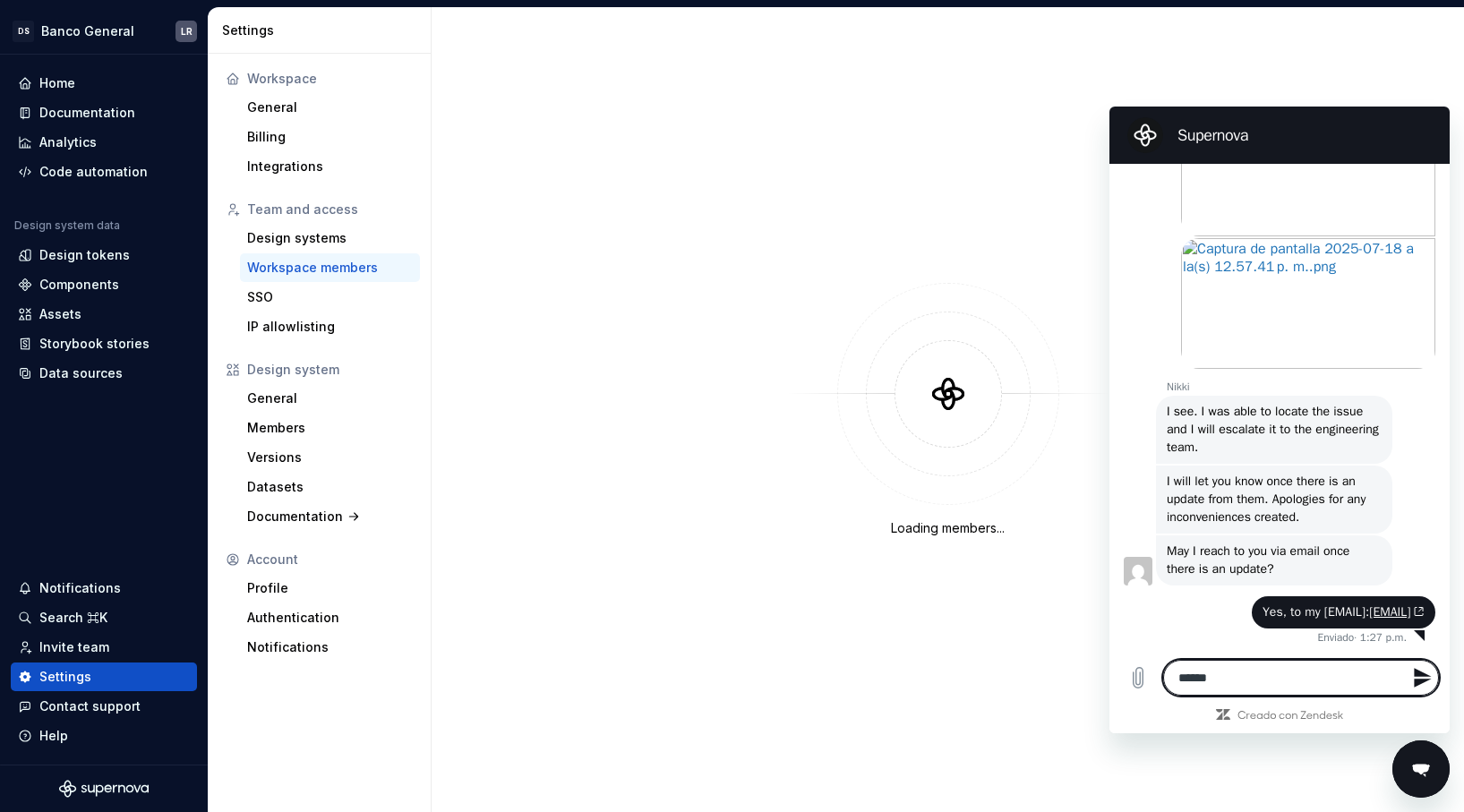 type on "*******" 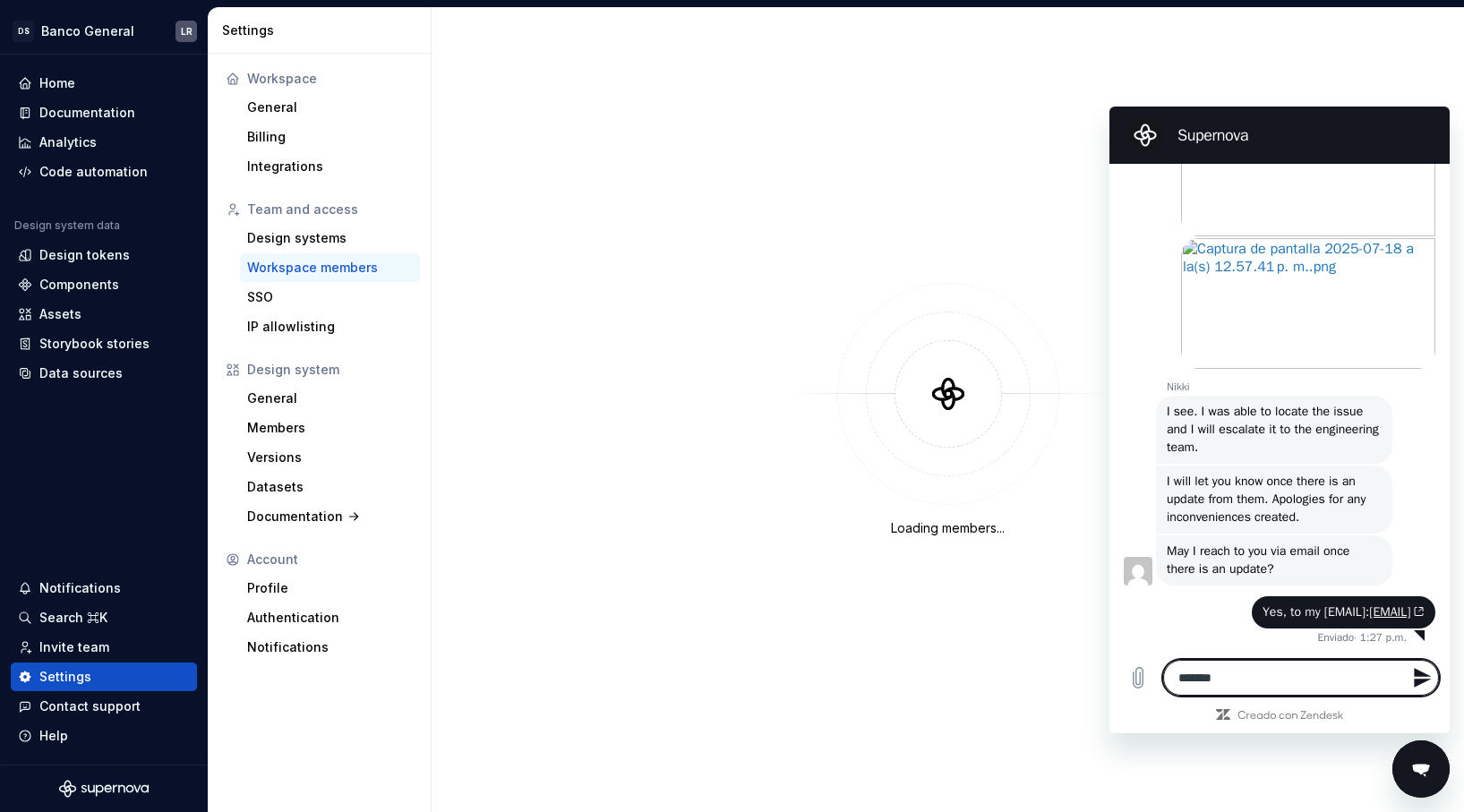 type on "********" 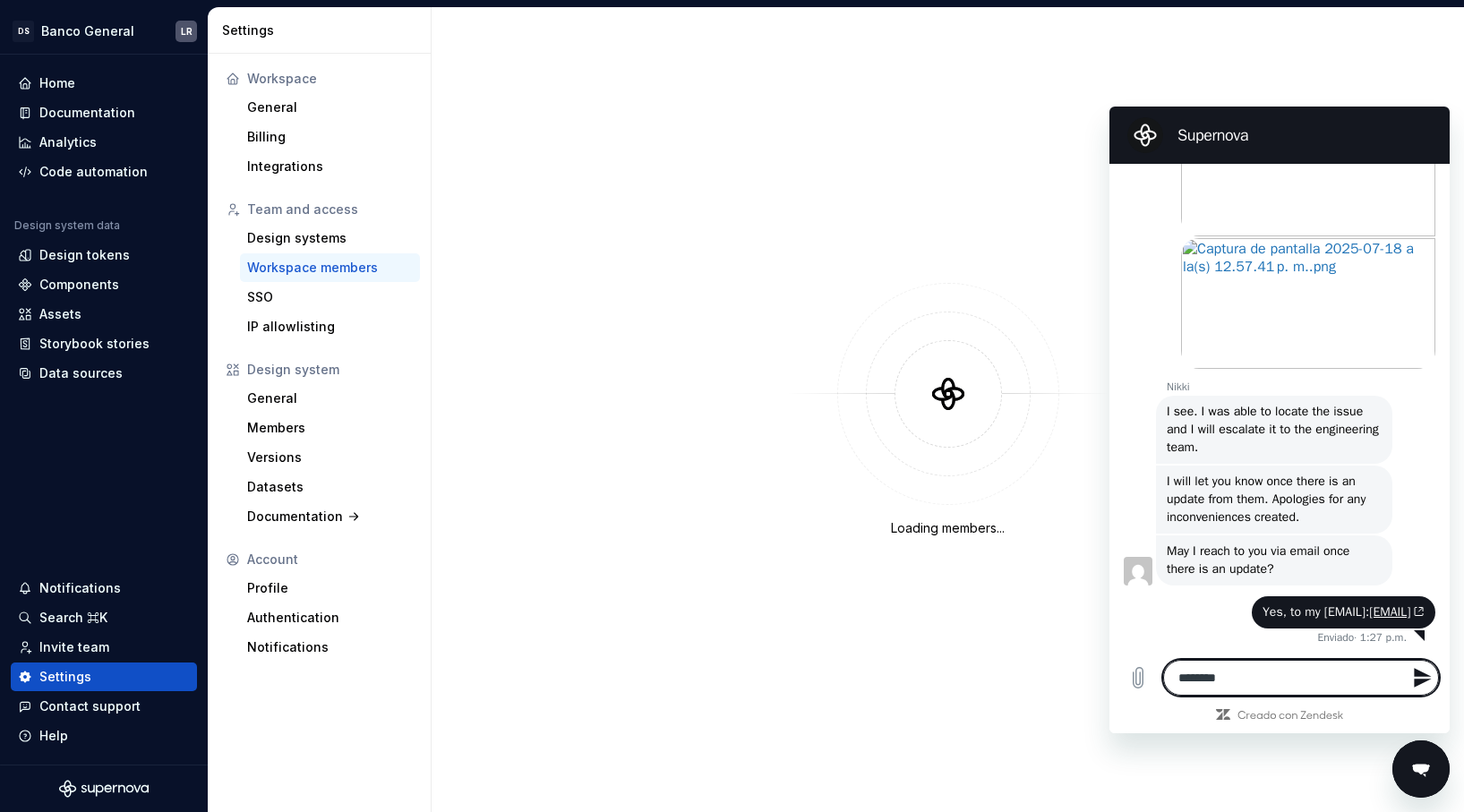 type on "*********" 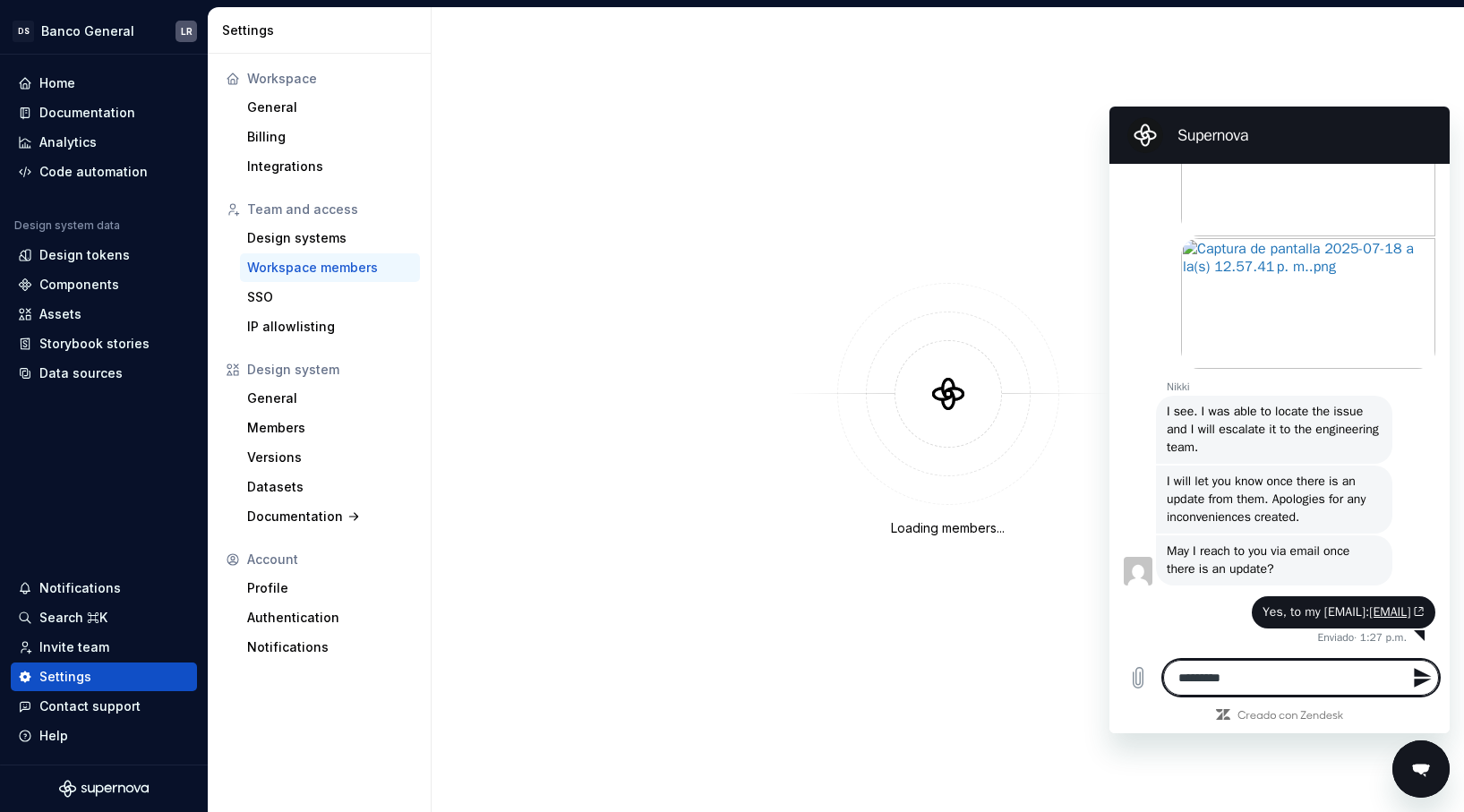 type on "*********" 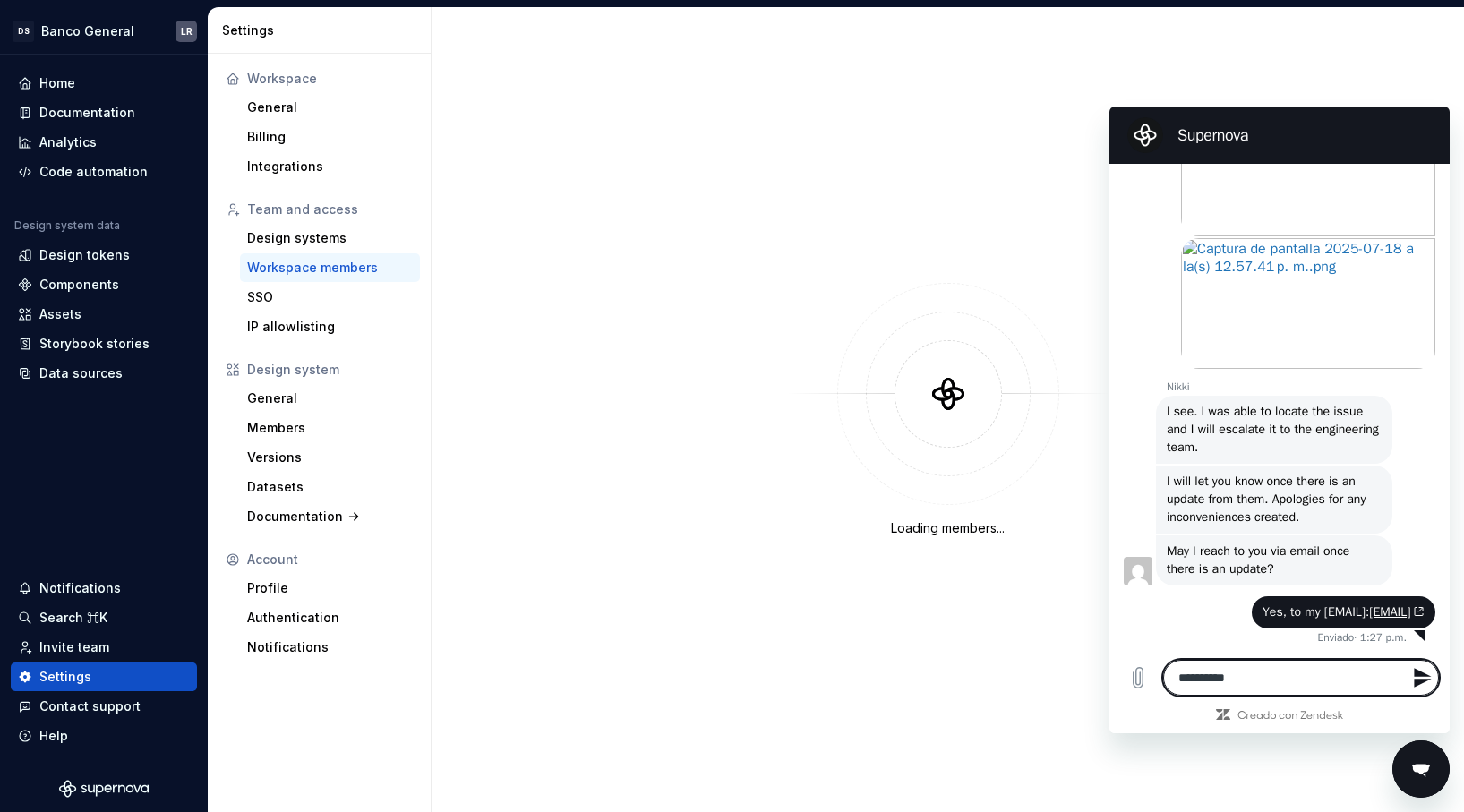 type on "**********" 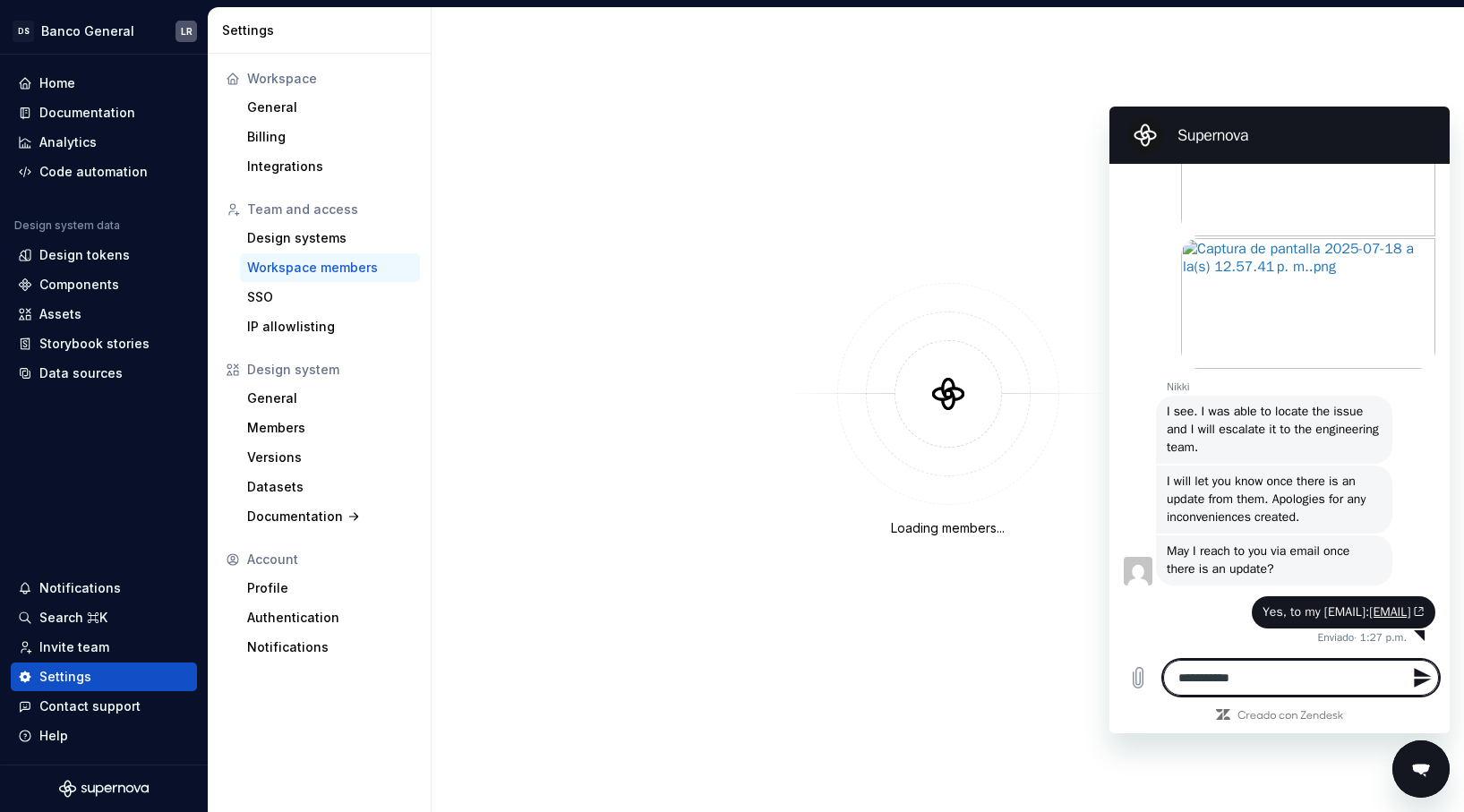 type on "**********" 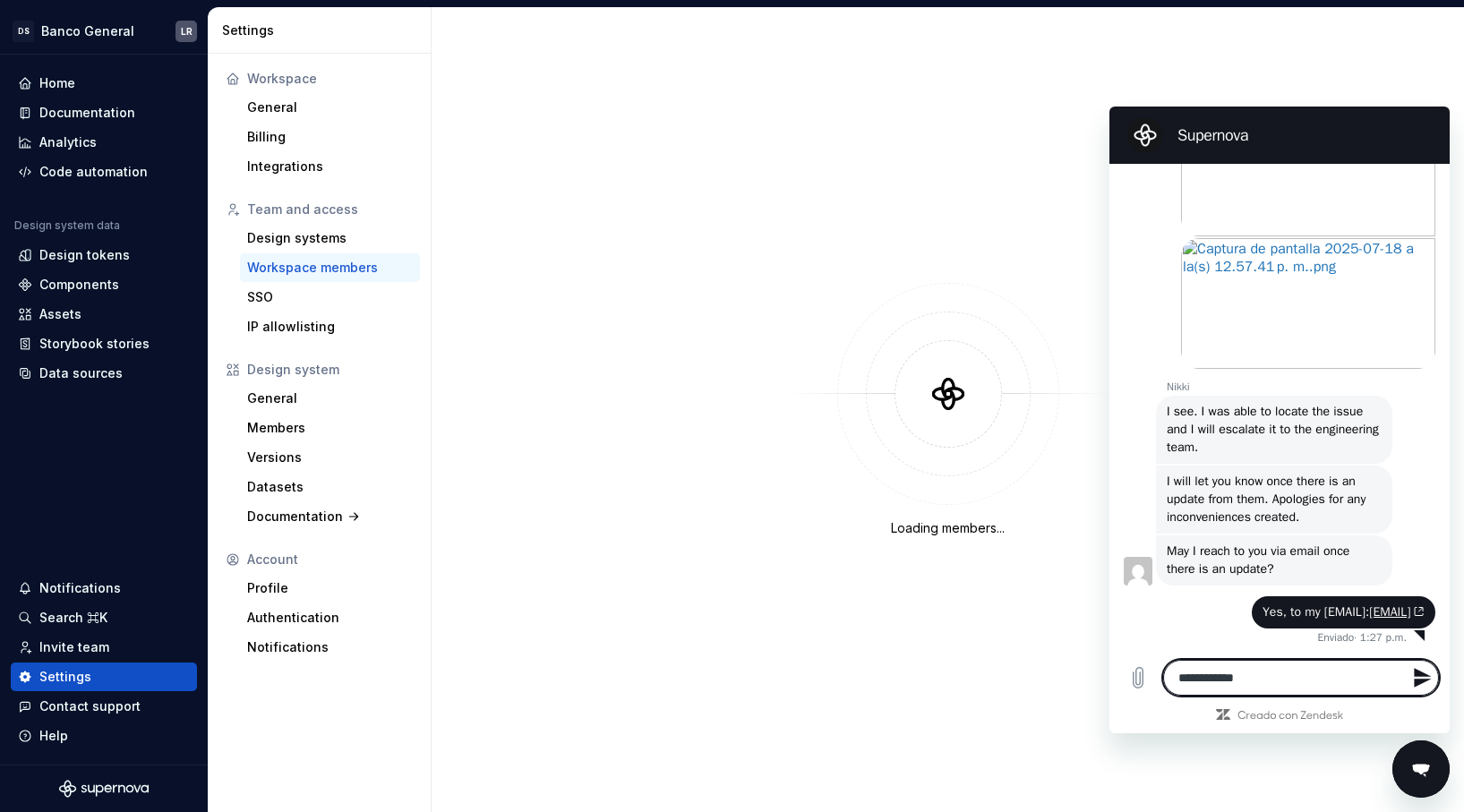 type on "**********" 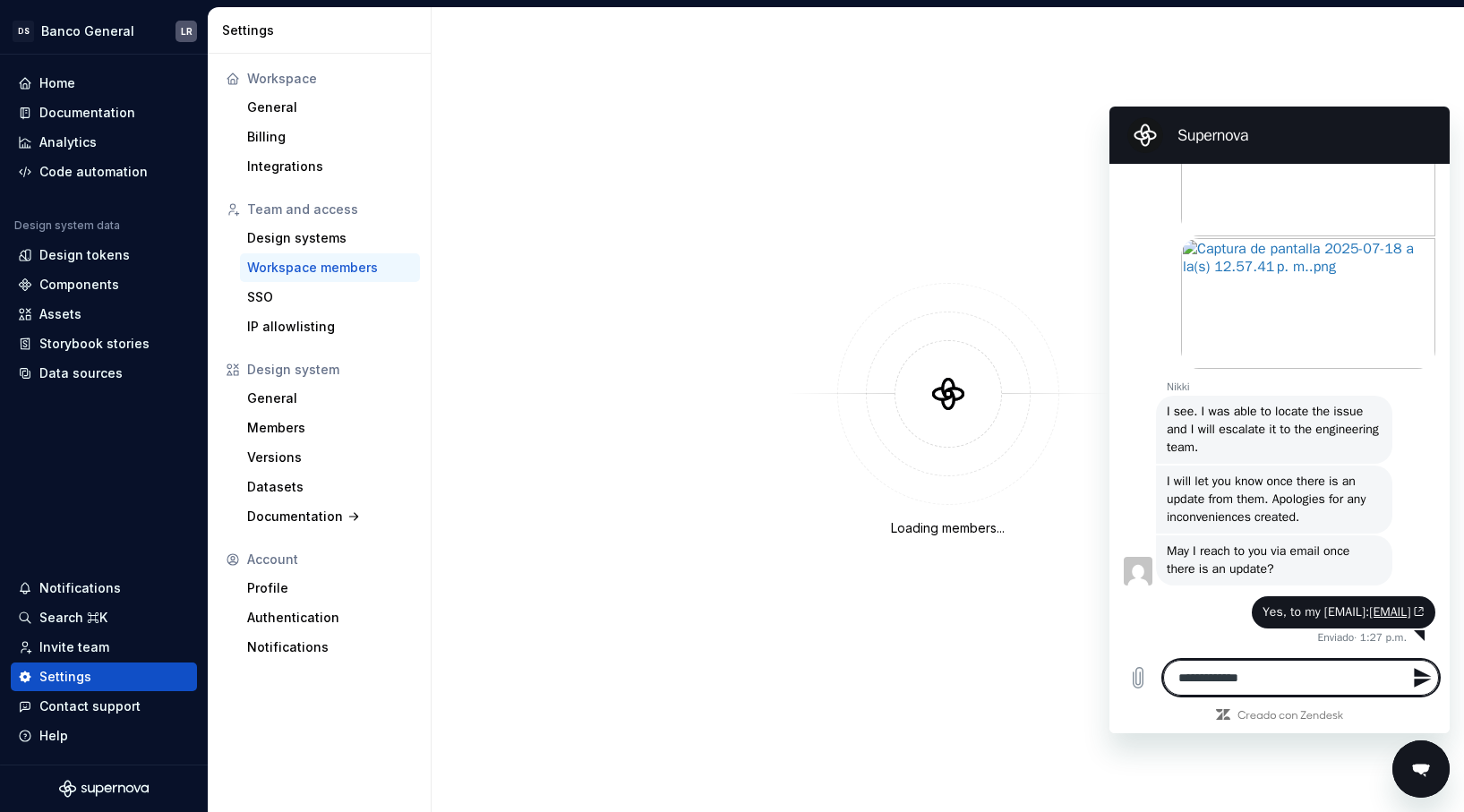type on "**********" 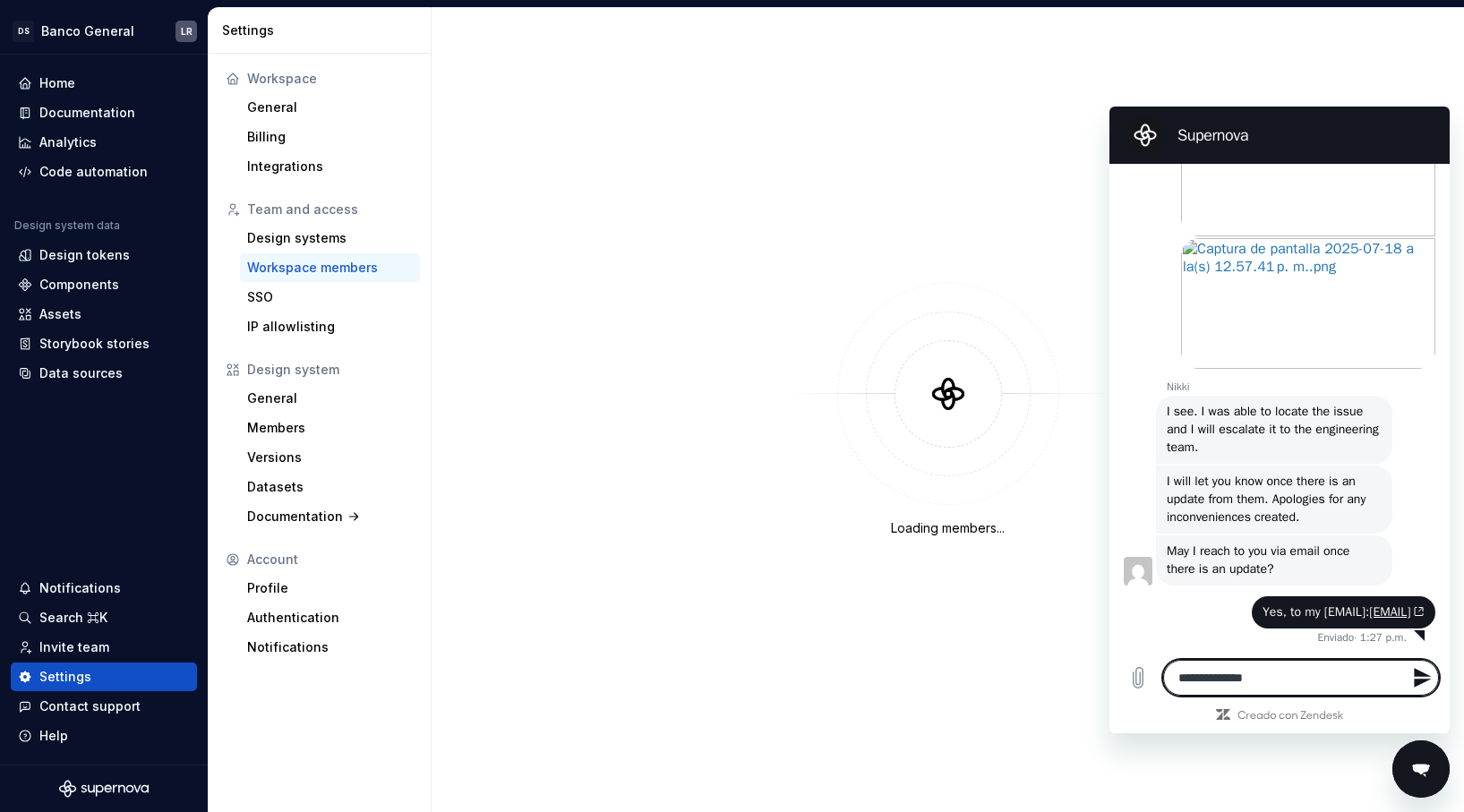 type on "**********" 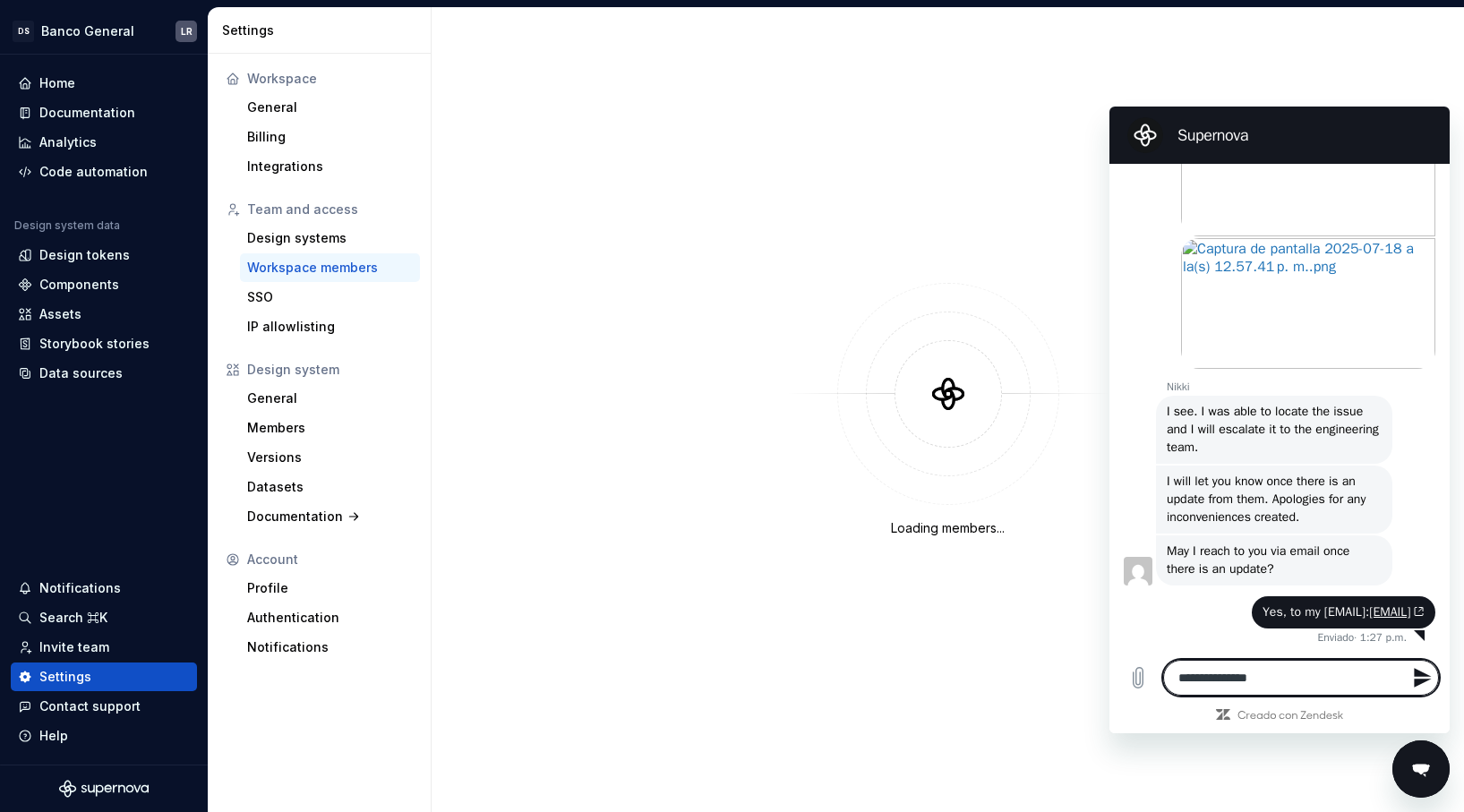 type on "**********" 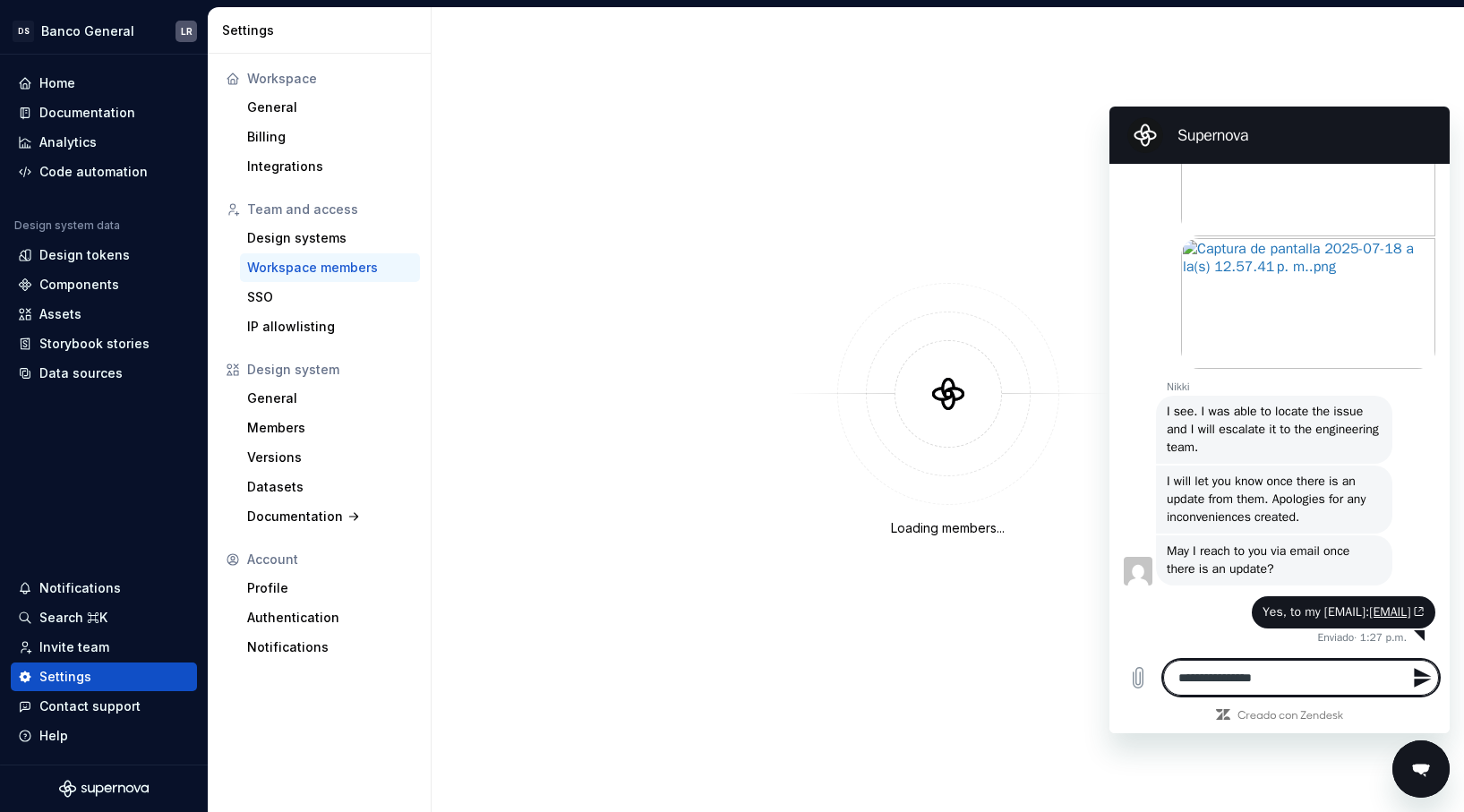 type on "**********" 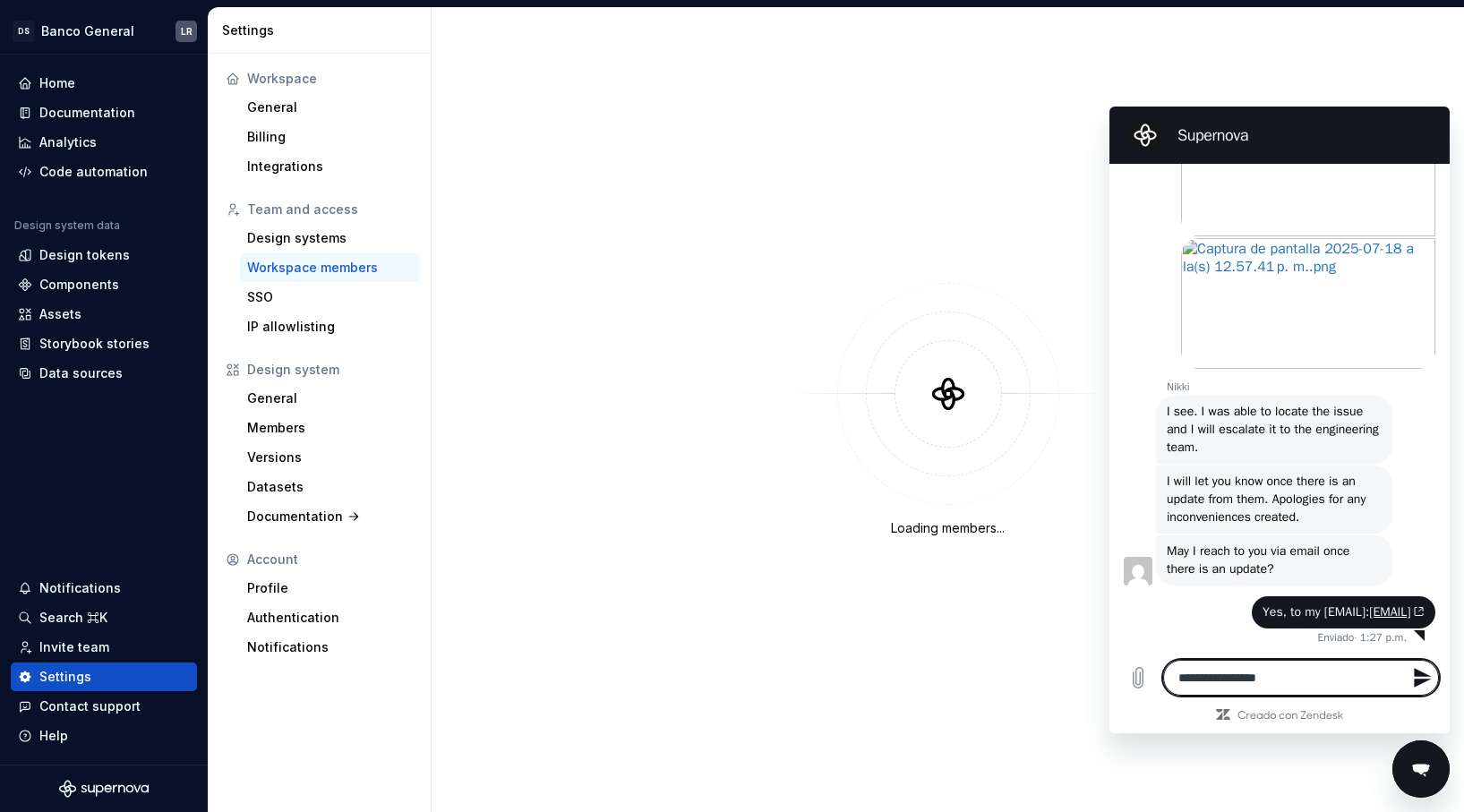 type on "**********" 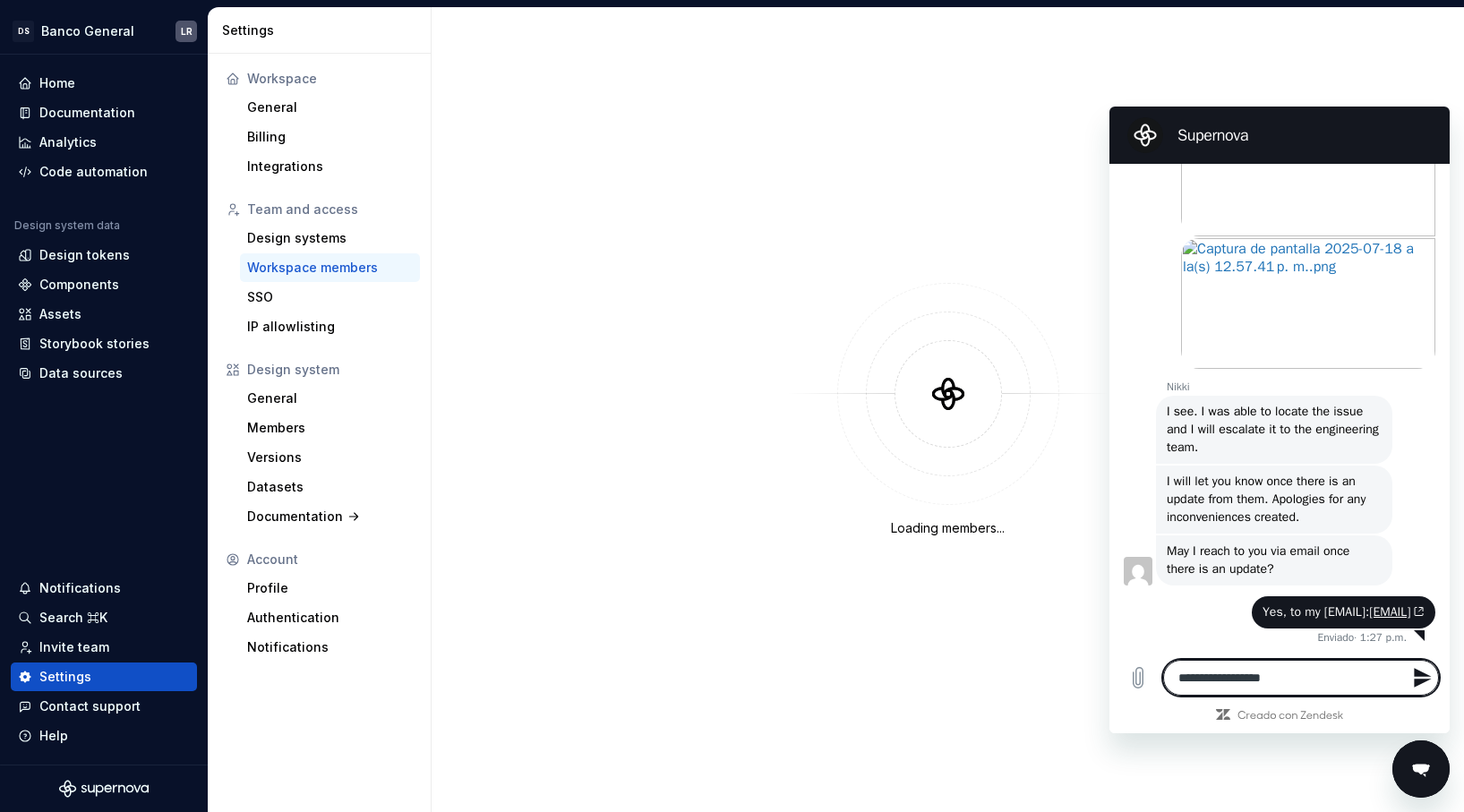 type on "**********" 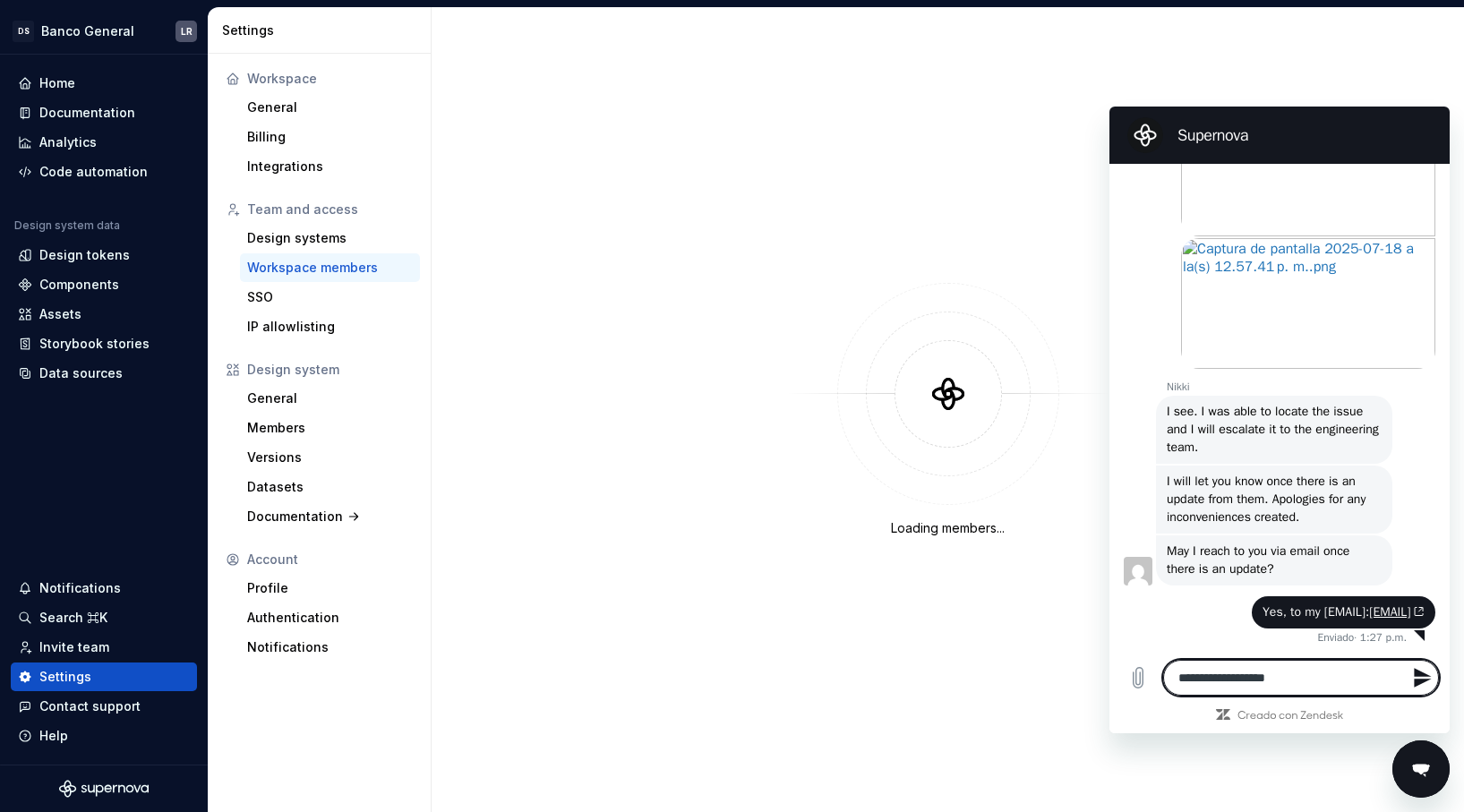 type on "**********" 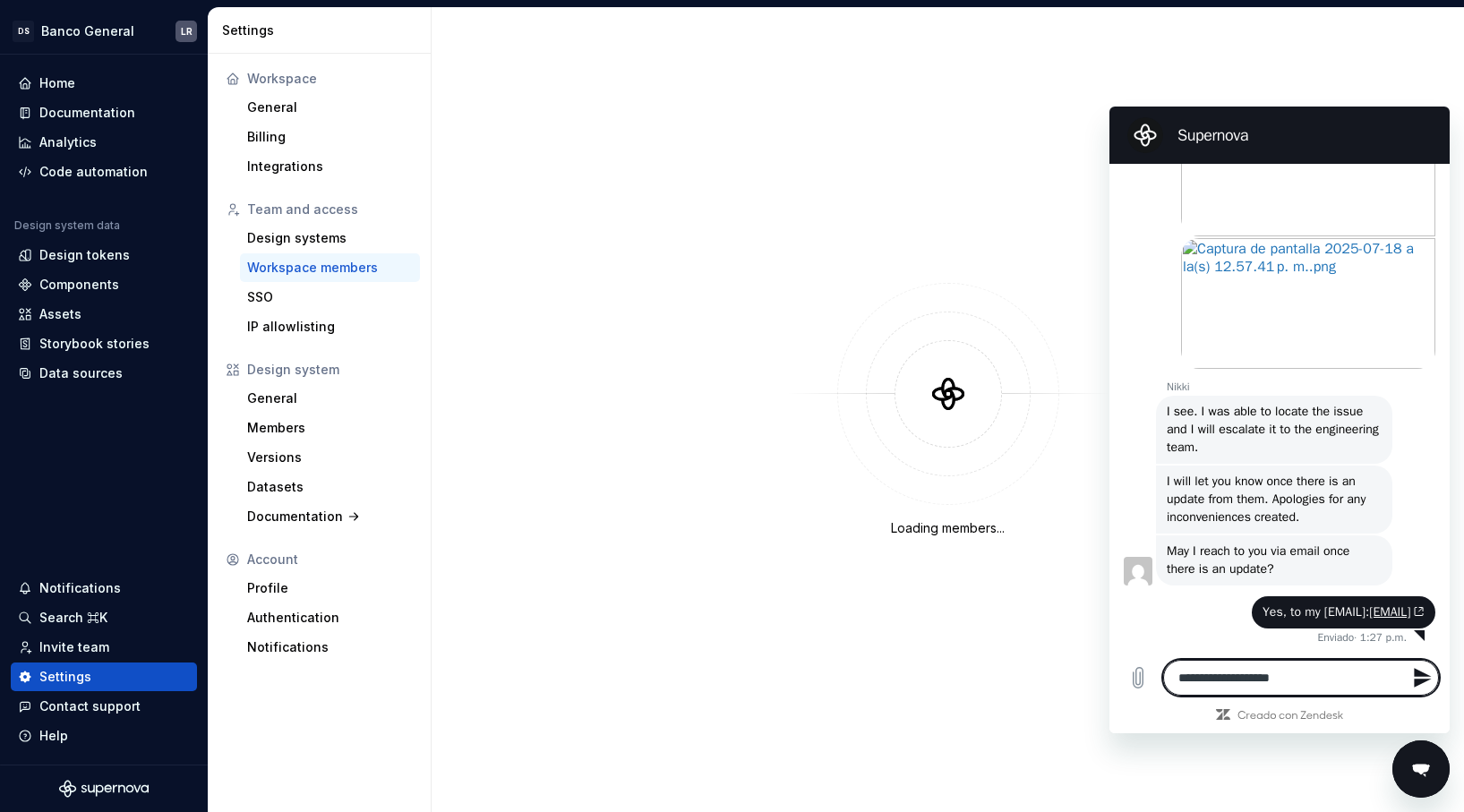 type on "**********" 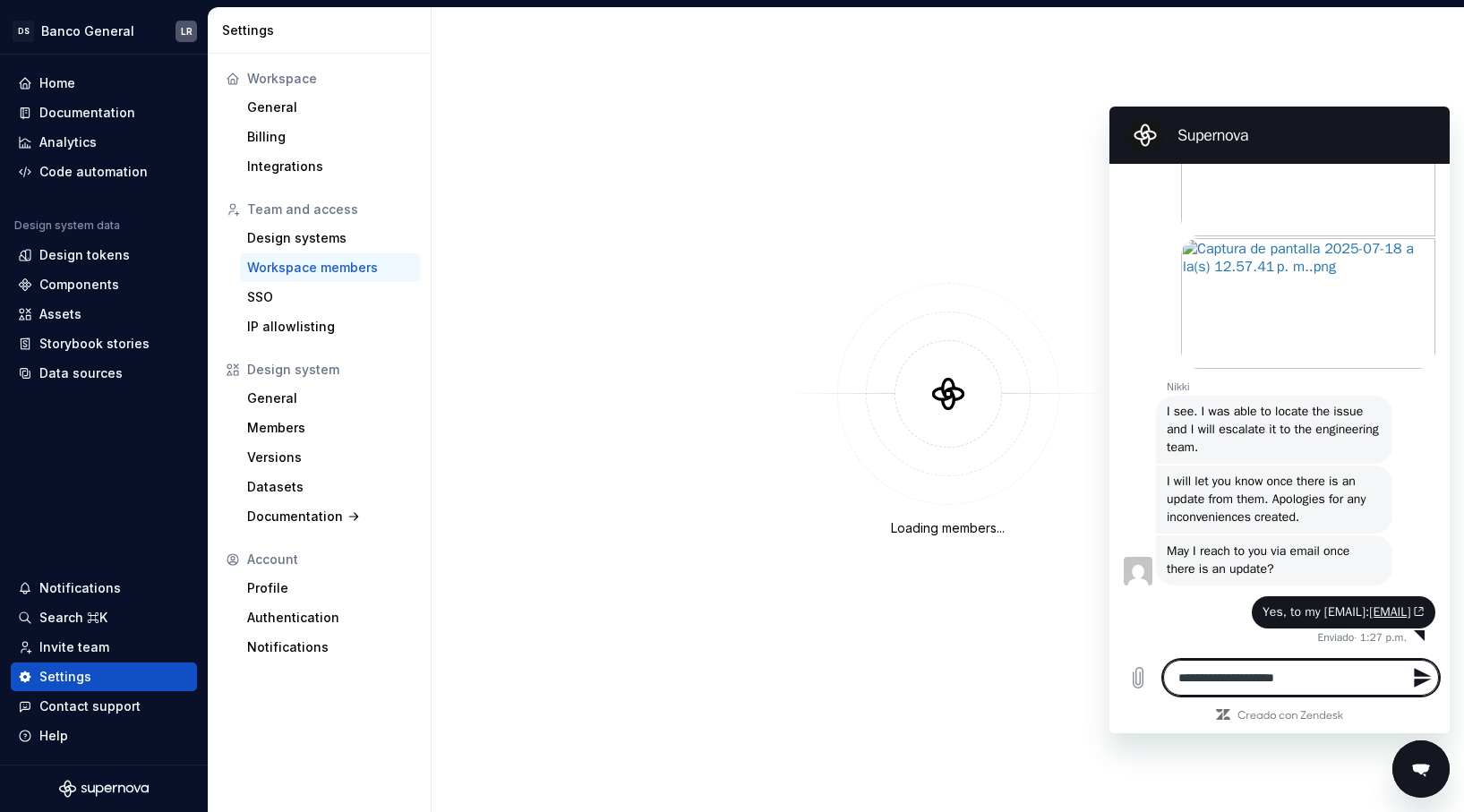 type on "**********" 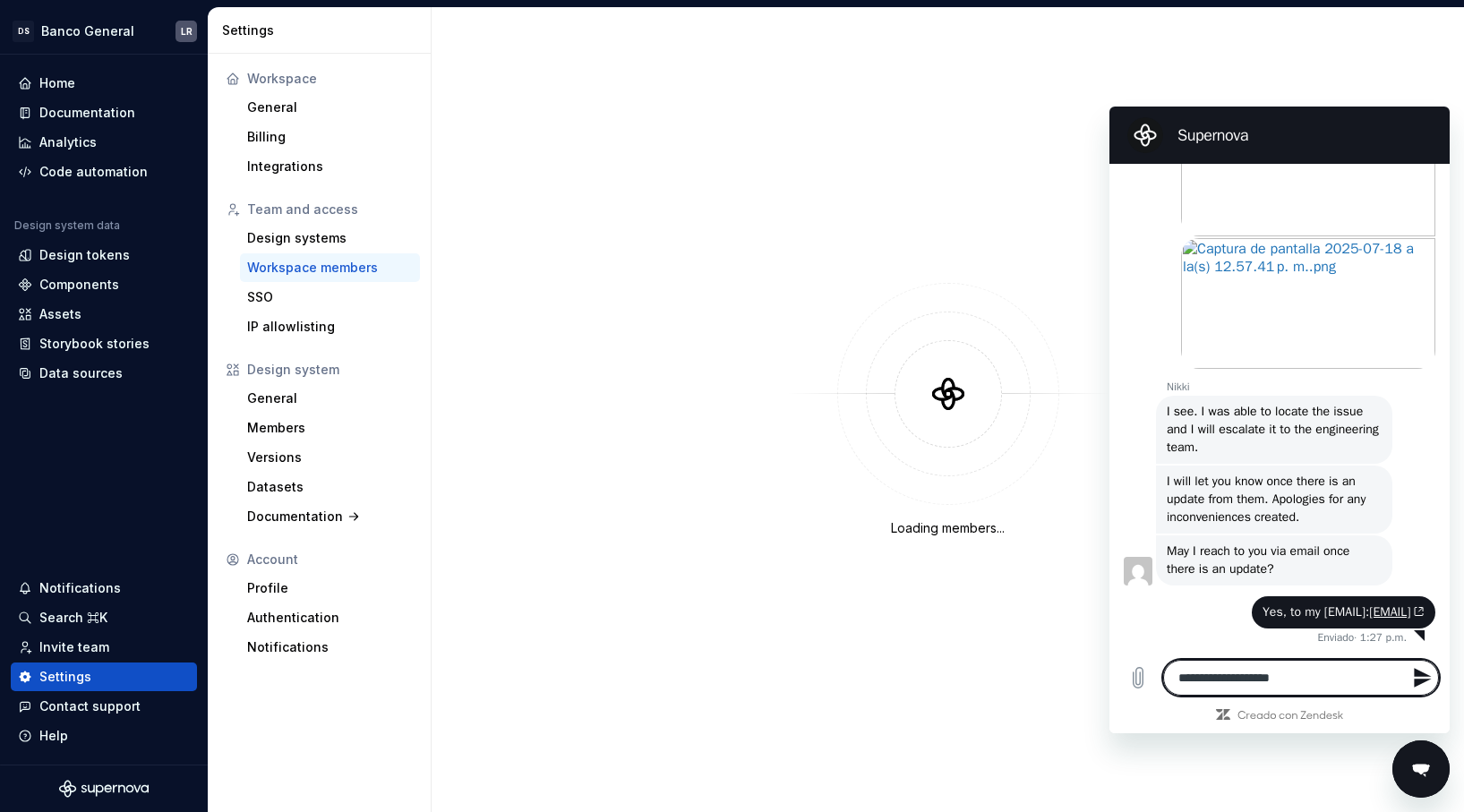 type on "**********" 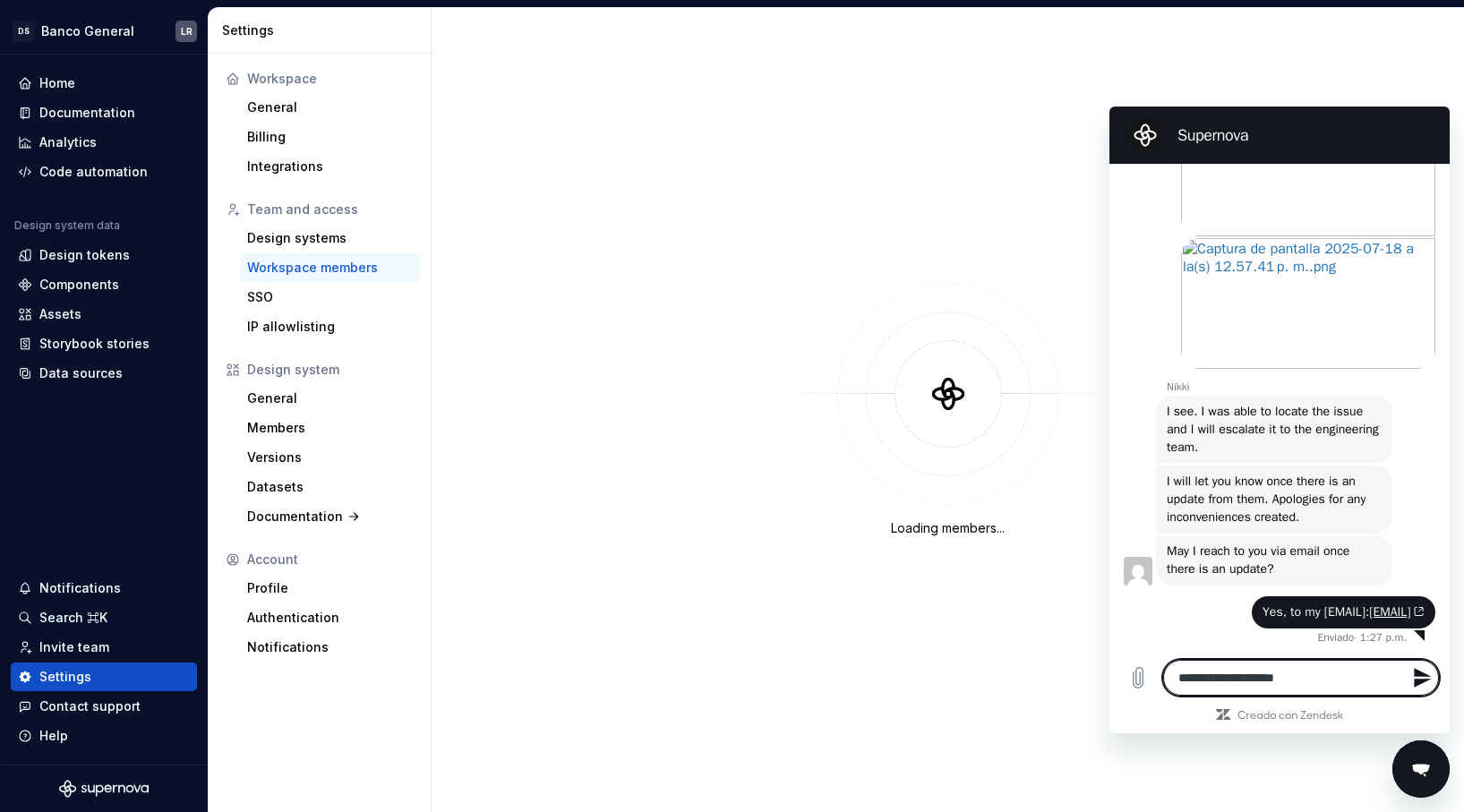 type on "**********" 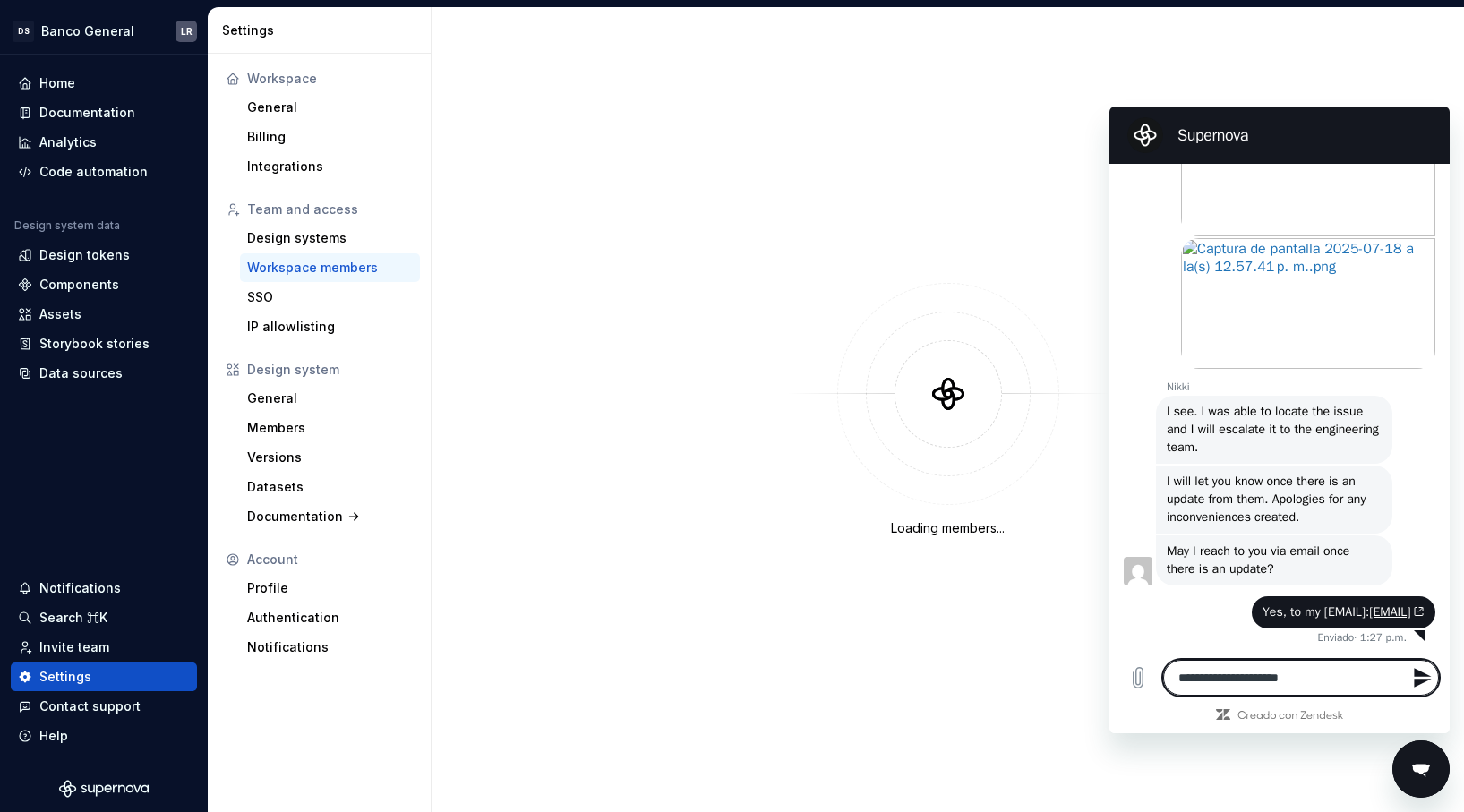type on "**********" 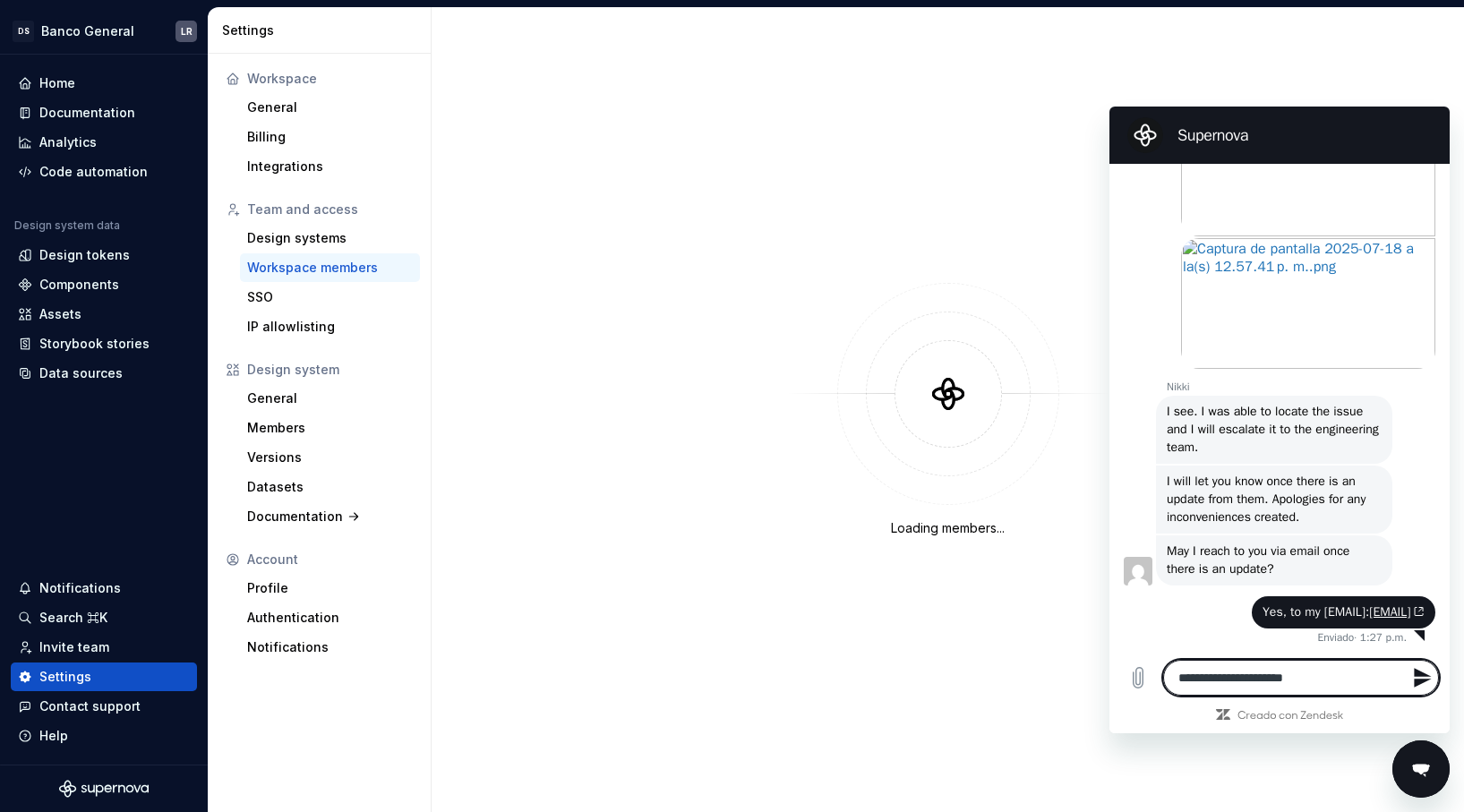 type on "**********" 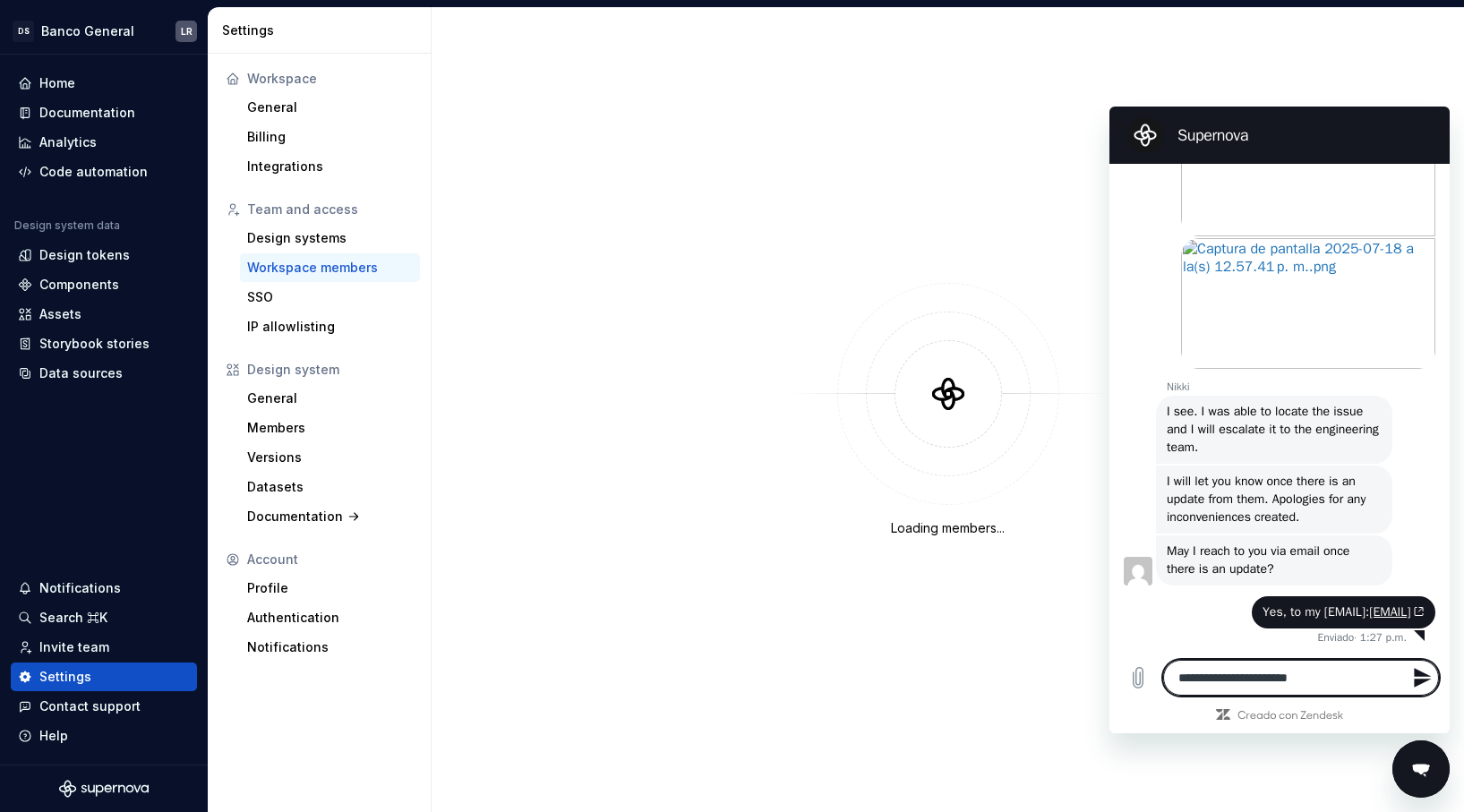 type on "**********" 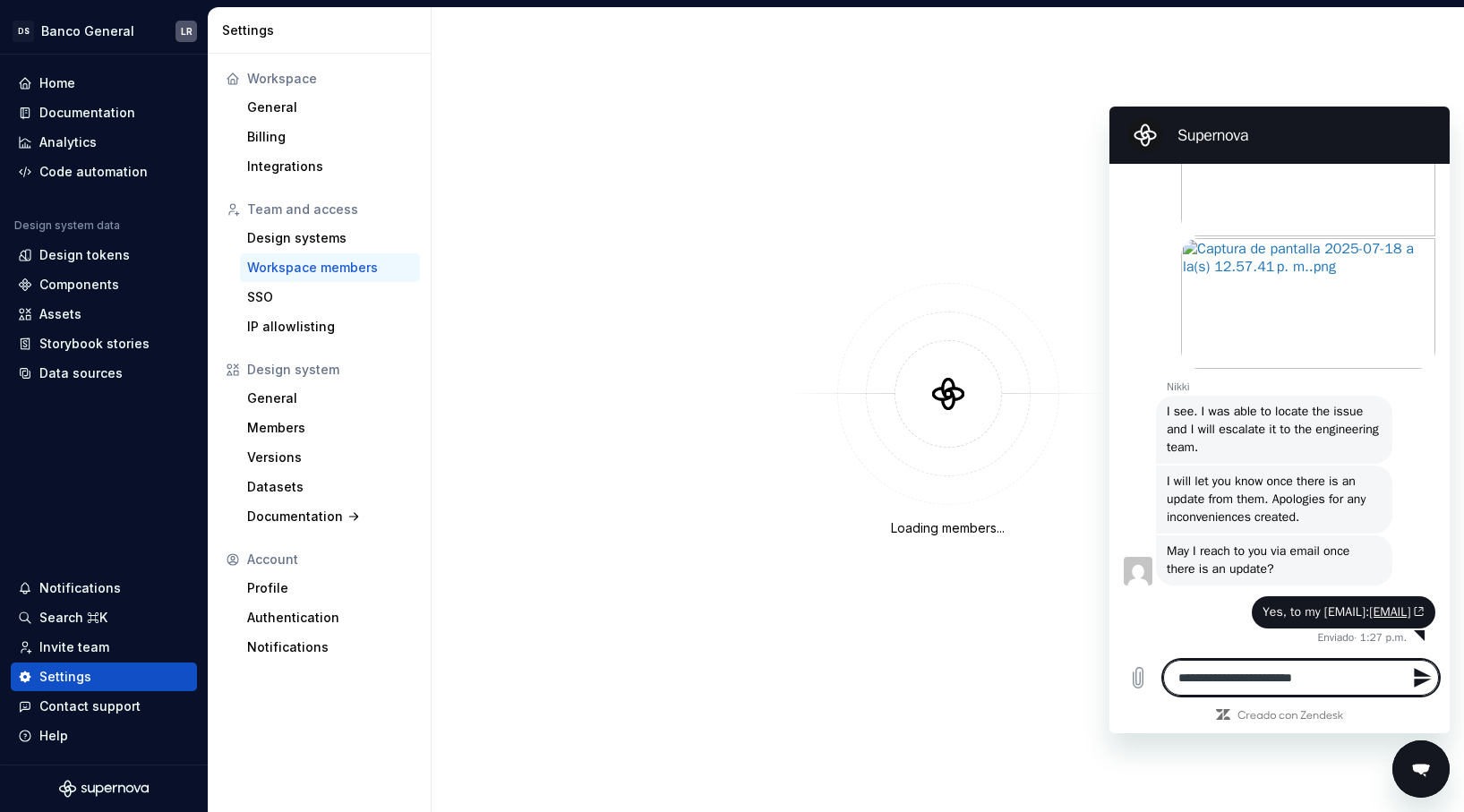 type on "**********" 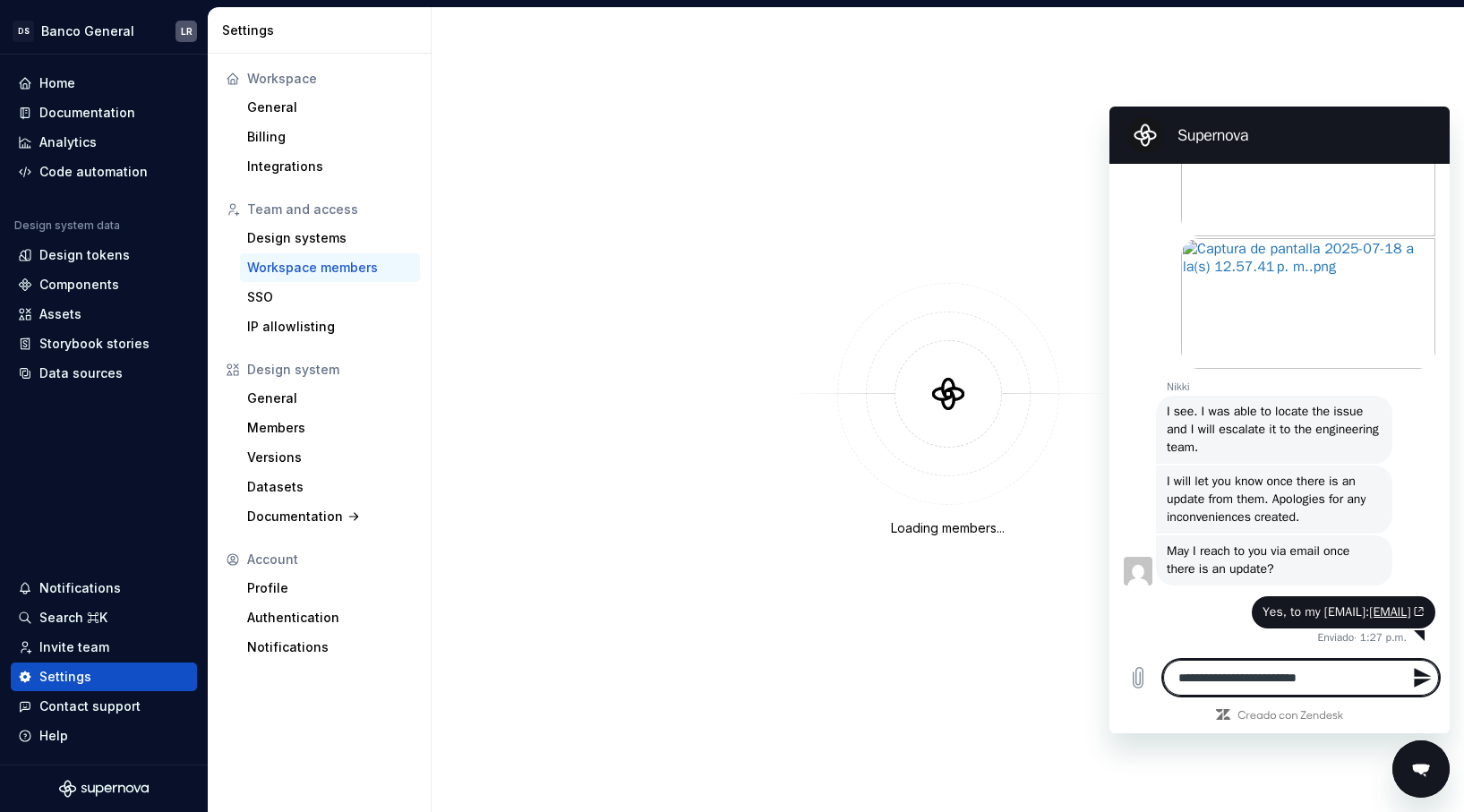 type on "**********" 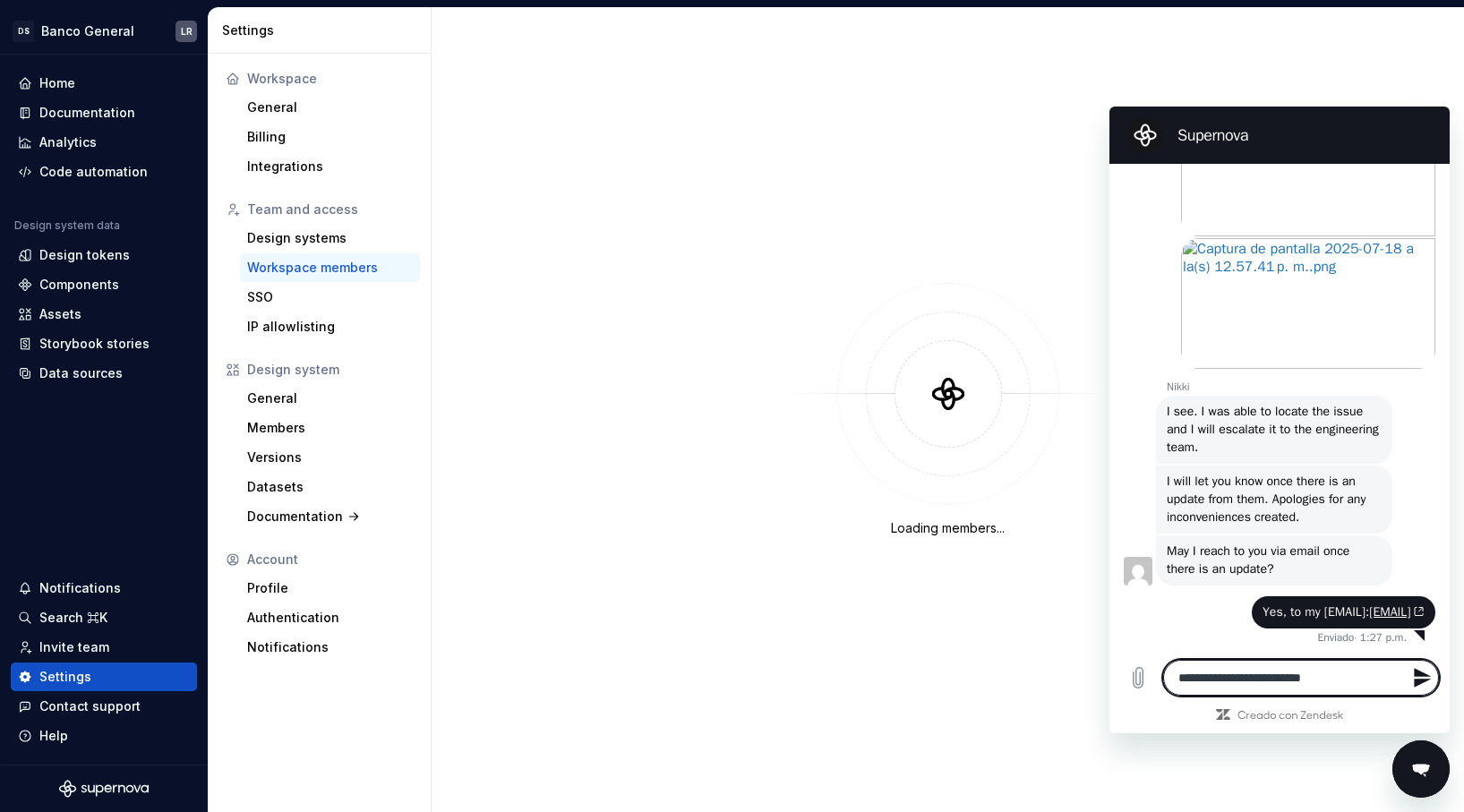 type on "**********" 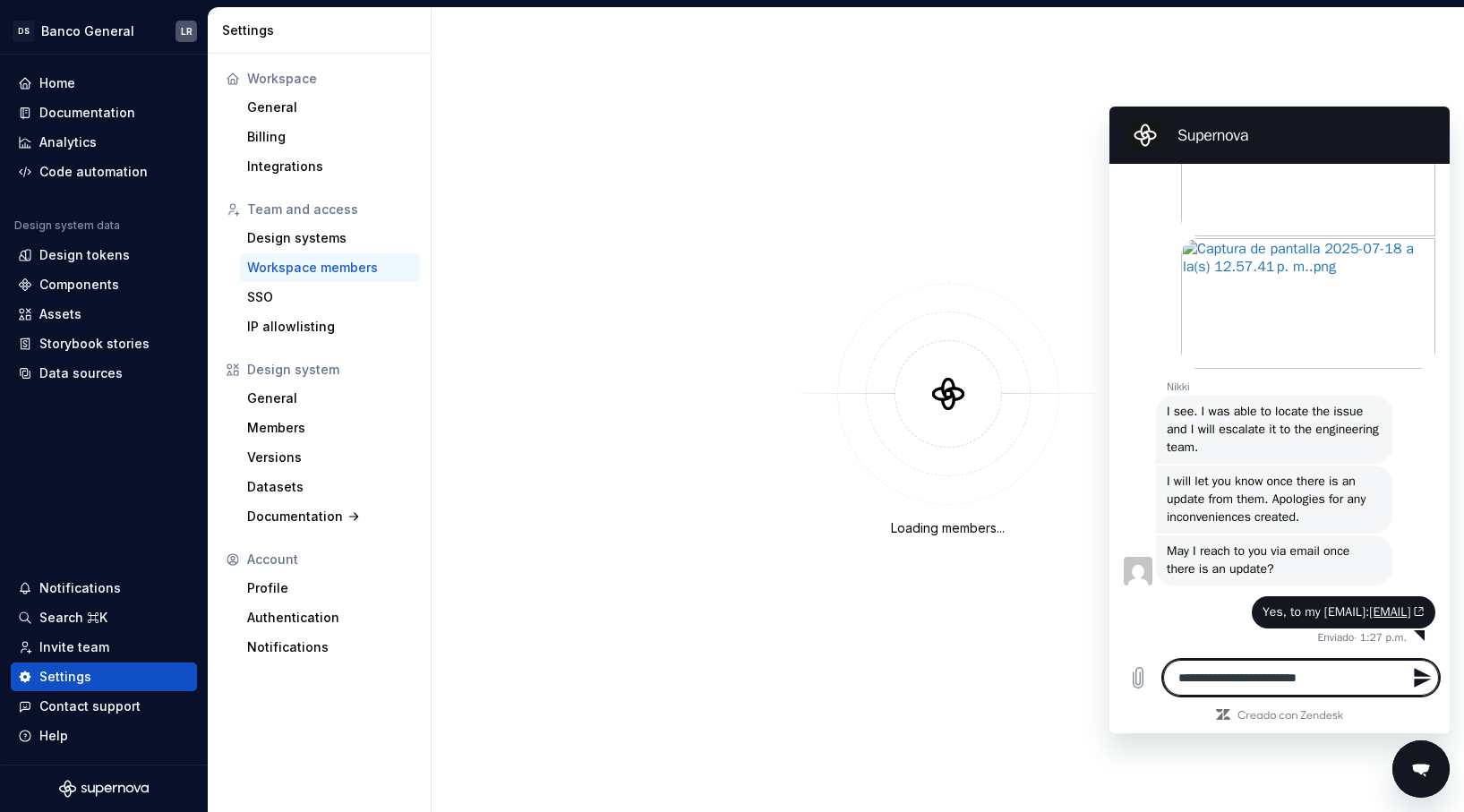 type on "**********" 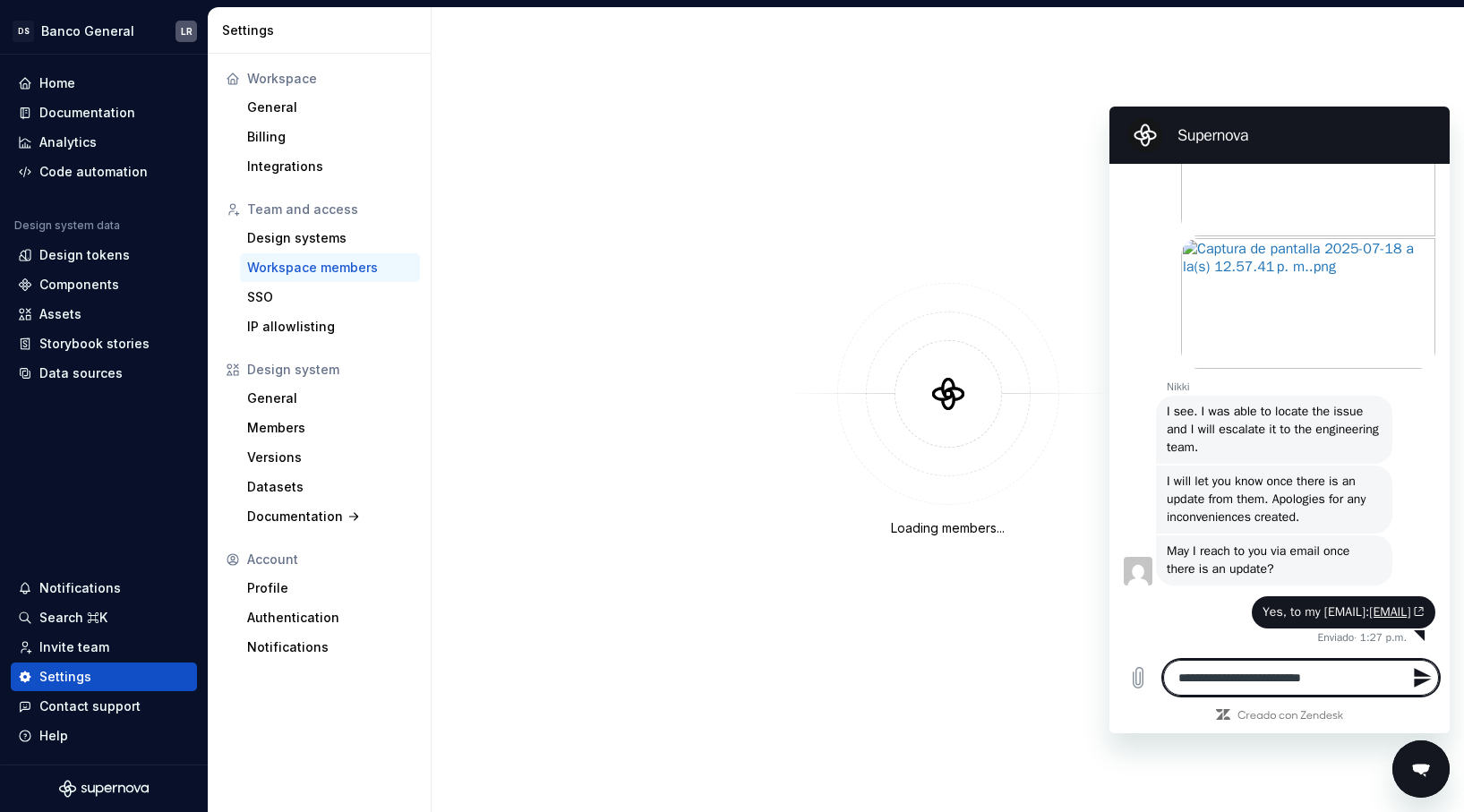 type on "**********" 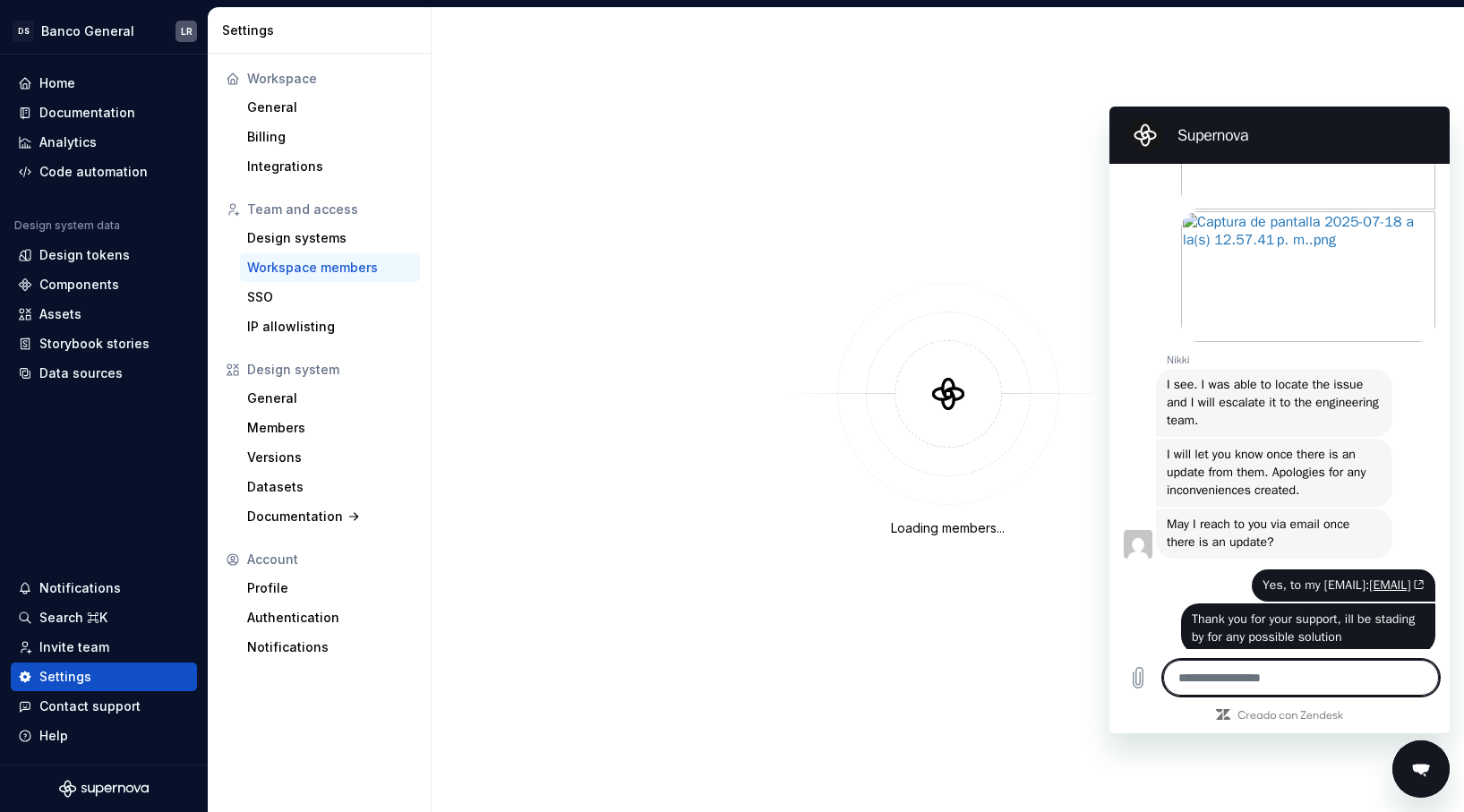 scroll, scrollTop: 1197, scrollLeft: 0, axis: vertical 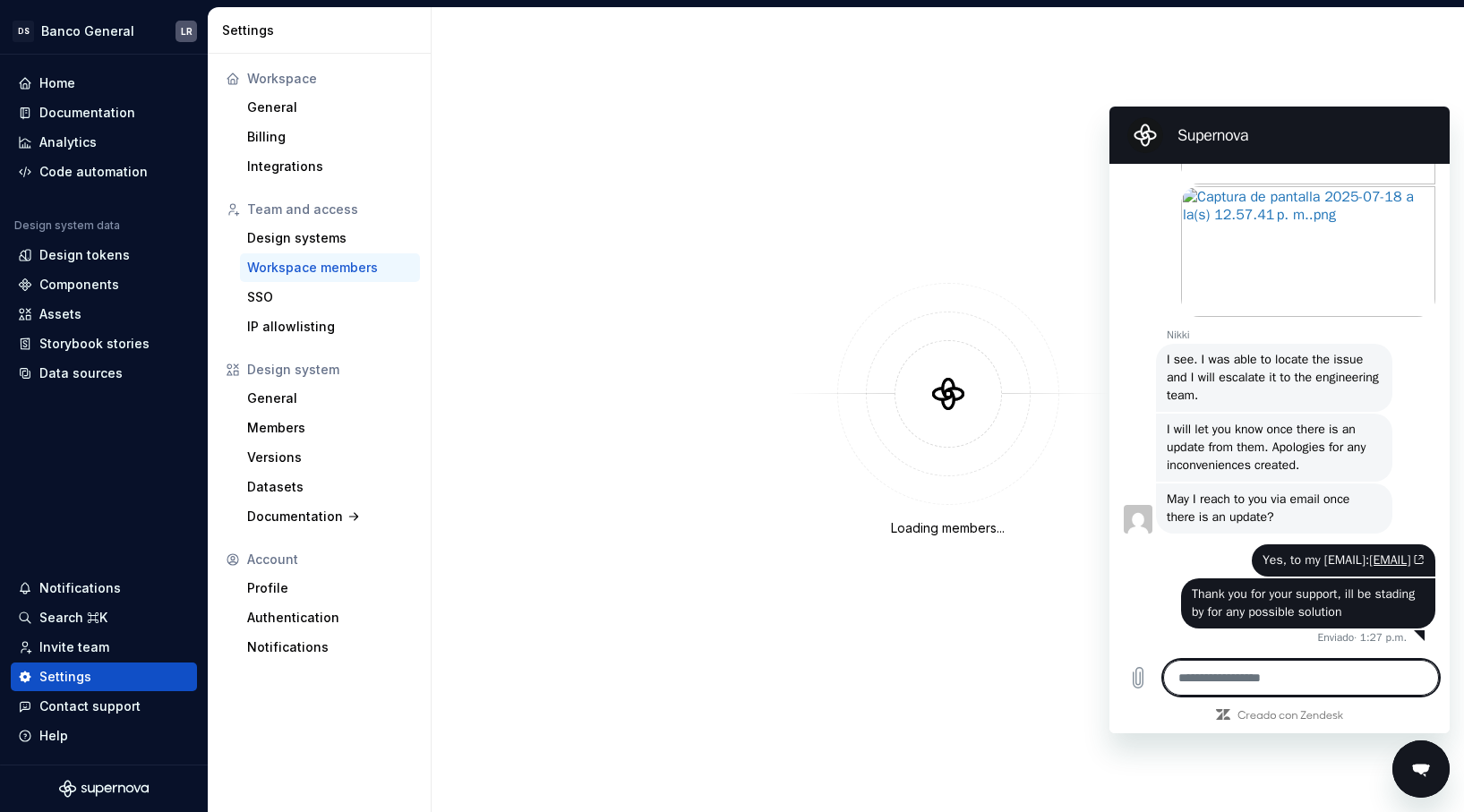 click on "Supernova" at bounding box center (1305, 135) 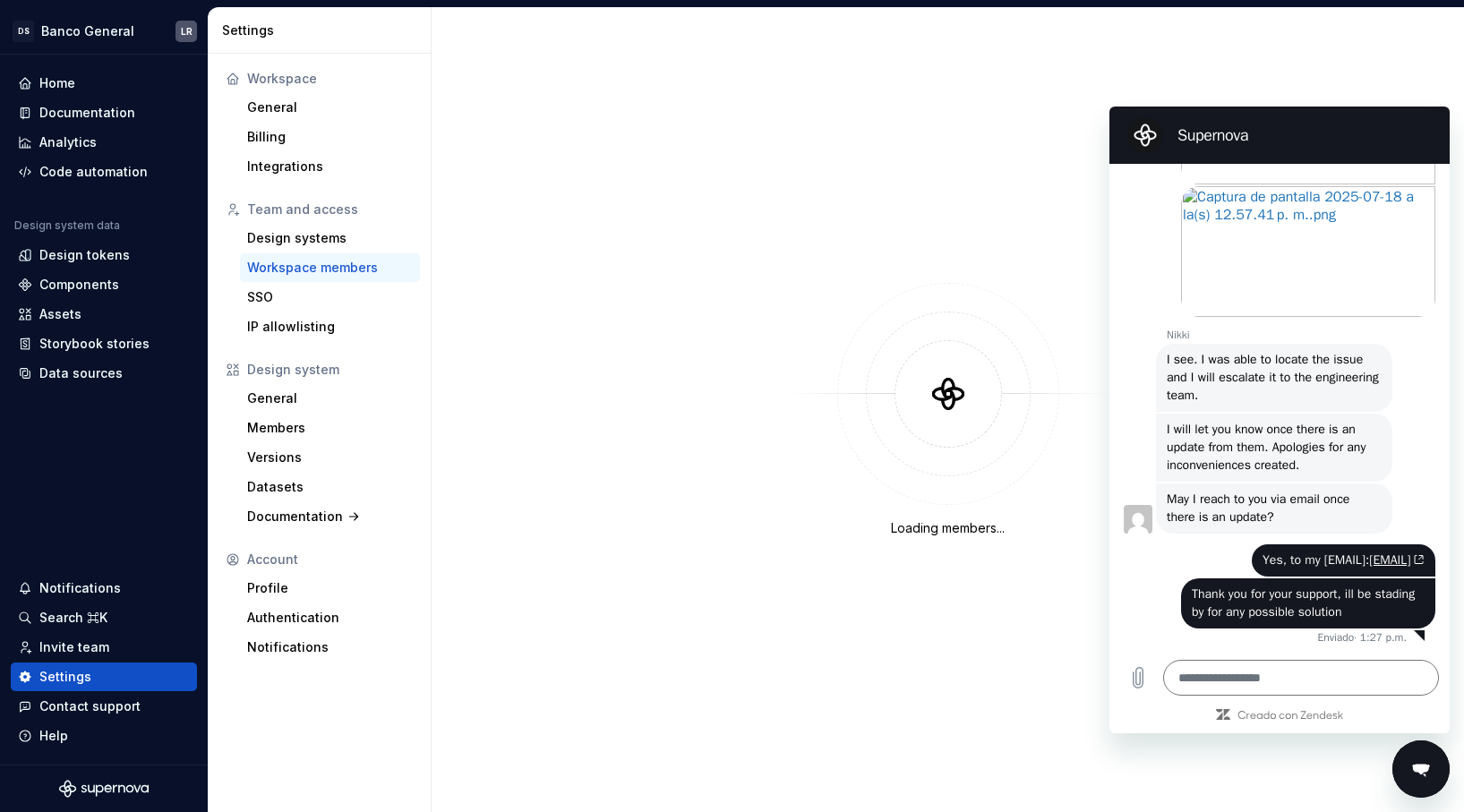 click 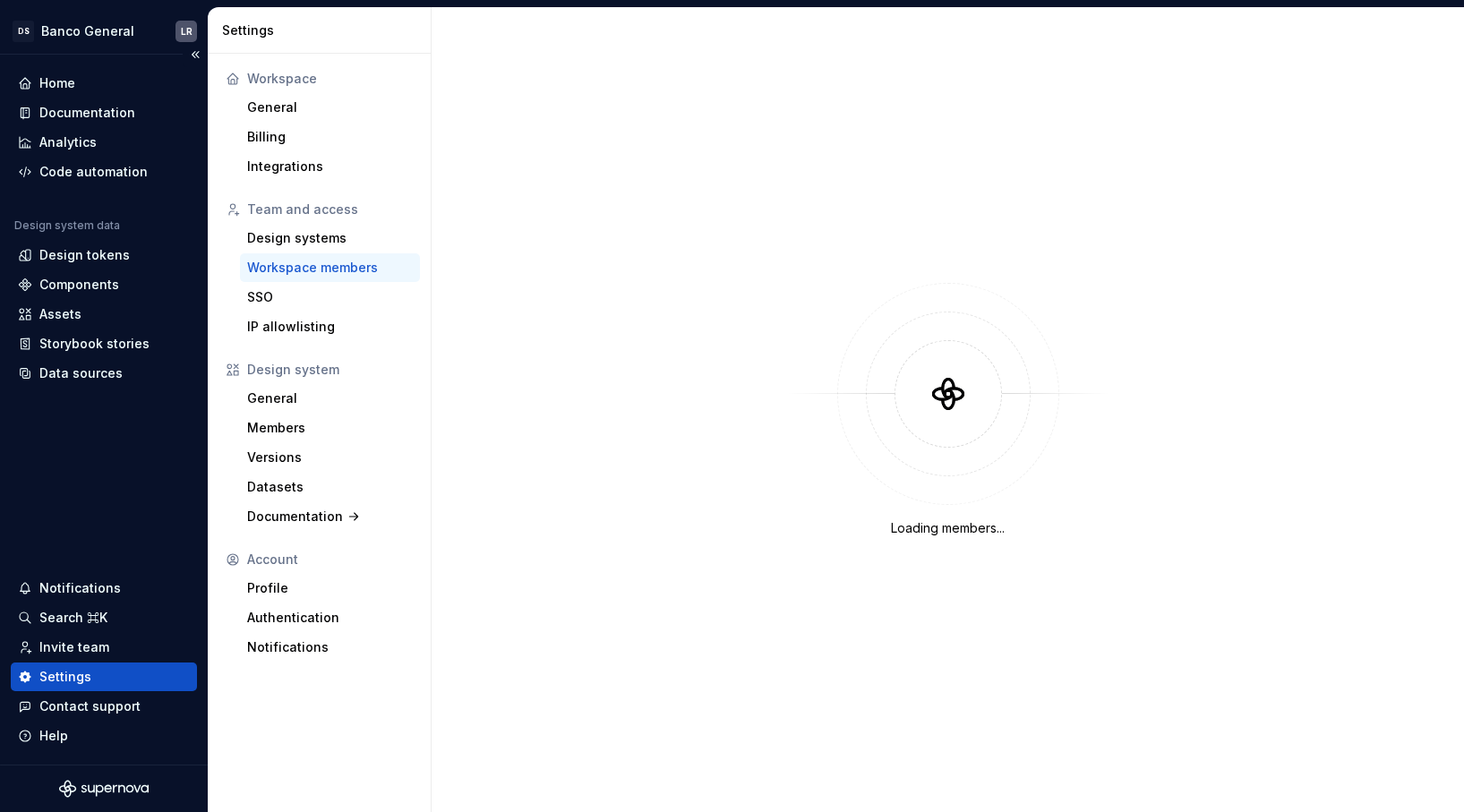 click on "Home Documentation Analytics Code automation Design system data Design tokens Components Assets Storybook stories Data sources Notifications Search ⌘K Invite team Settings Contact support Help" at bounding box center [104, 409] 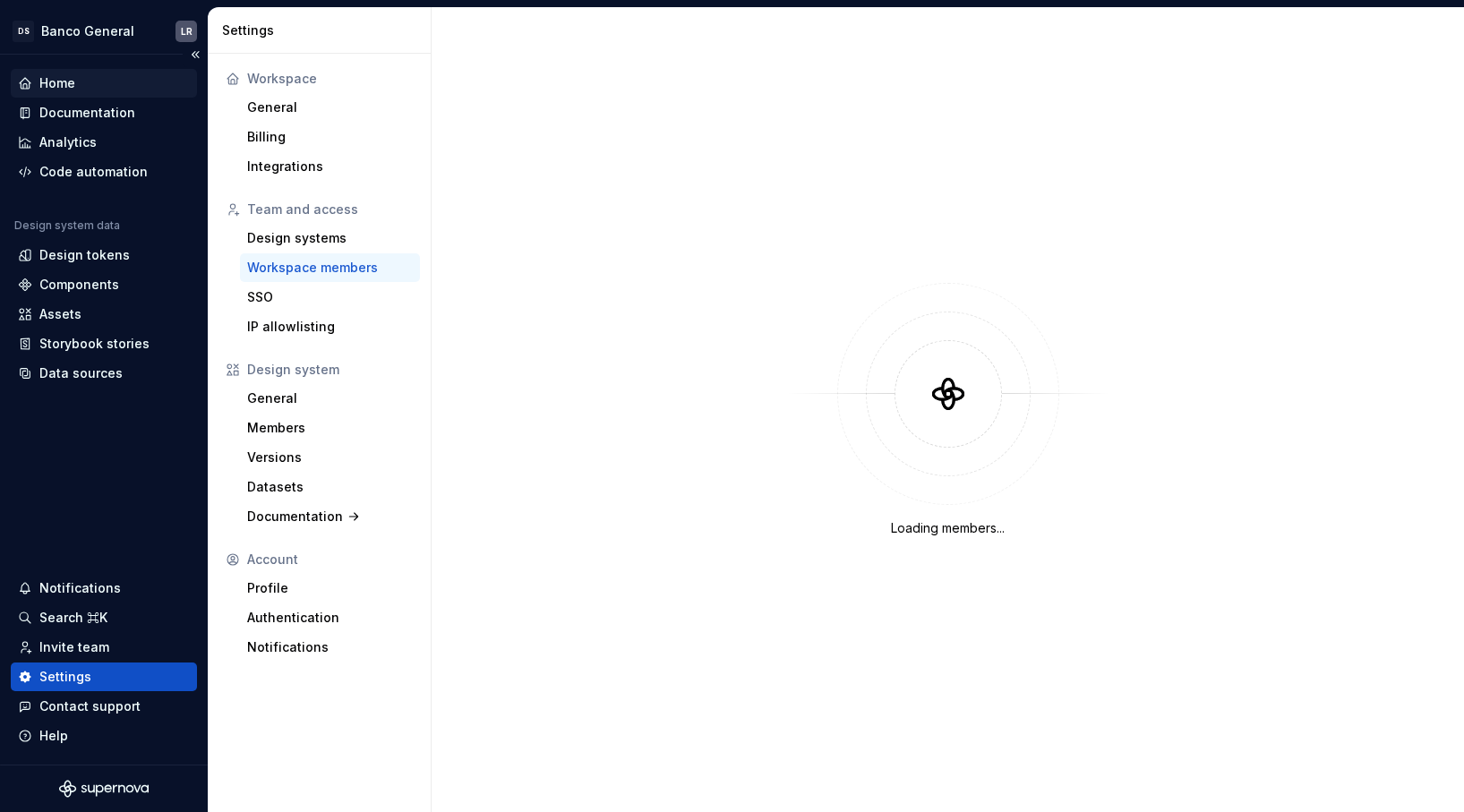 click on "Home" at bounding box center [57, 83] 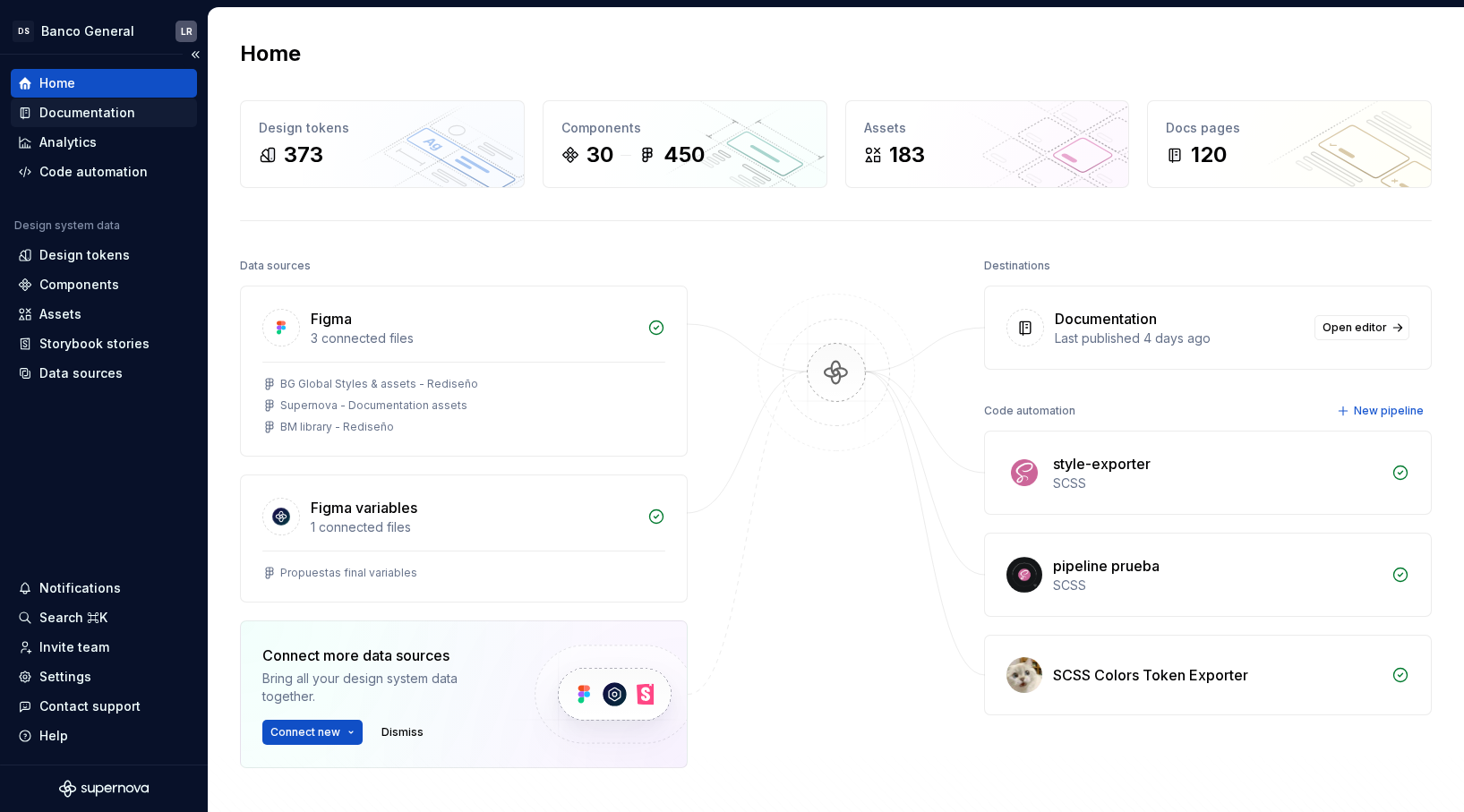 click on "Documentation" at bounding box center [87, 113] 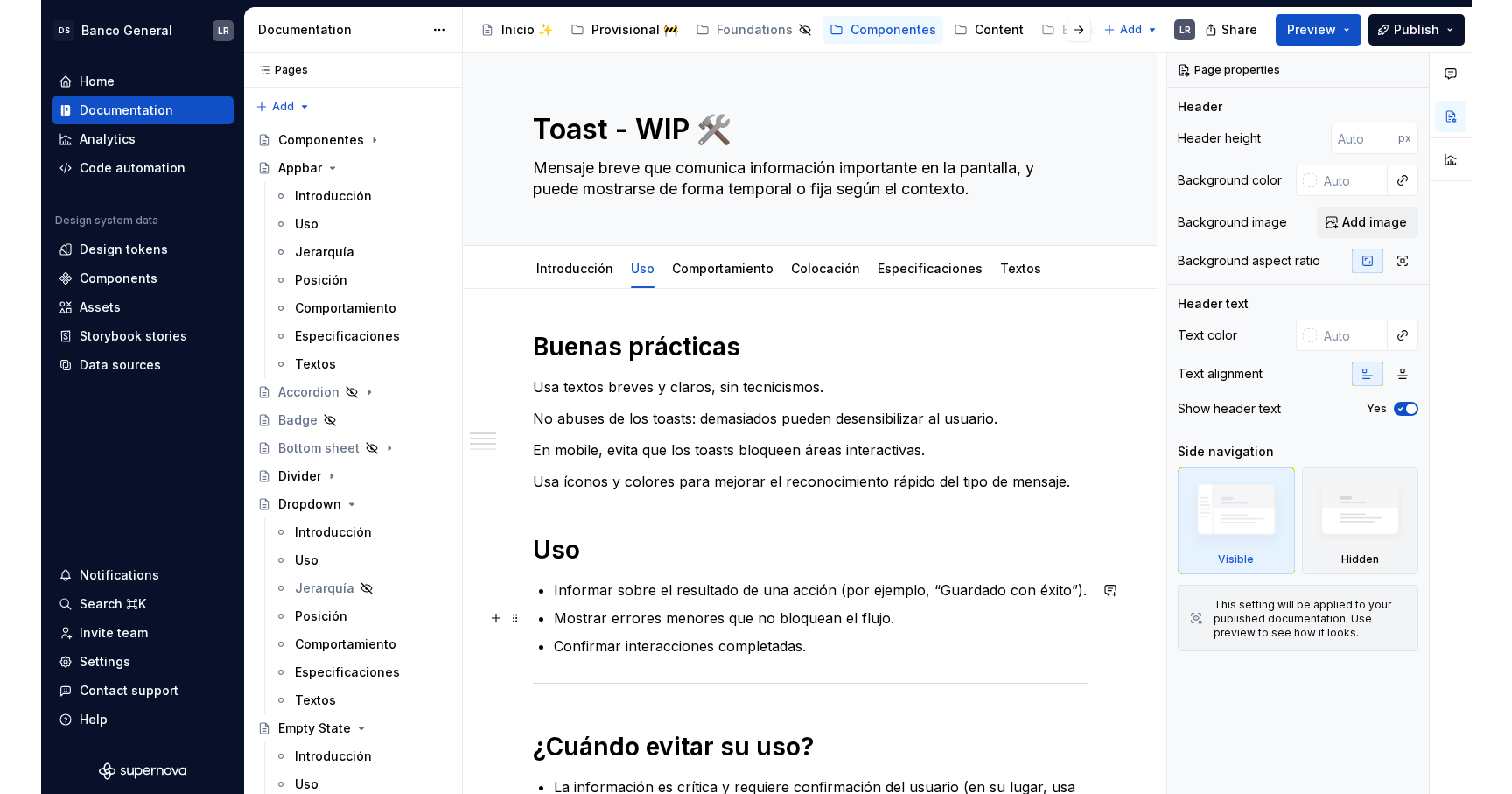 scroll, scrollTop: 0, scrollLeft: 0, axis: both 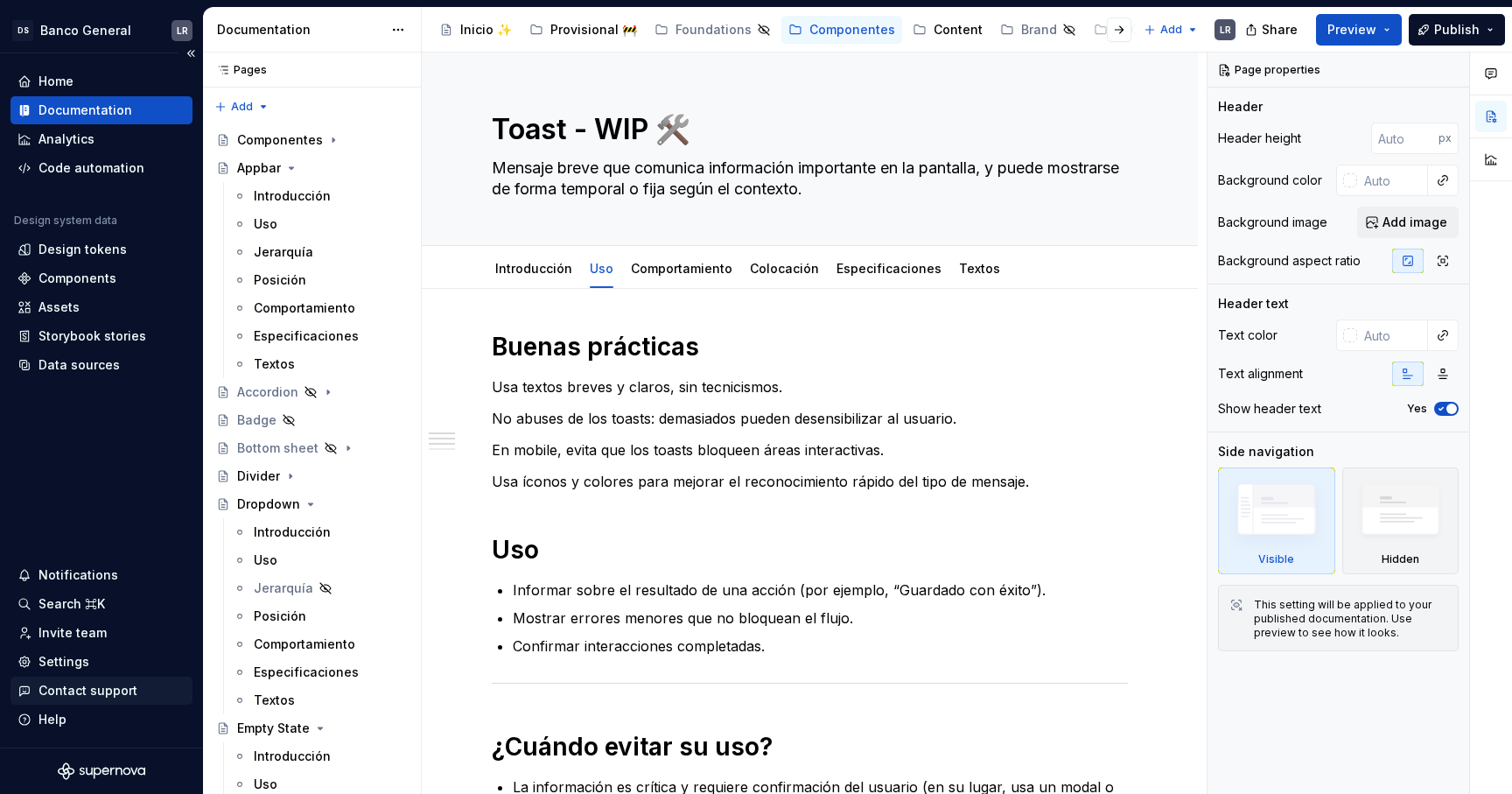 click on "Contact support" at bounding box center [102, 691] 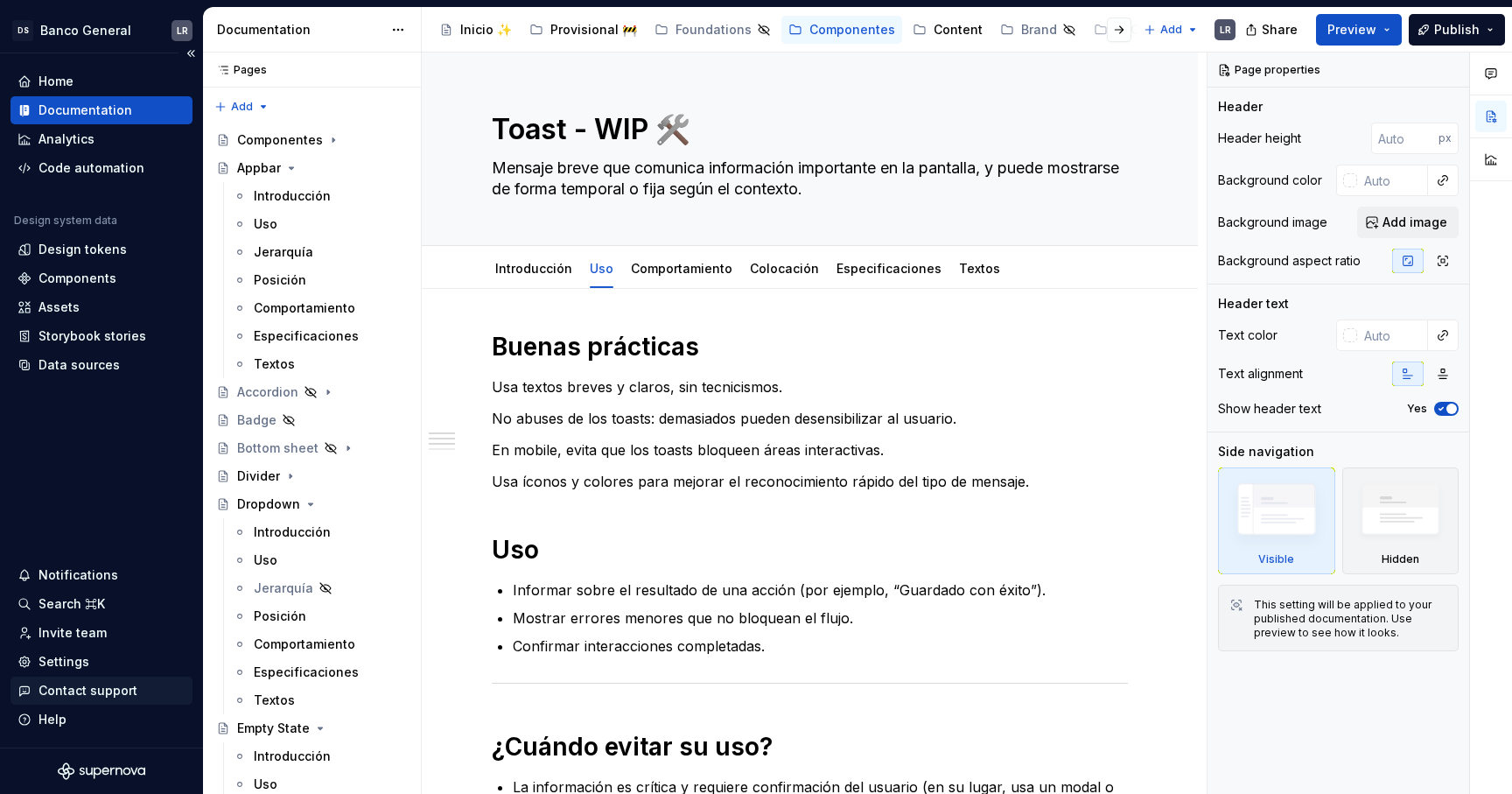 scroll, scrollTop: 0, scrollLeft: 0, axis: both 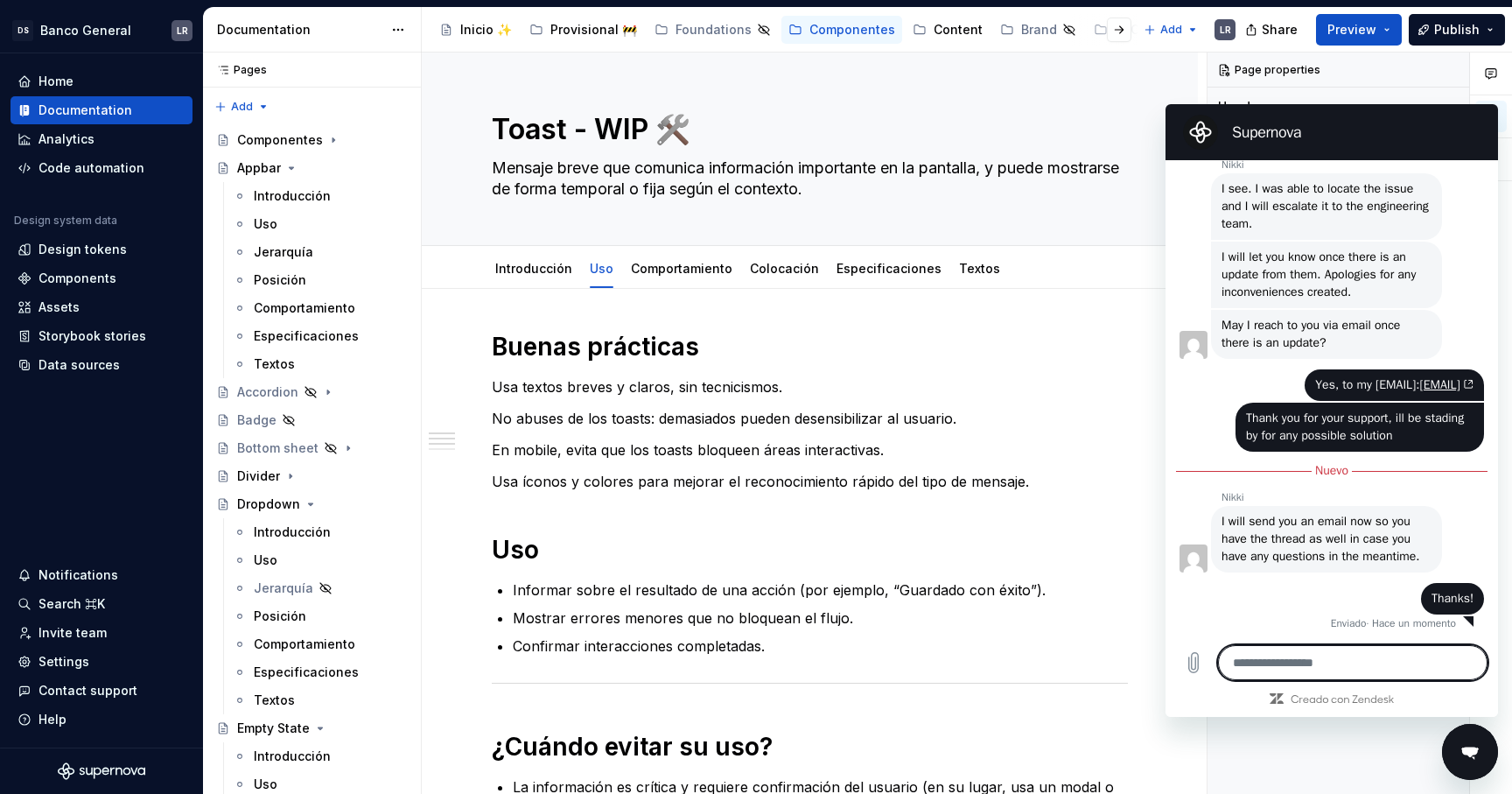 click at bounding box center [1470, 752] 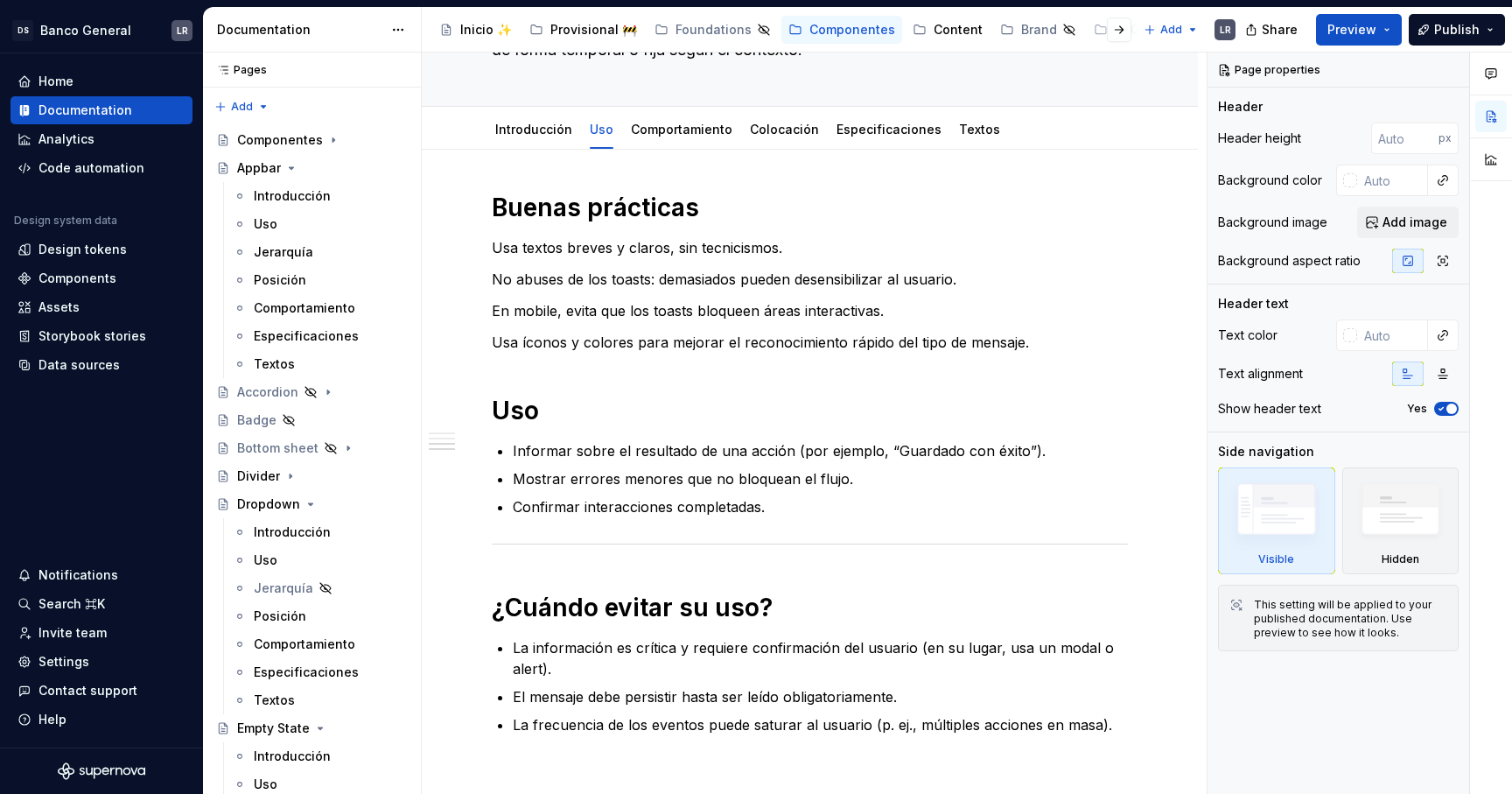 scroll, scrollTop: 0, scrollLeft: 0, axis: both 